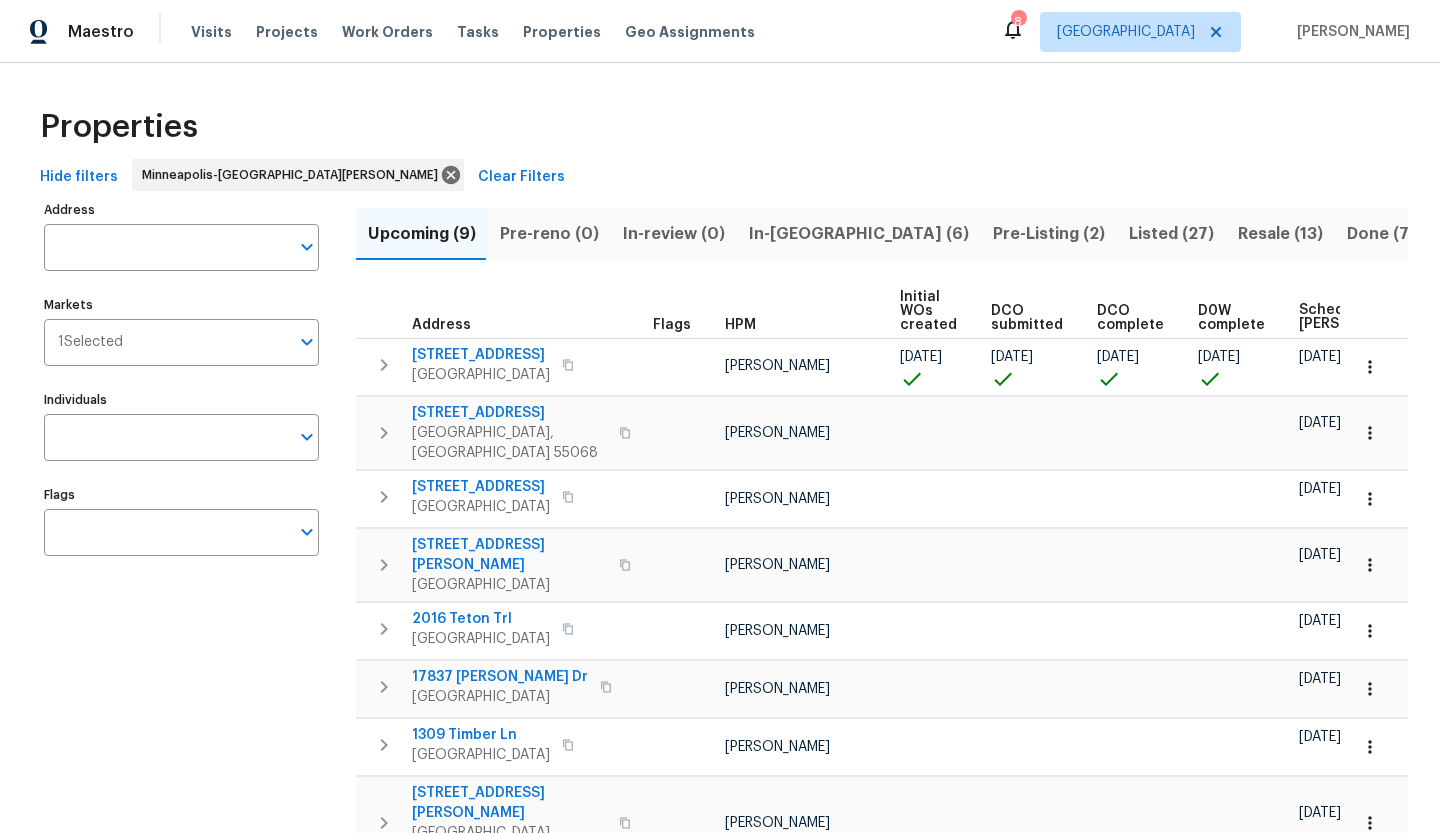 scroll, scrollTop: 0, scrollLeft: 0, axis: both 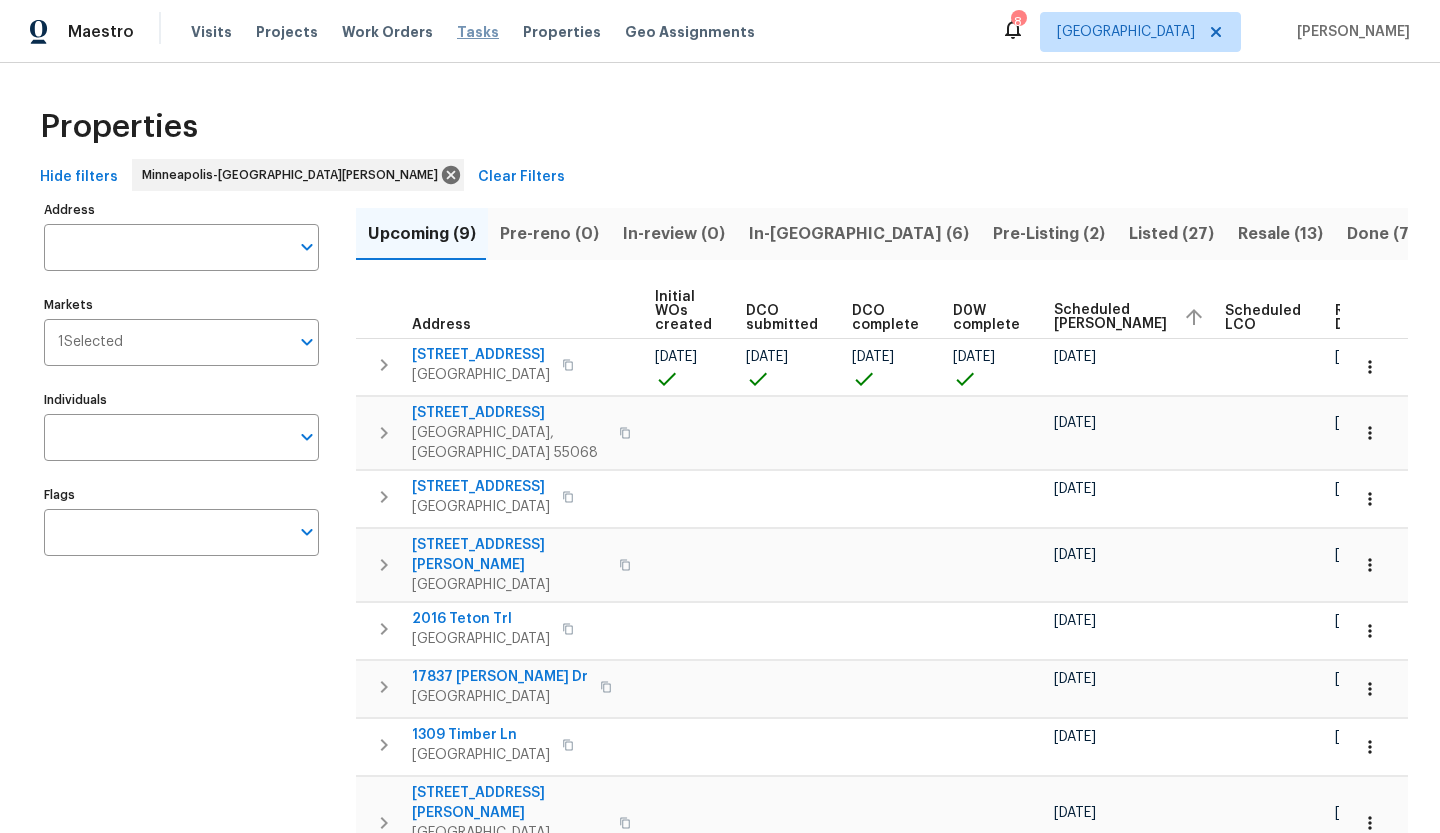 click on "Tasks" at bounding box center (478, 32) 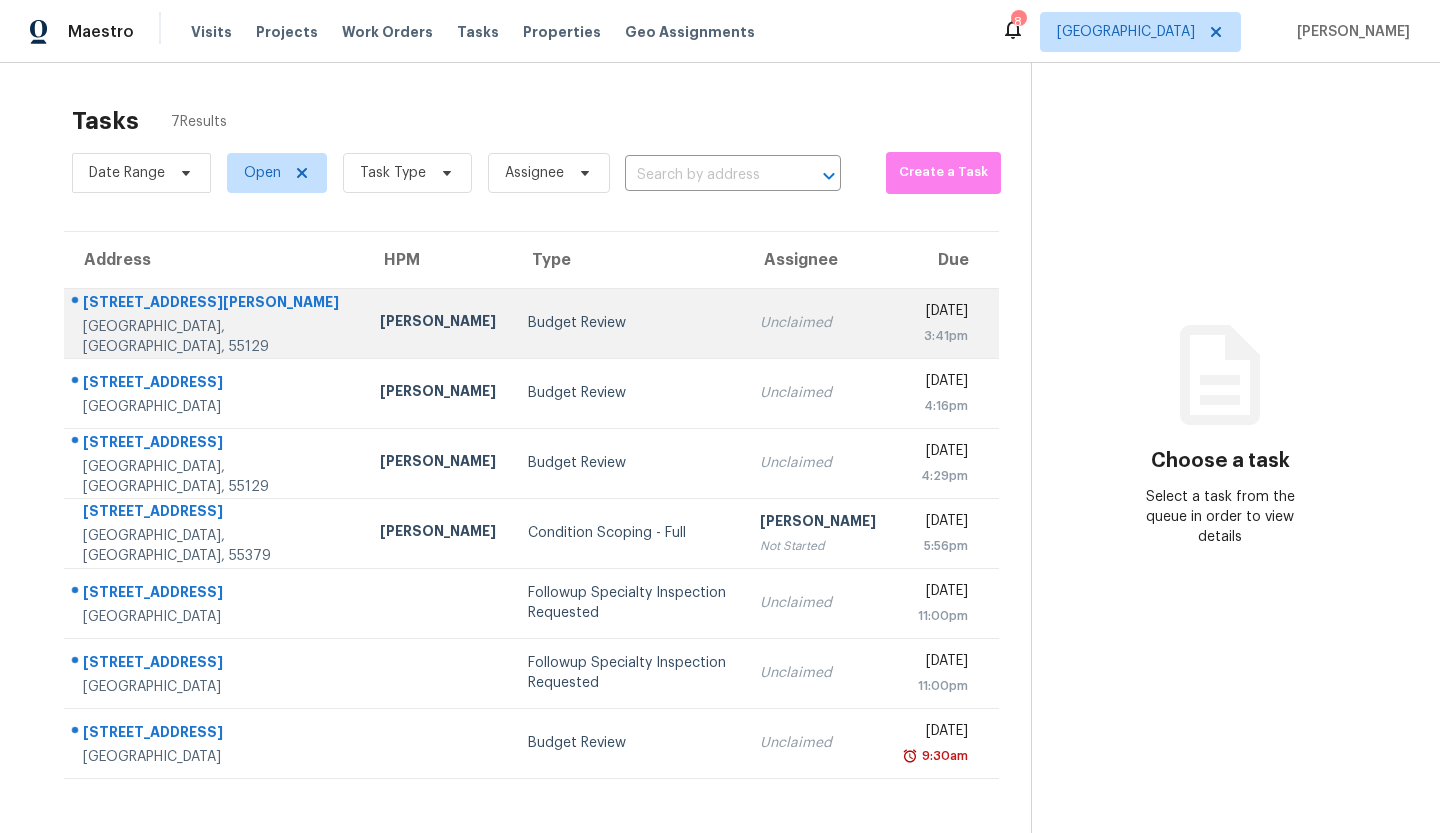 click on "Budget Review" at bounding box center (628, 323) 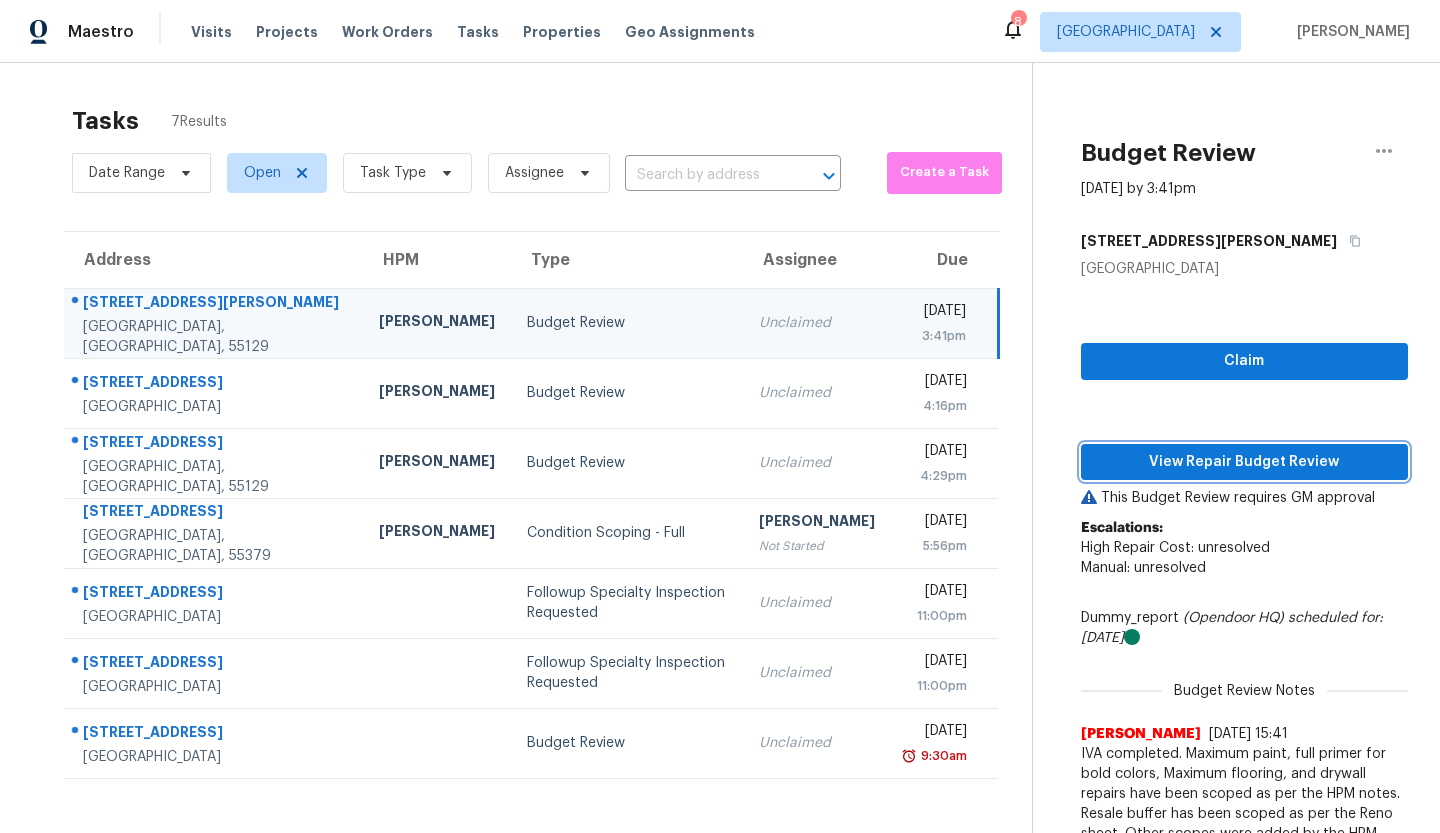 click on "View Repair Budget Review" at bounding box center (1244, 462) 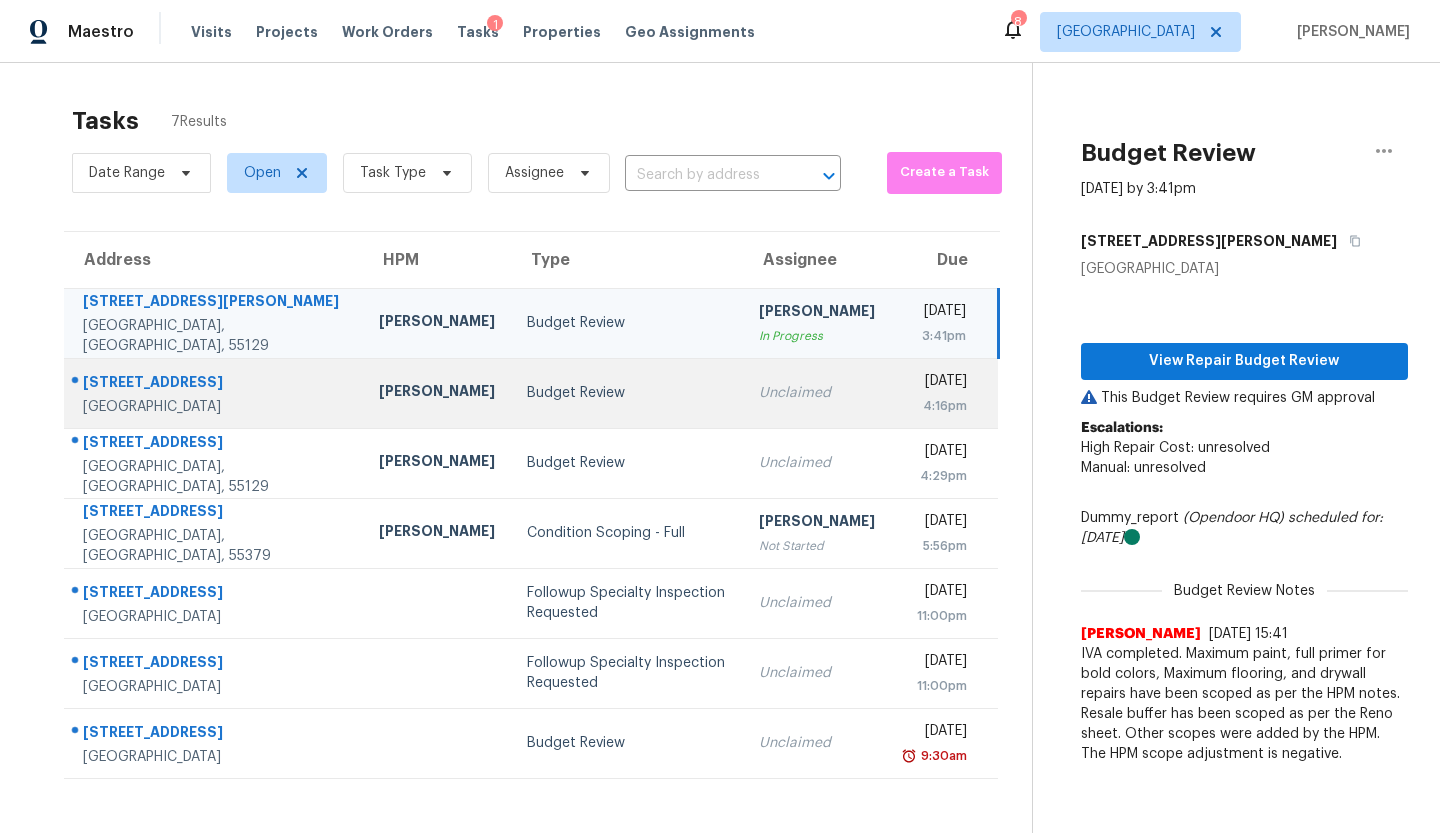click on "Budget Review" at bounding box center (627, 393) 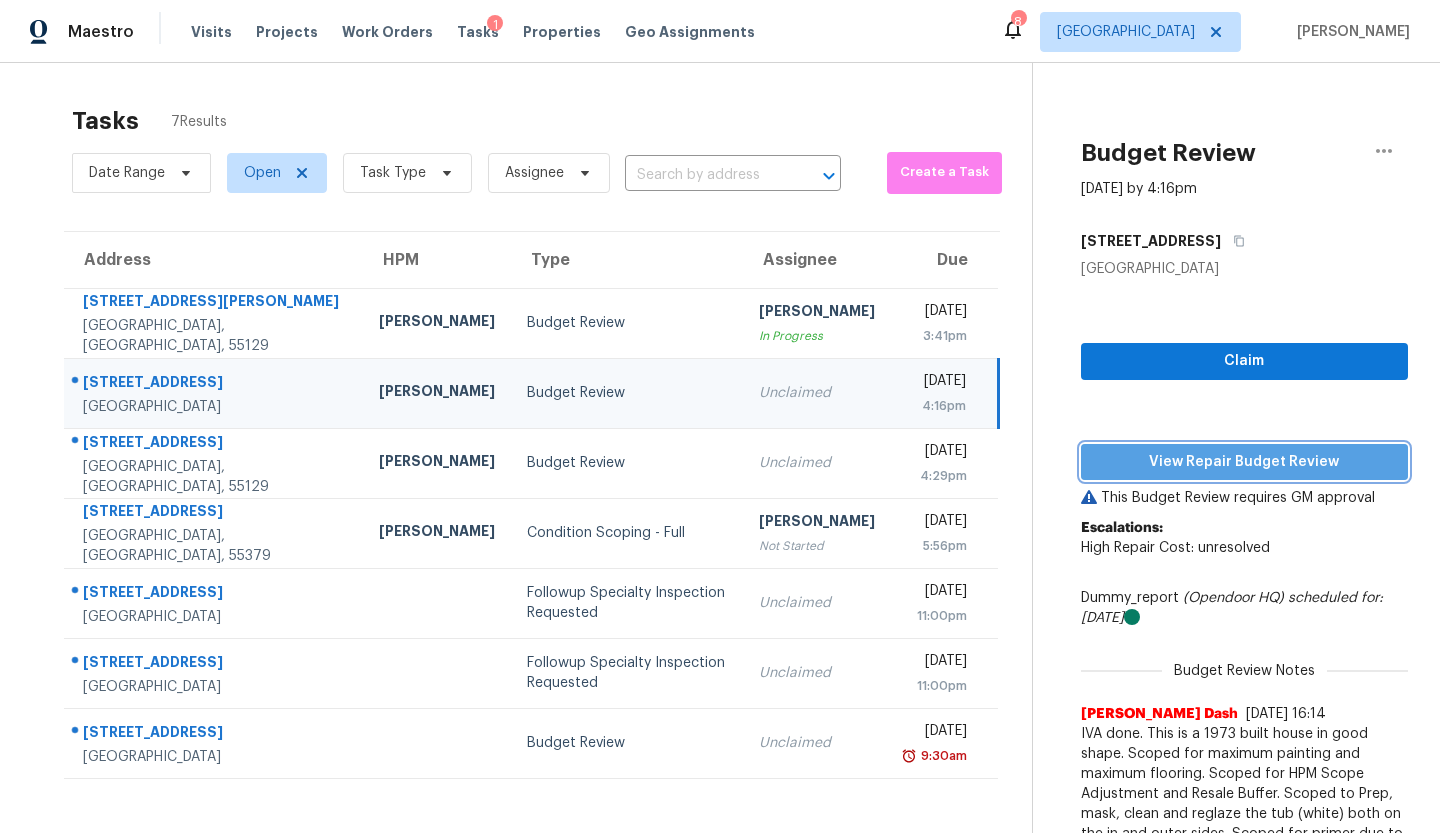 click on "View Repair Budget Review" at bounding box center [1244, 462] 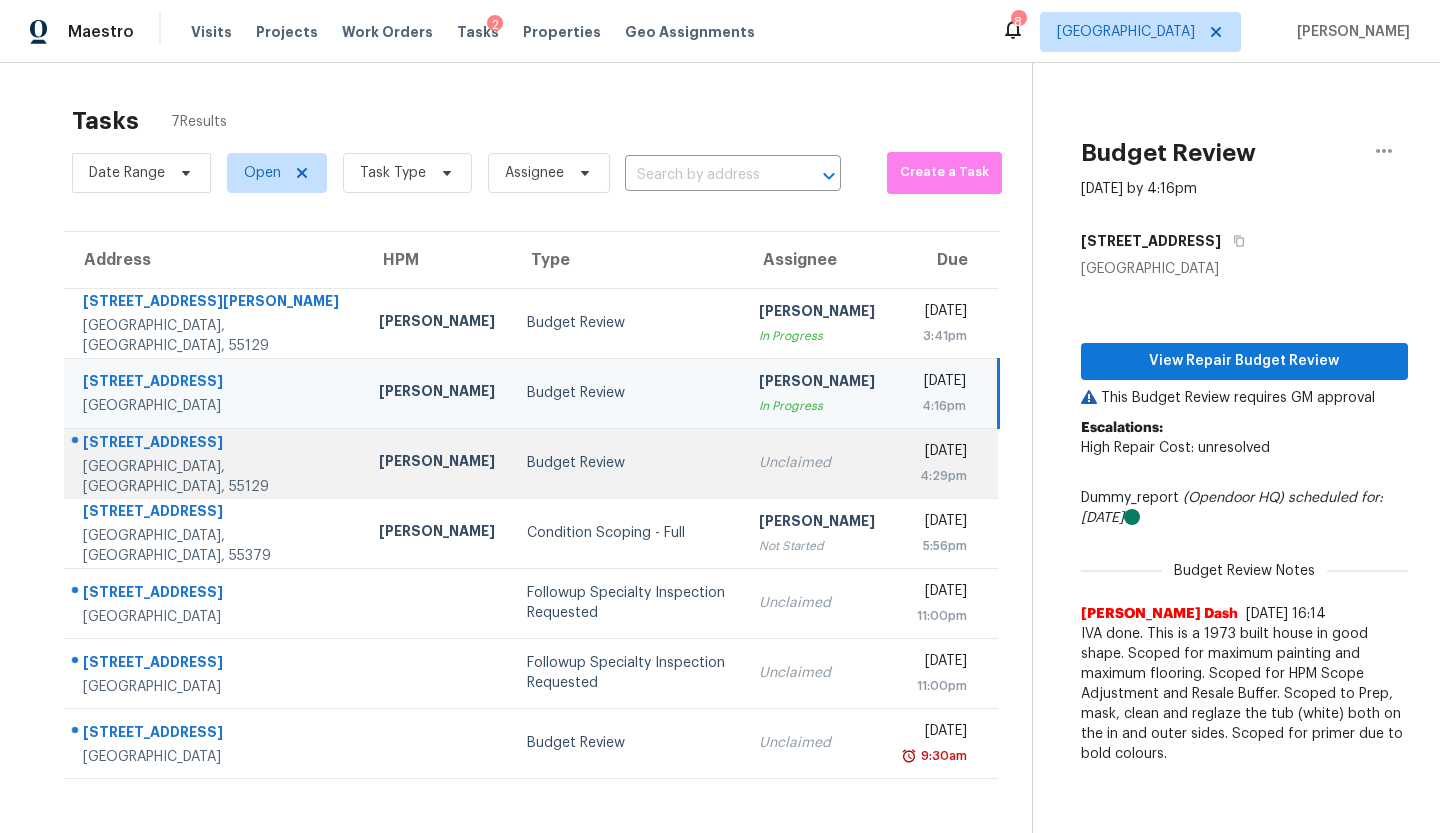 click on "Budget Review" at bounding box center [627, 463] 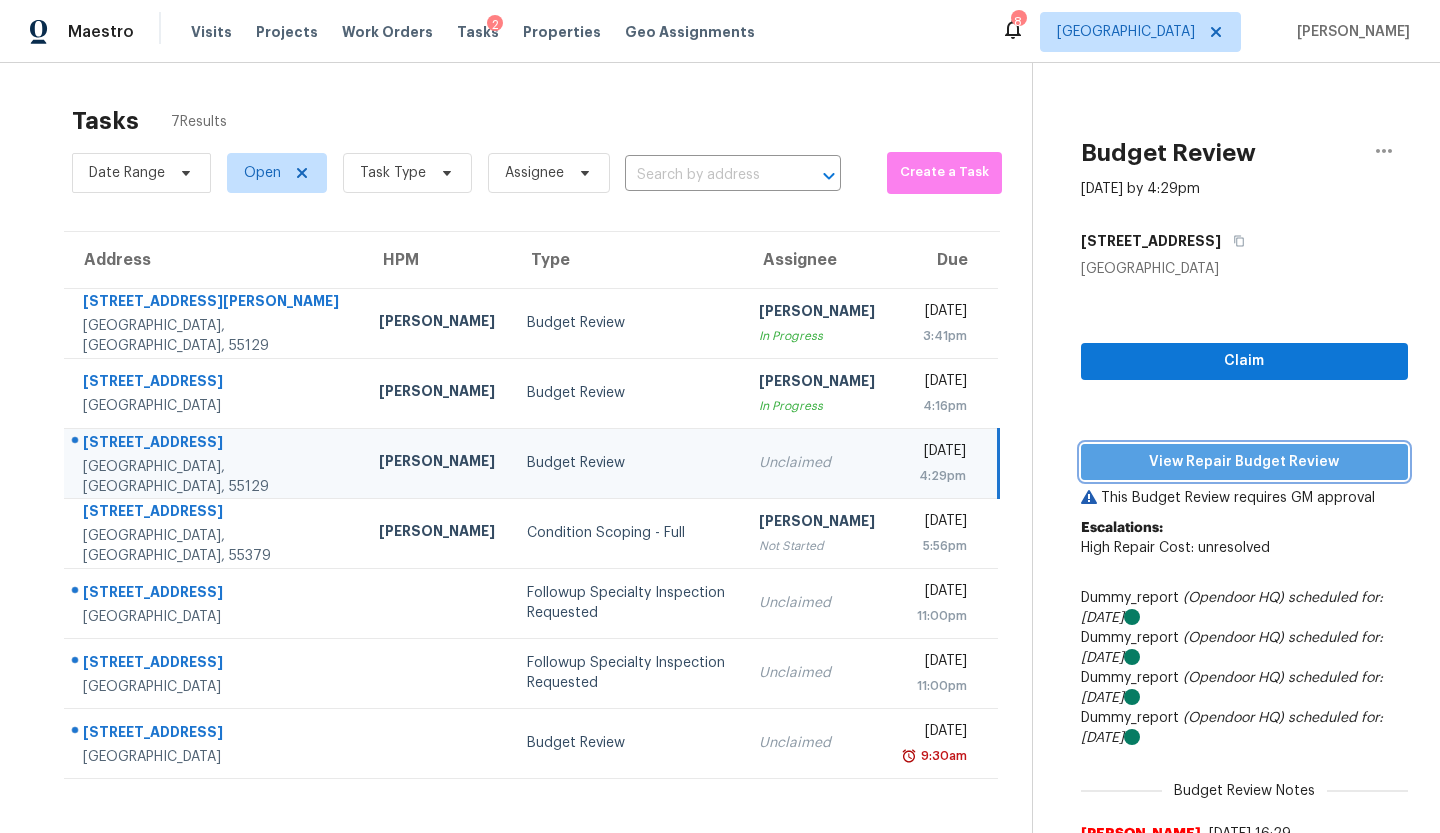 click on "View Repair Budget Review" at bounding box center (1244, 462) 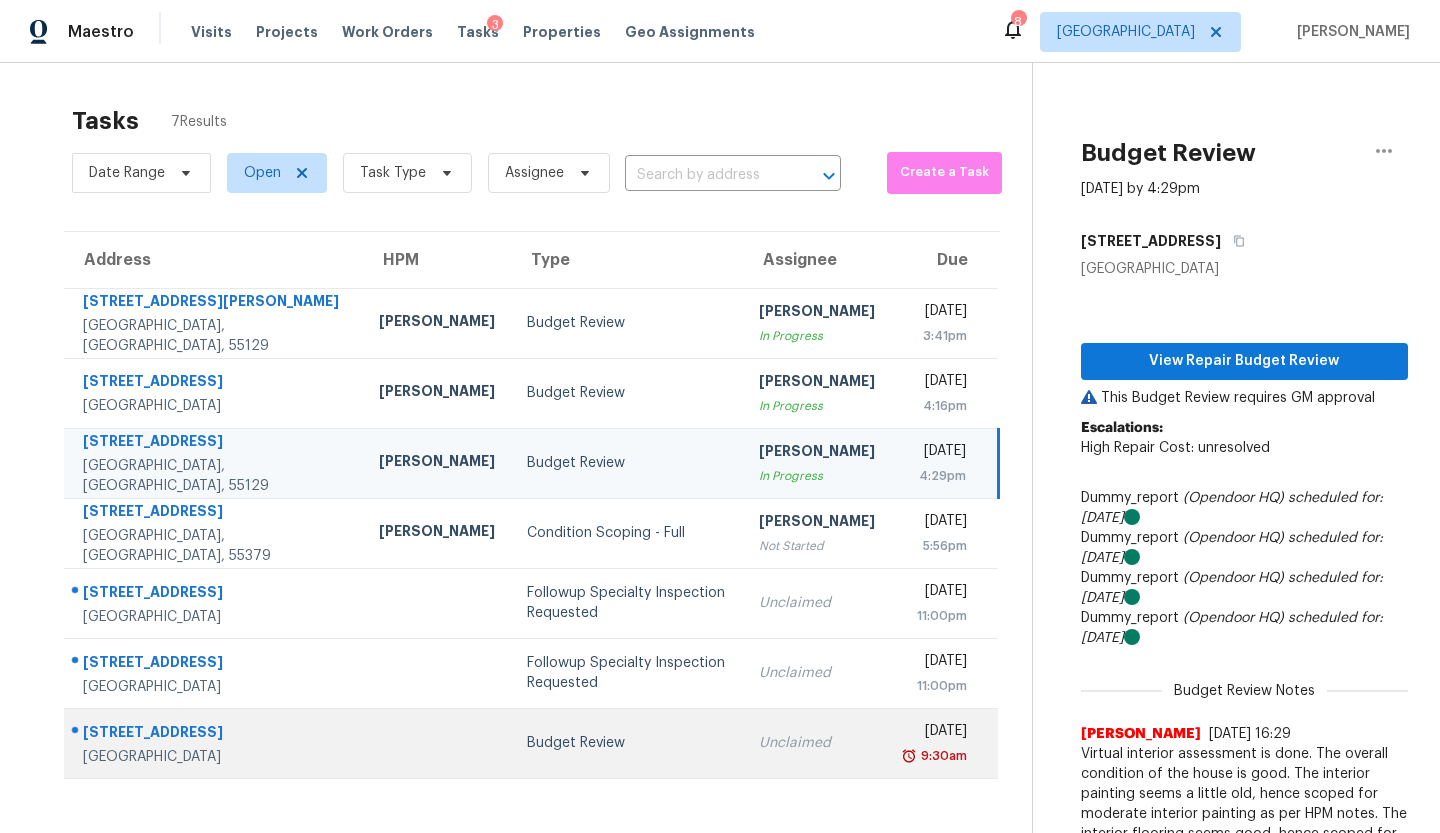 click on "Budget Review" at bounding box center (627, 743) 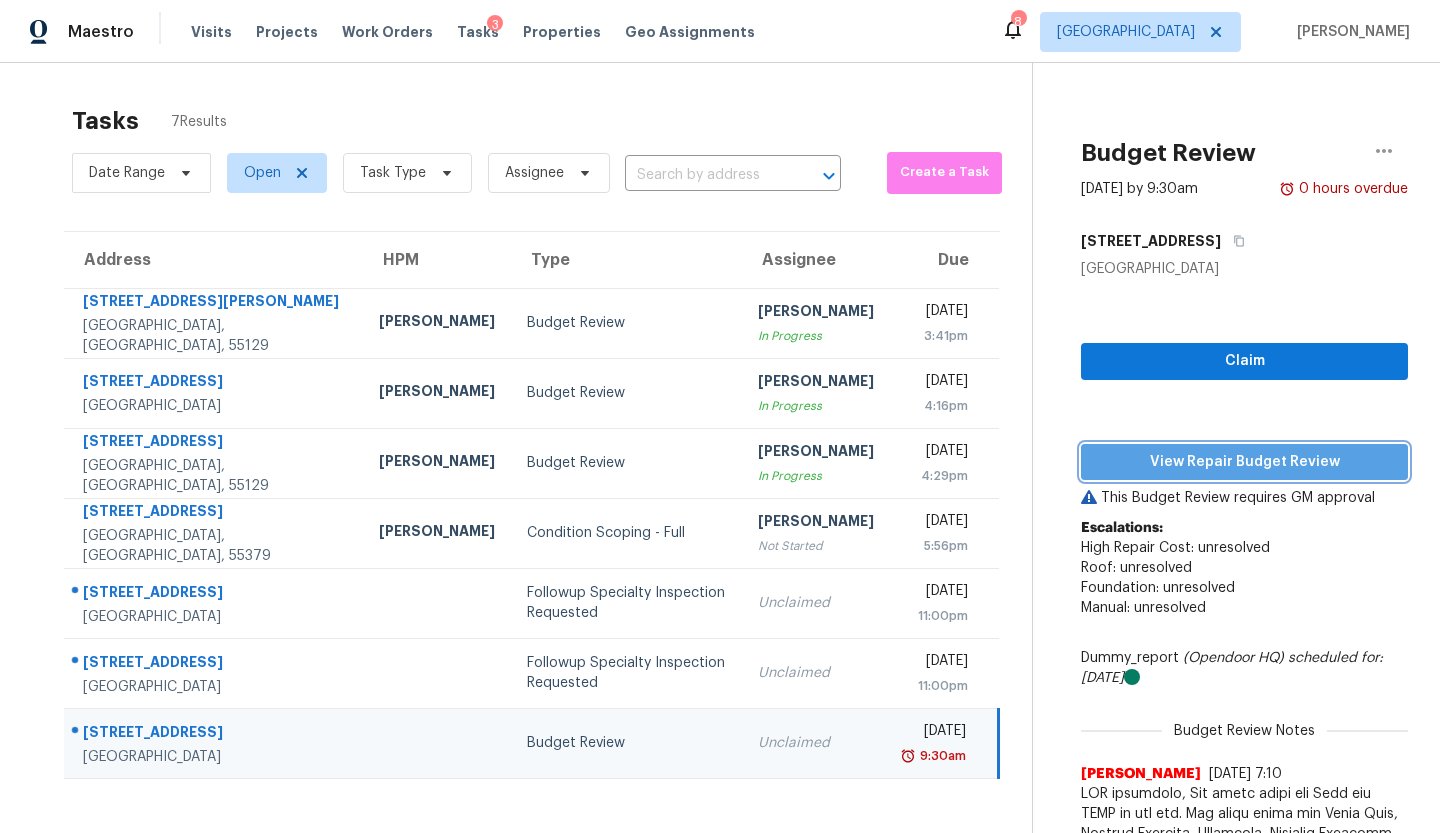 click on "View Repair Budget Review" at bounding box center (1244, 462) 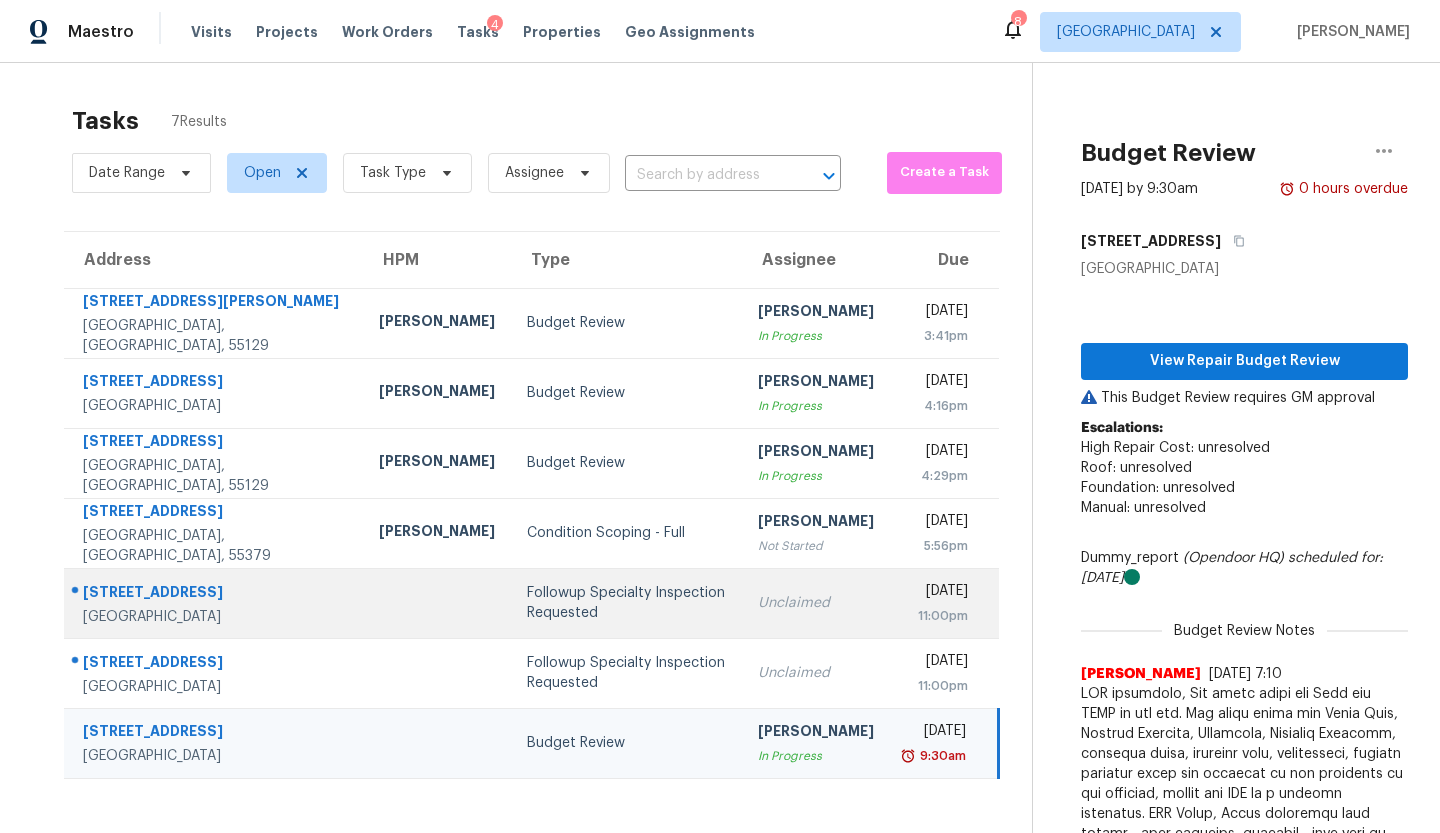 click on "Followup Specialty Inspection Requested" at bounding box center (626, 603) 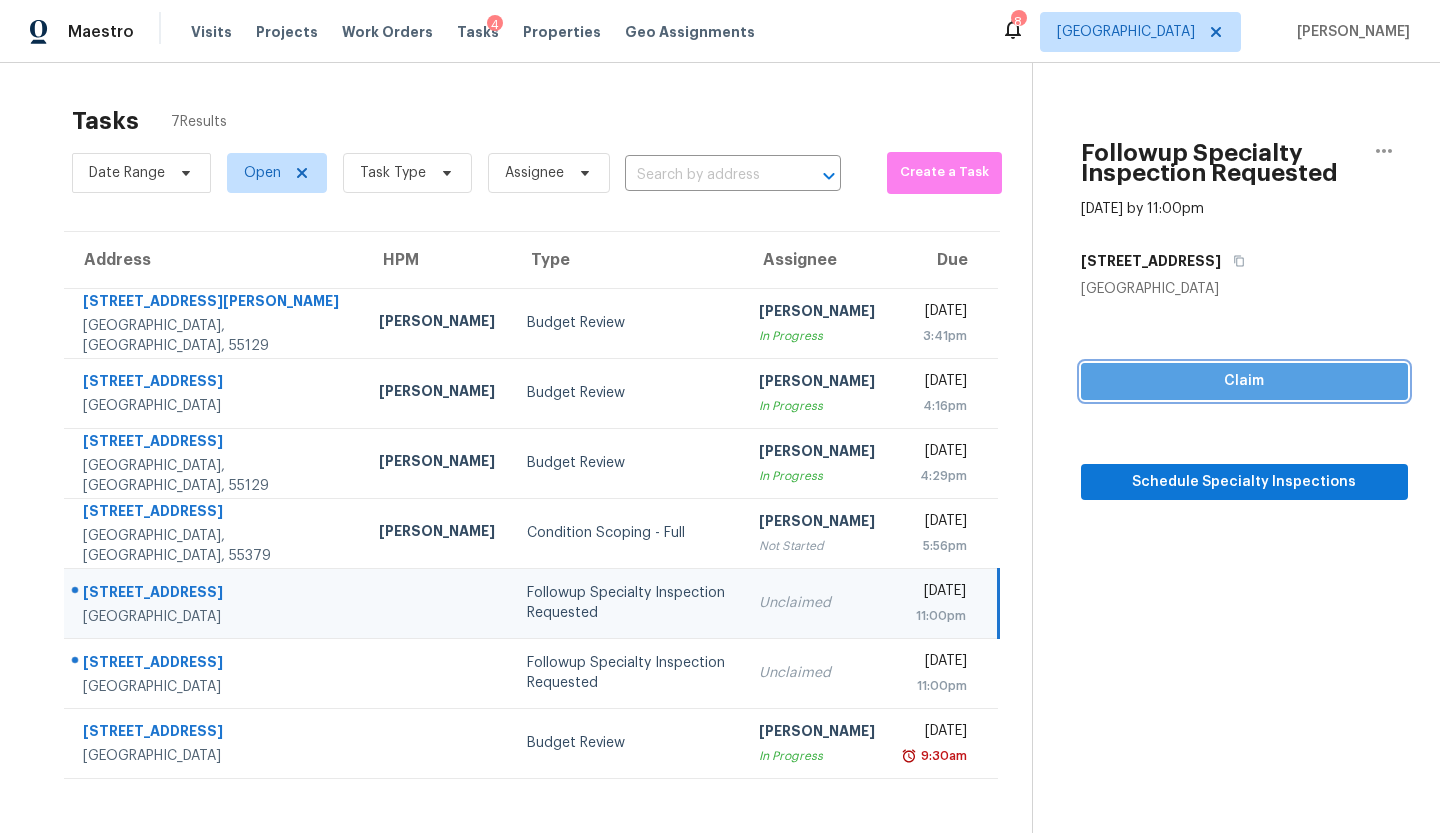 click on "Claim" at bounding box center (1244, 381) 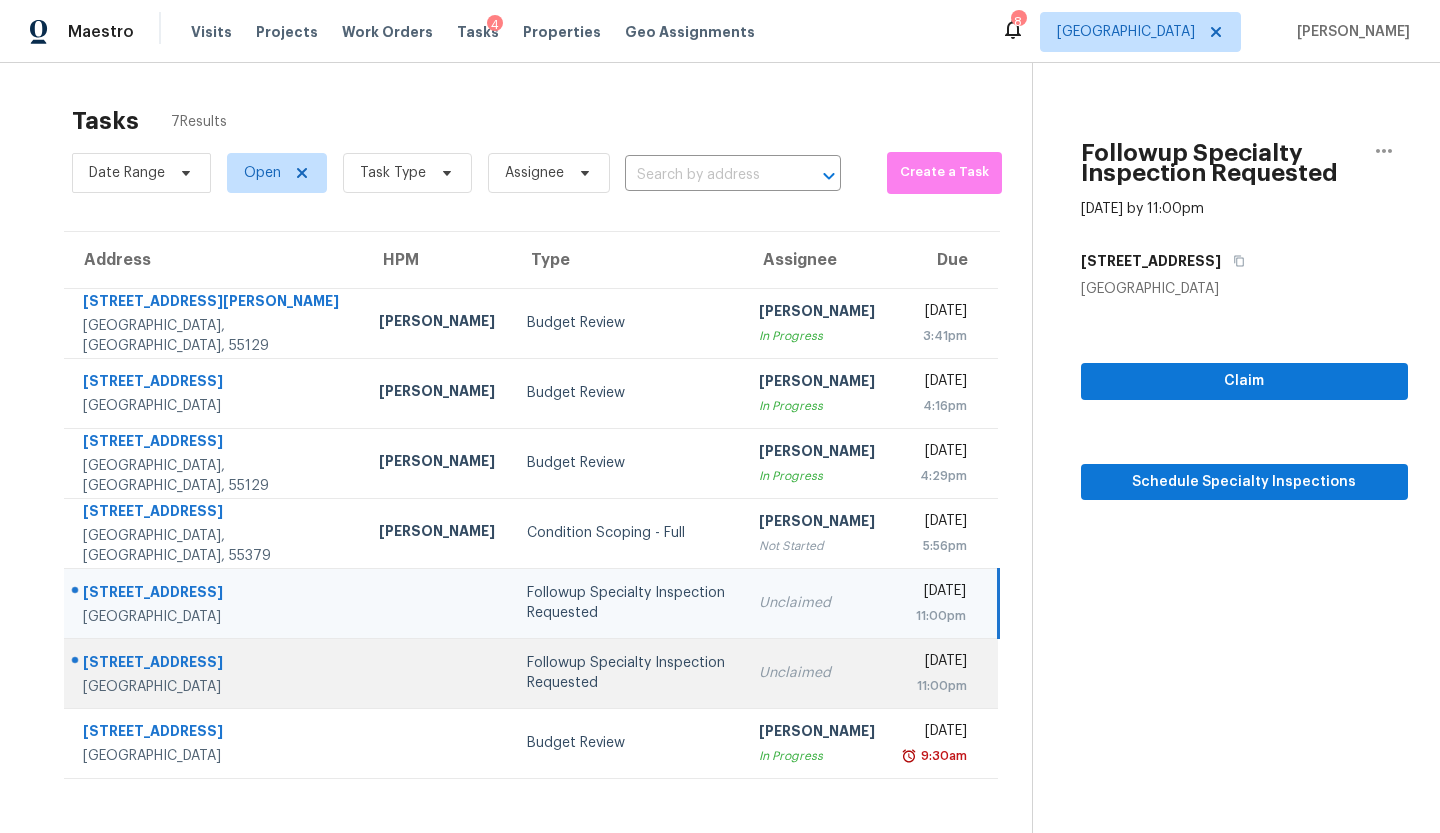 click on "Followup Specialty Inspection Requested" at bounding box center (626, 673) 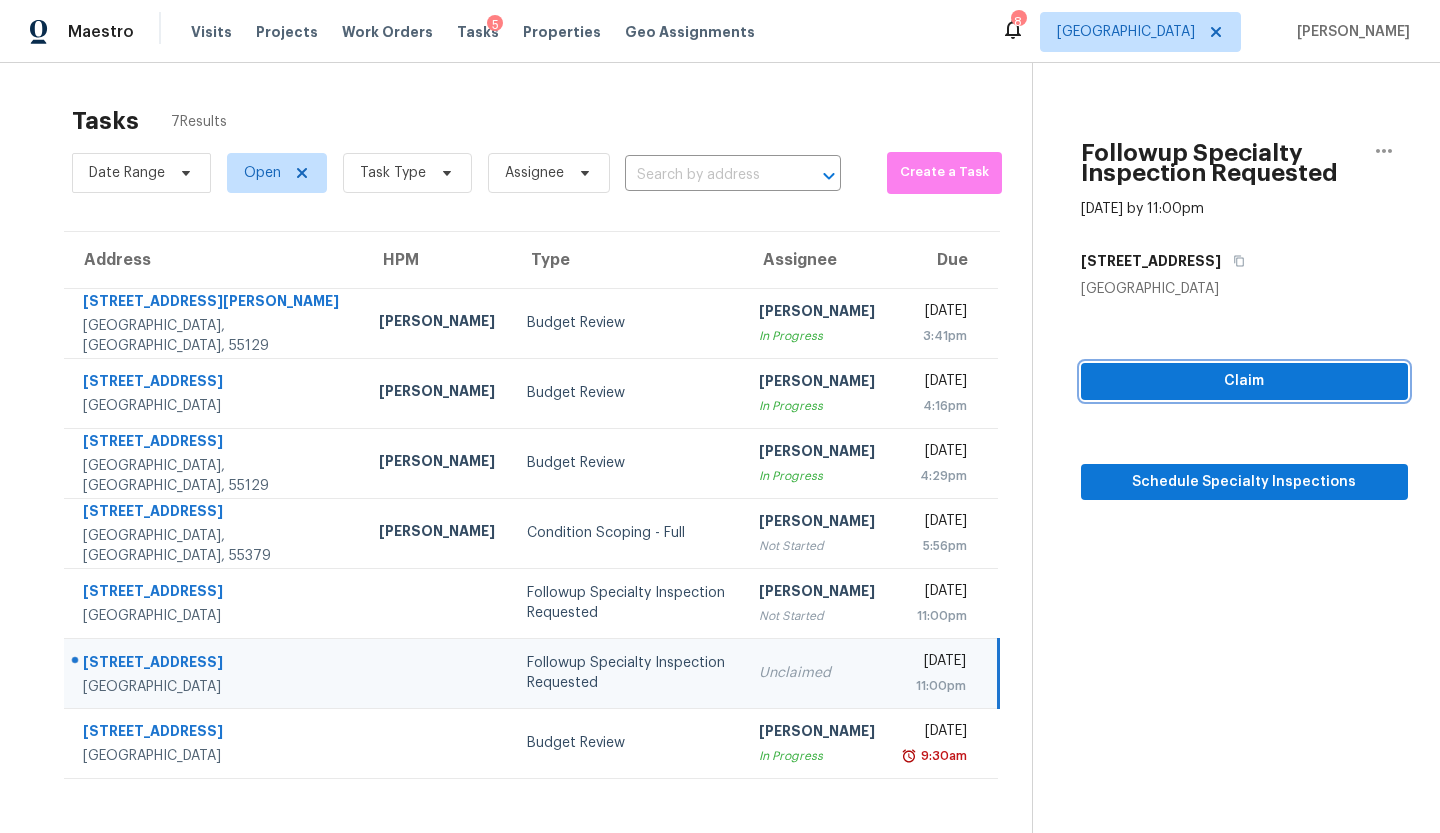 click on "Claim" at bounding box center (1244, 381) 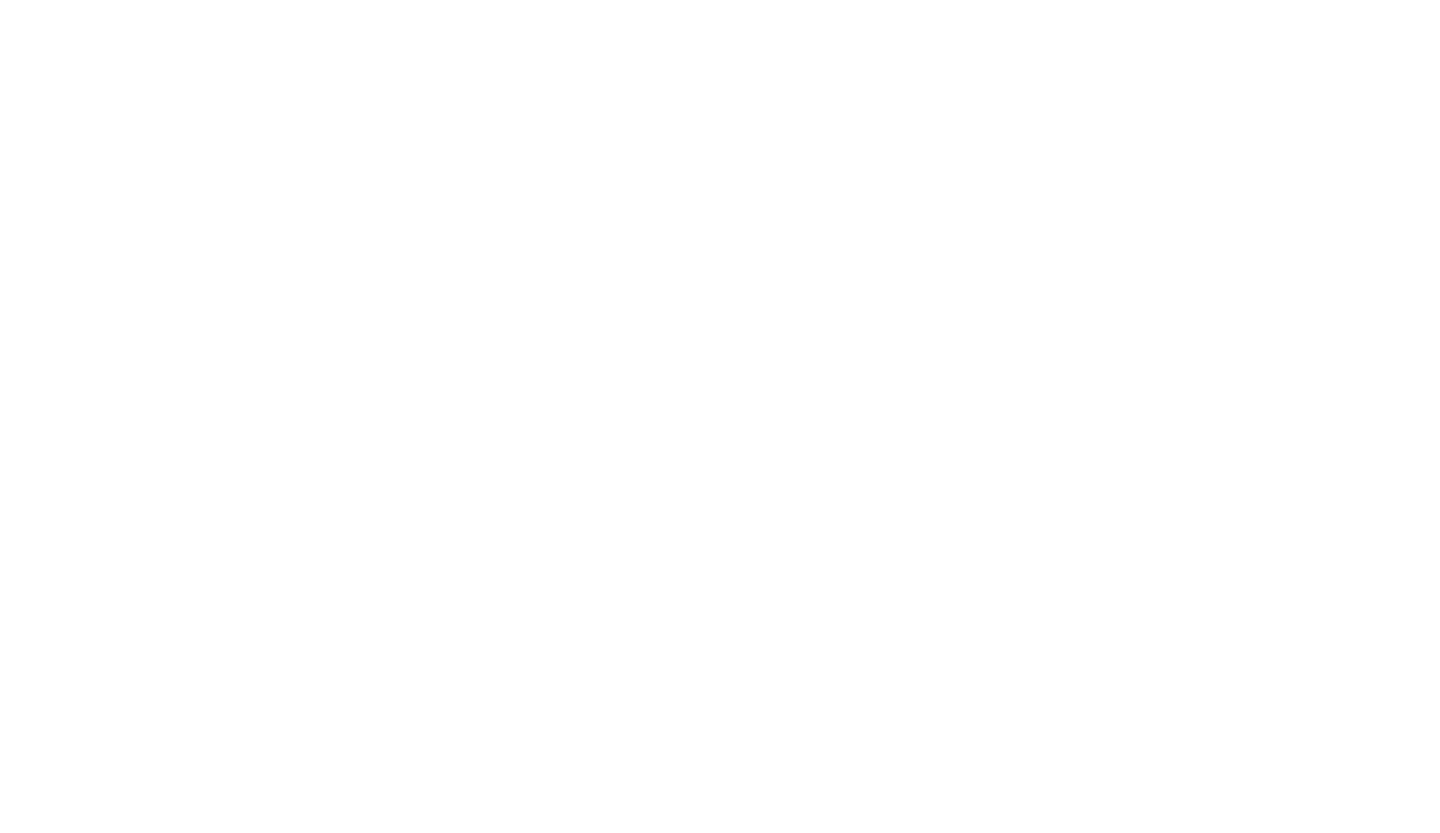 scroll, scrollTop: 0, scrollLeft: 0, axis: both 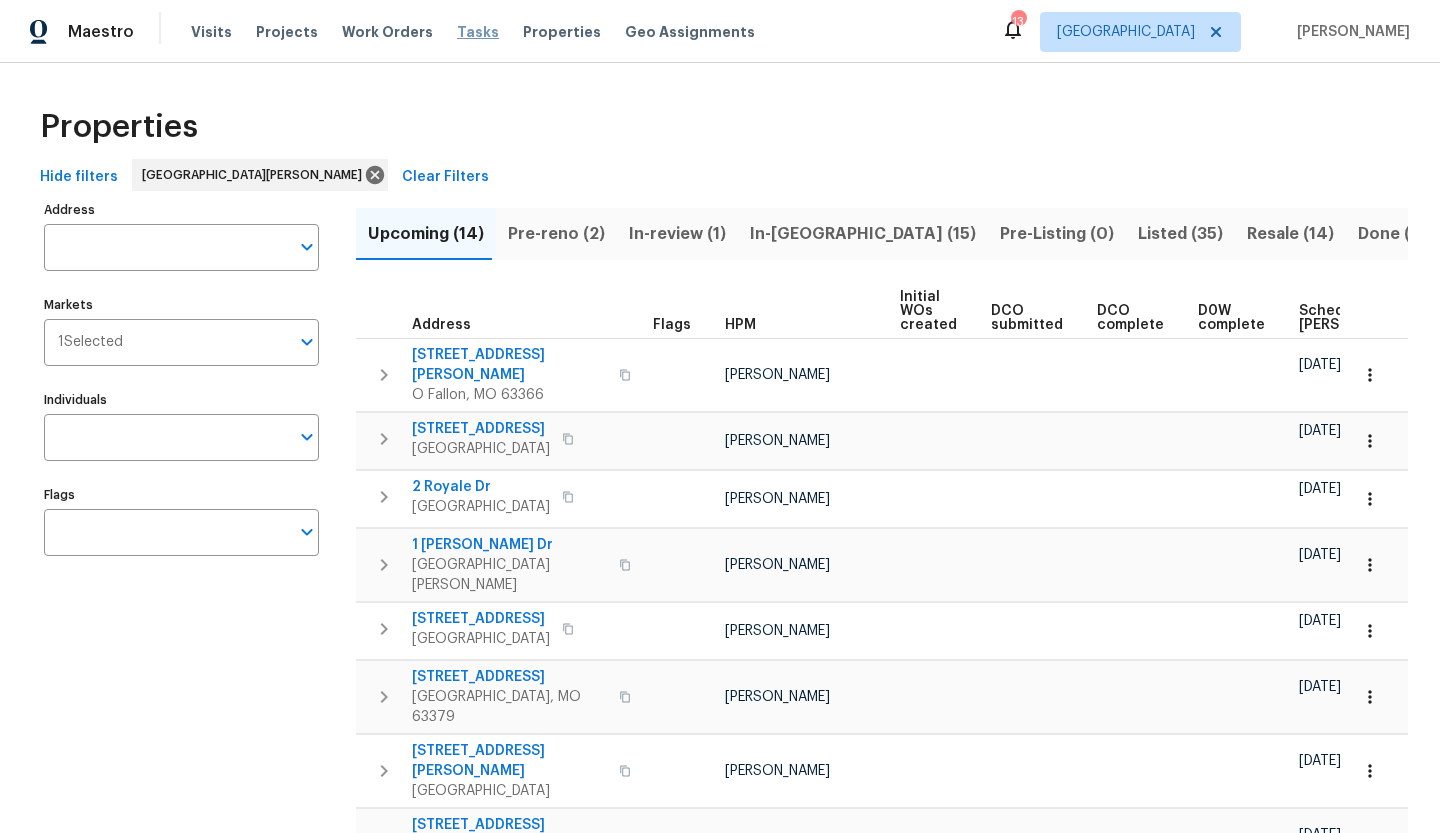 click on "Tasks" at bounding box center (478, 32) 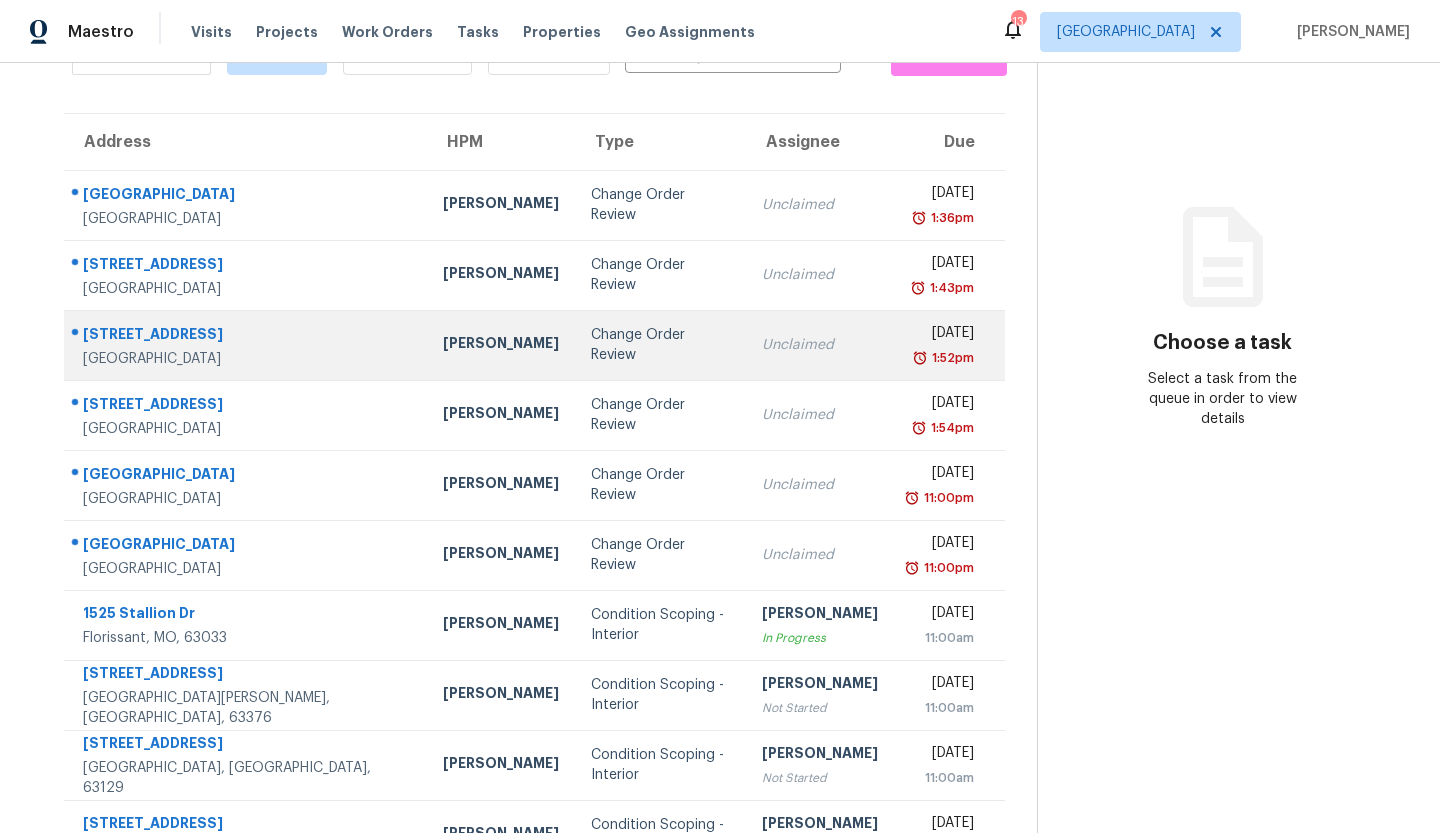 scroll, scrollTop: 209, scrollLeft: 0, axis: vertical 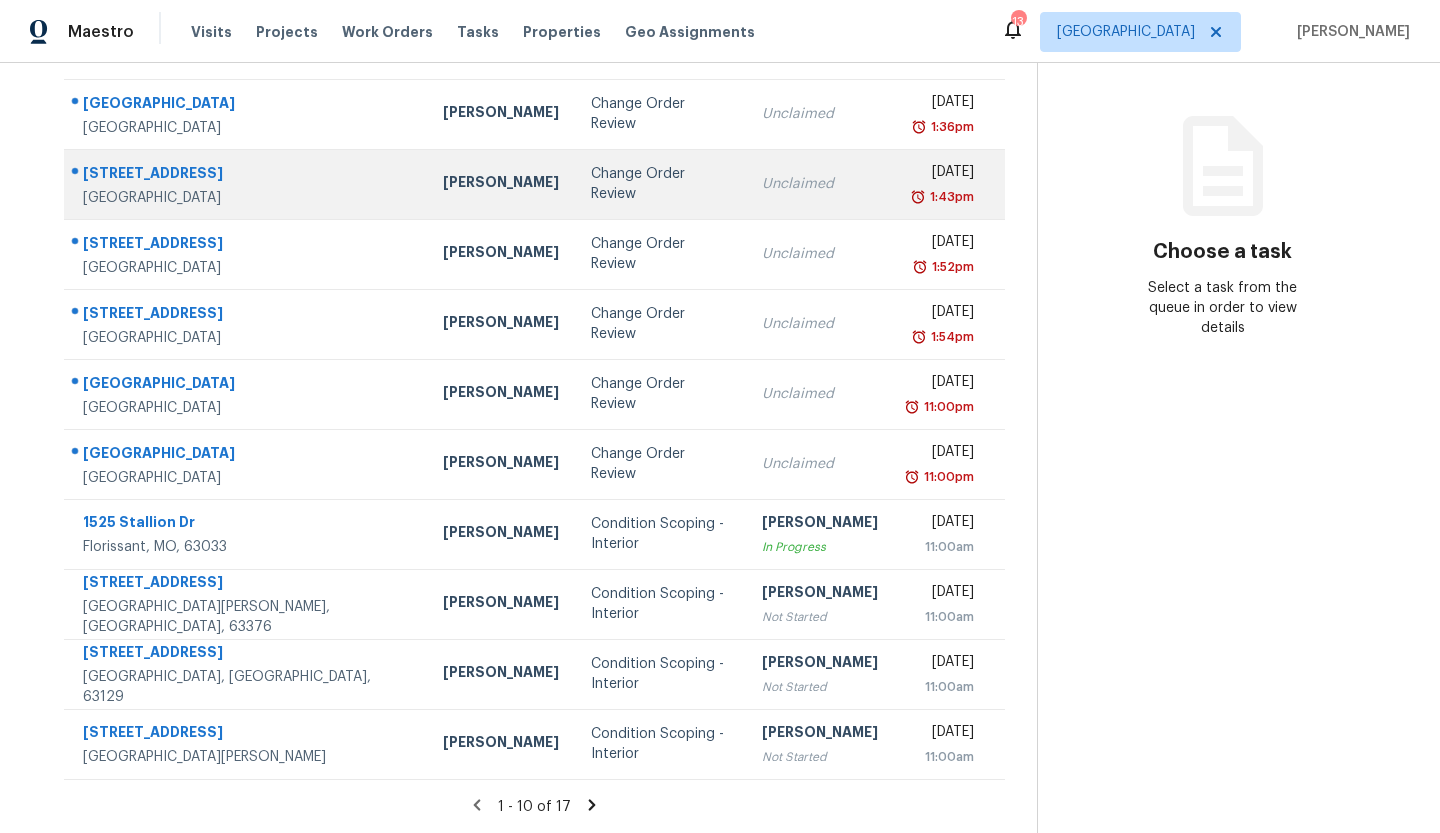 click on "Change Order Review" at bounding box center [660, 184] 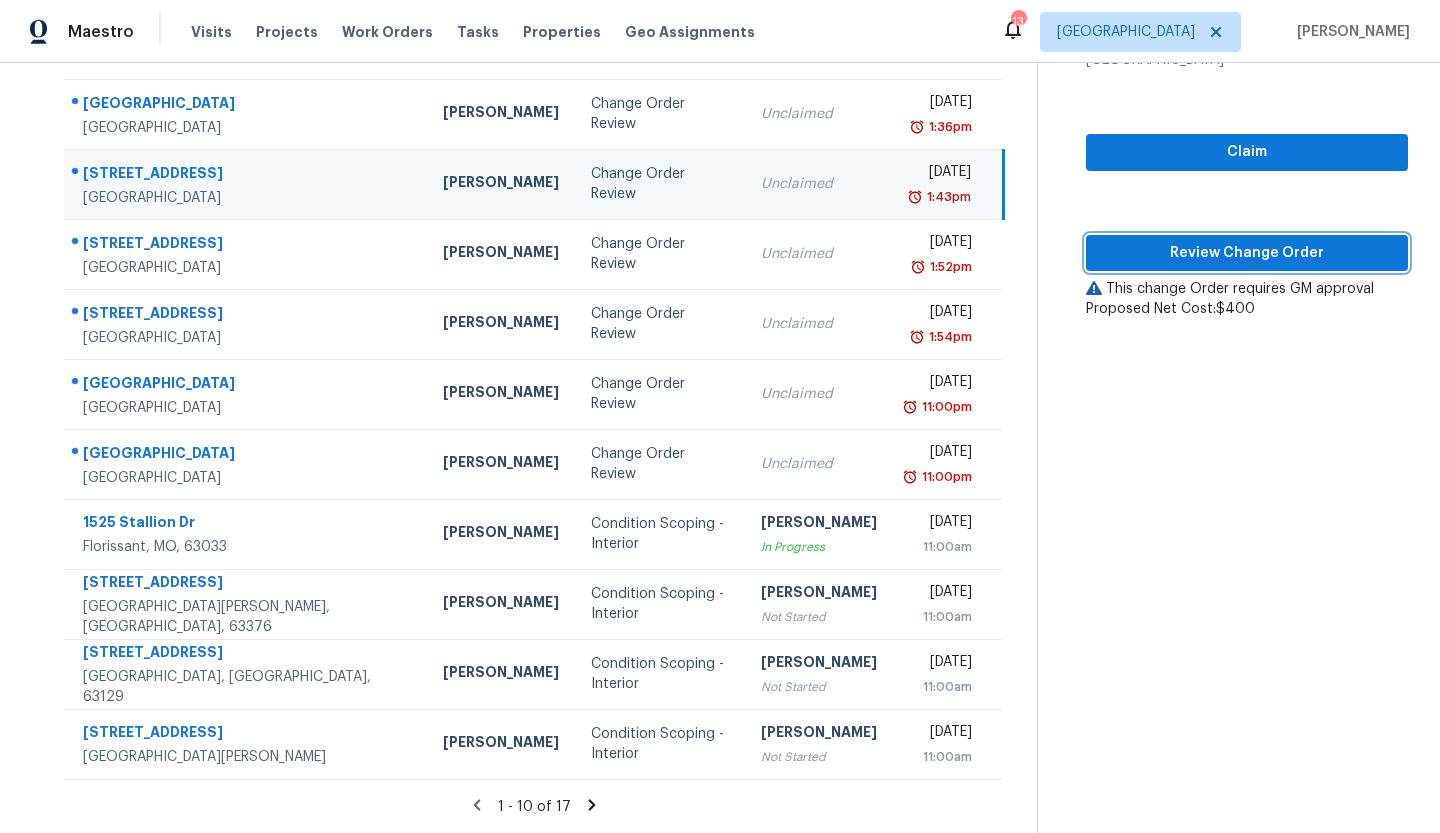 click on "Review Change Order" at bounding box center (1247, 253) 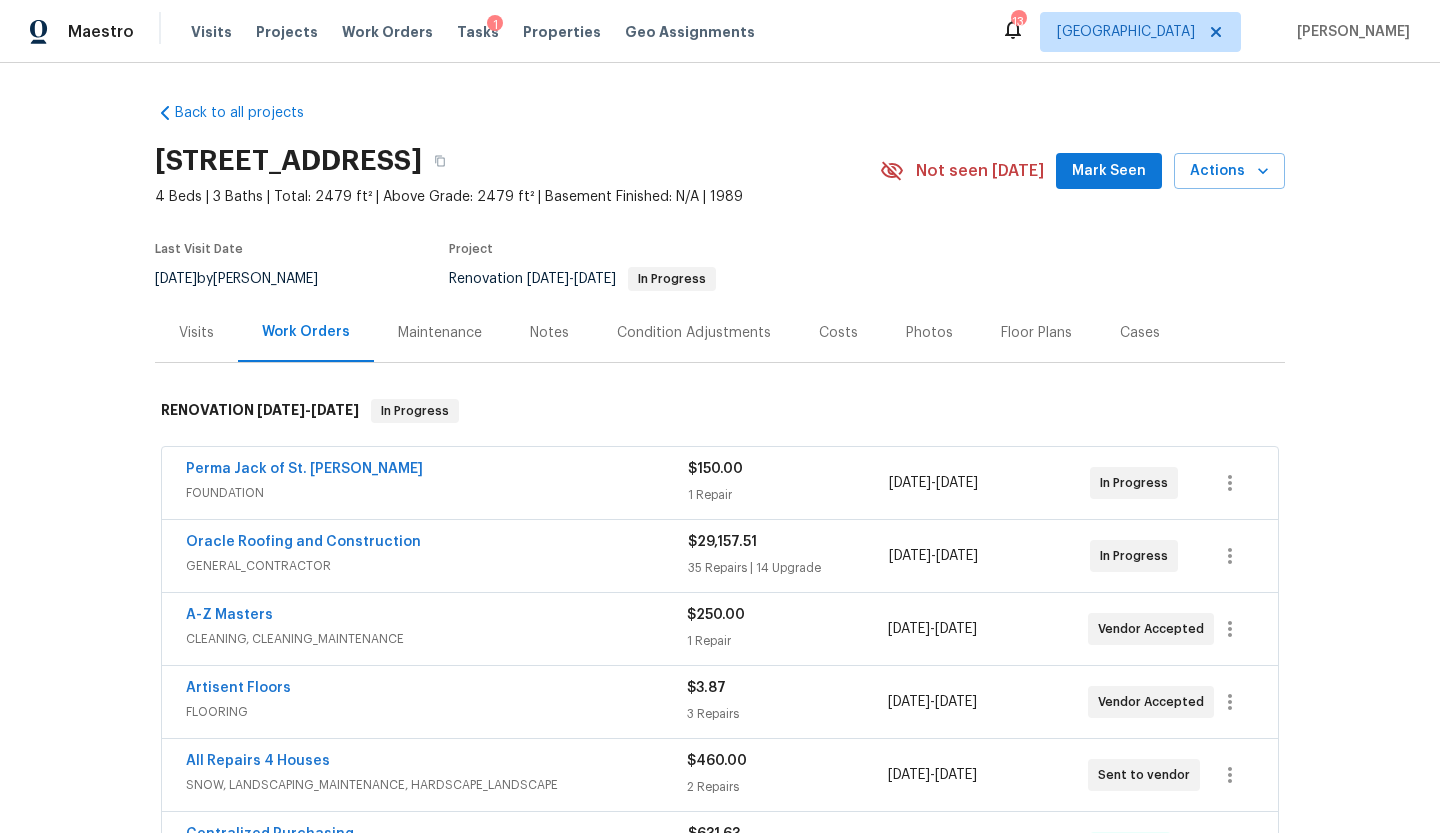 click on "Notes" at bounding box center (549, 333) 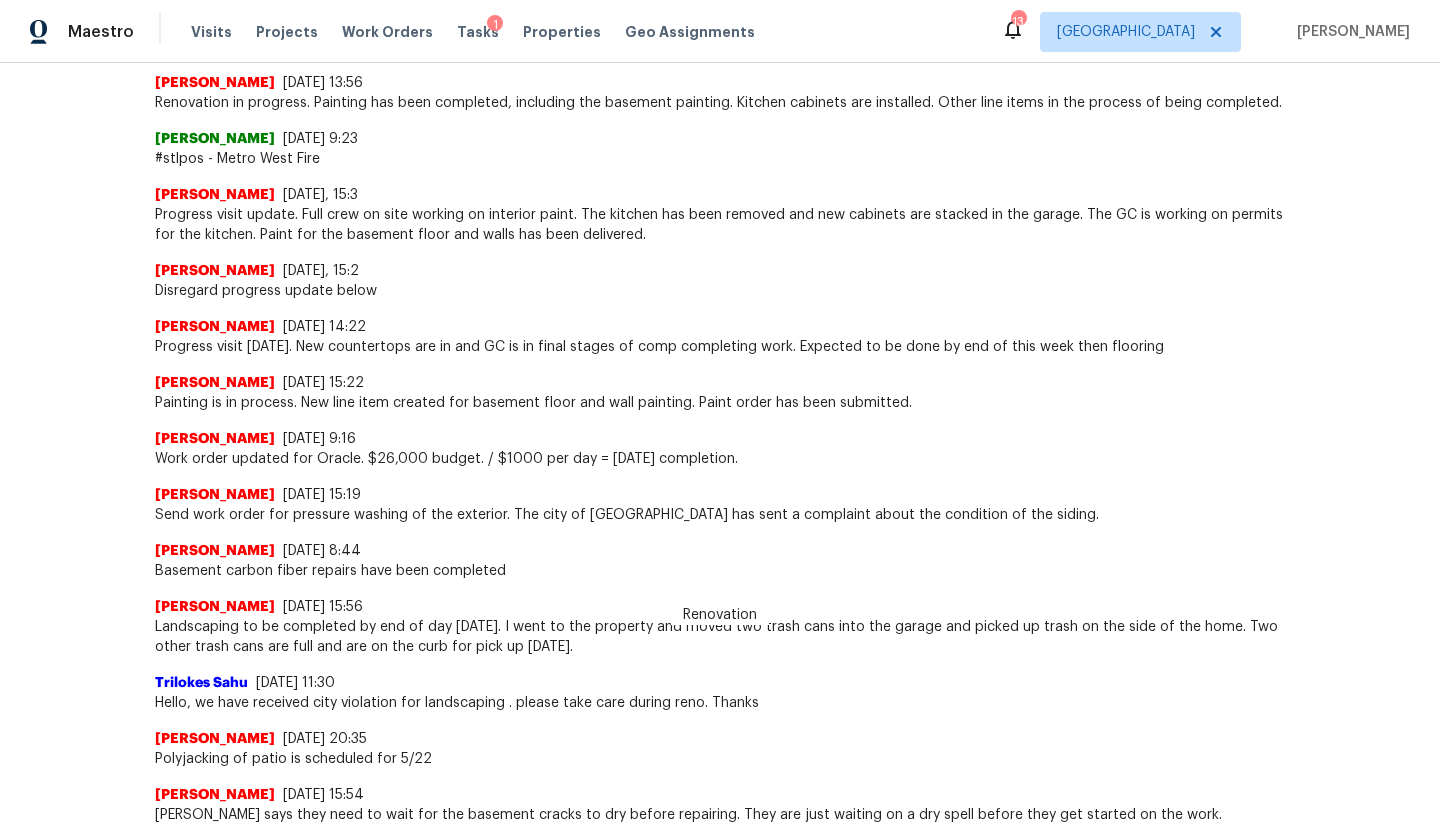 scroll, scrollTop: 0, scrollLeft: 0, axis: both 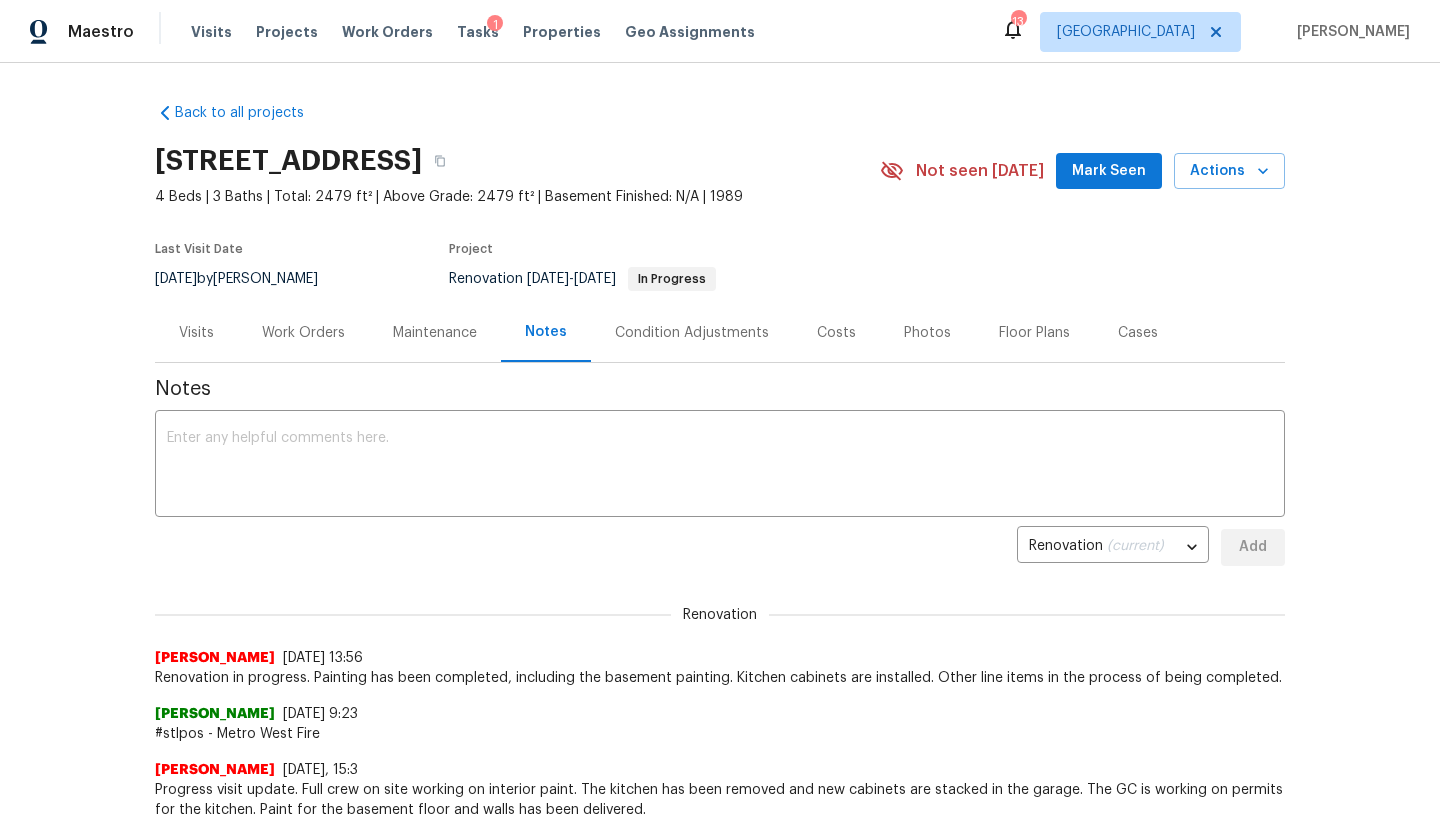 click on "Work Orders" at bounding box center (303, 333) 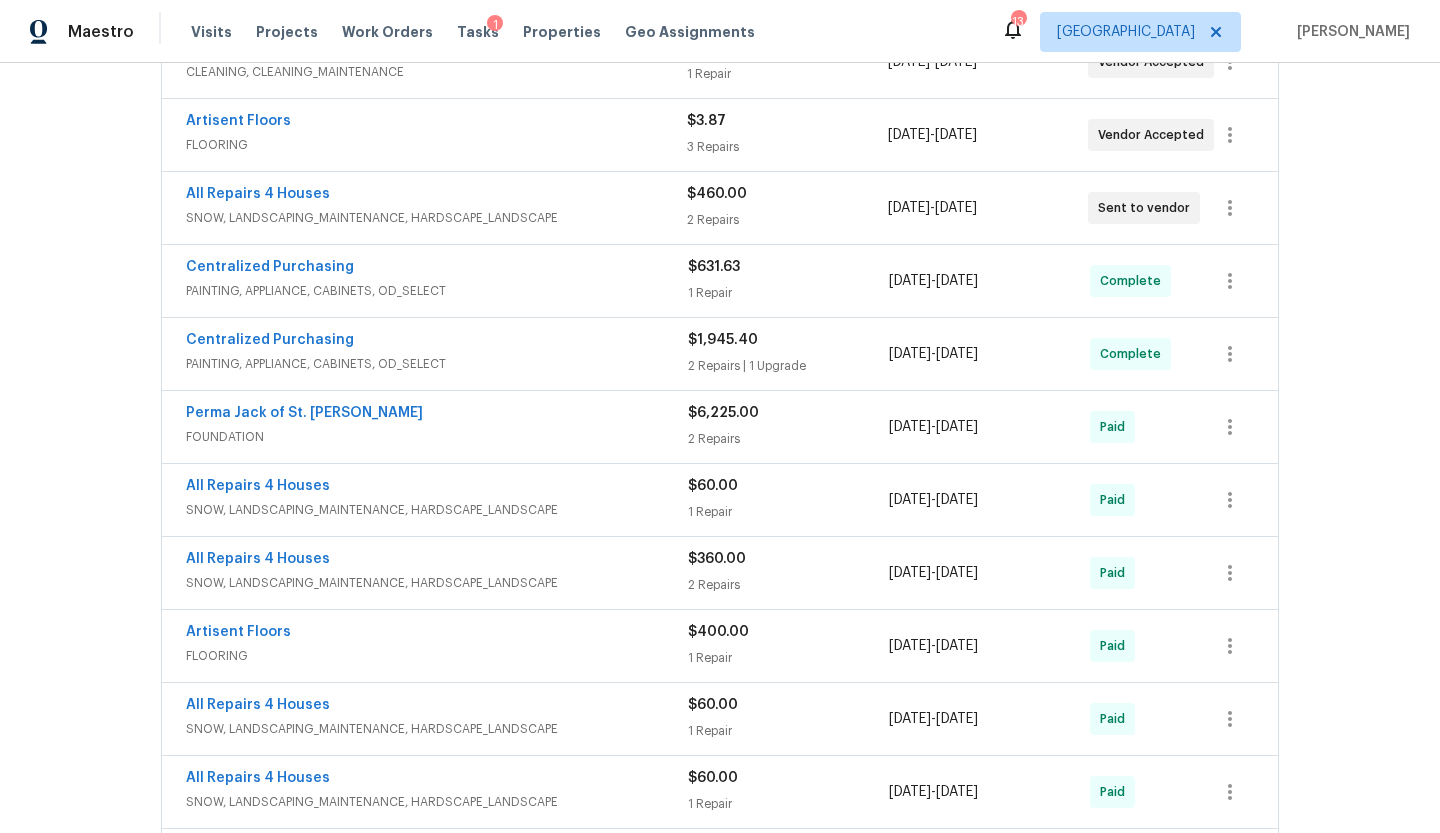 scroll, scrollTop: 948, scrollLeft: 0, axis: vertical 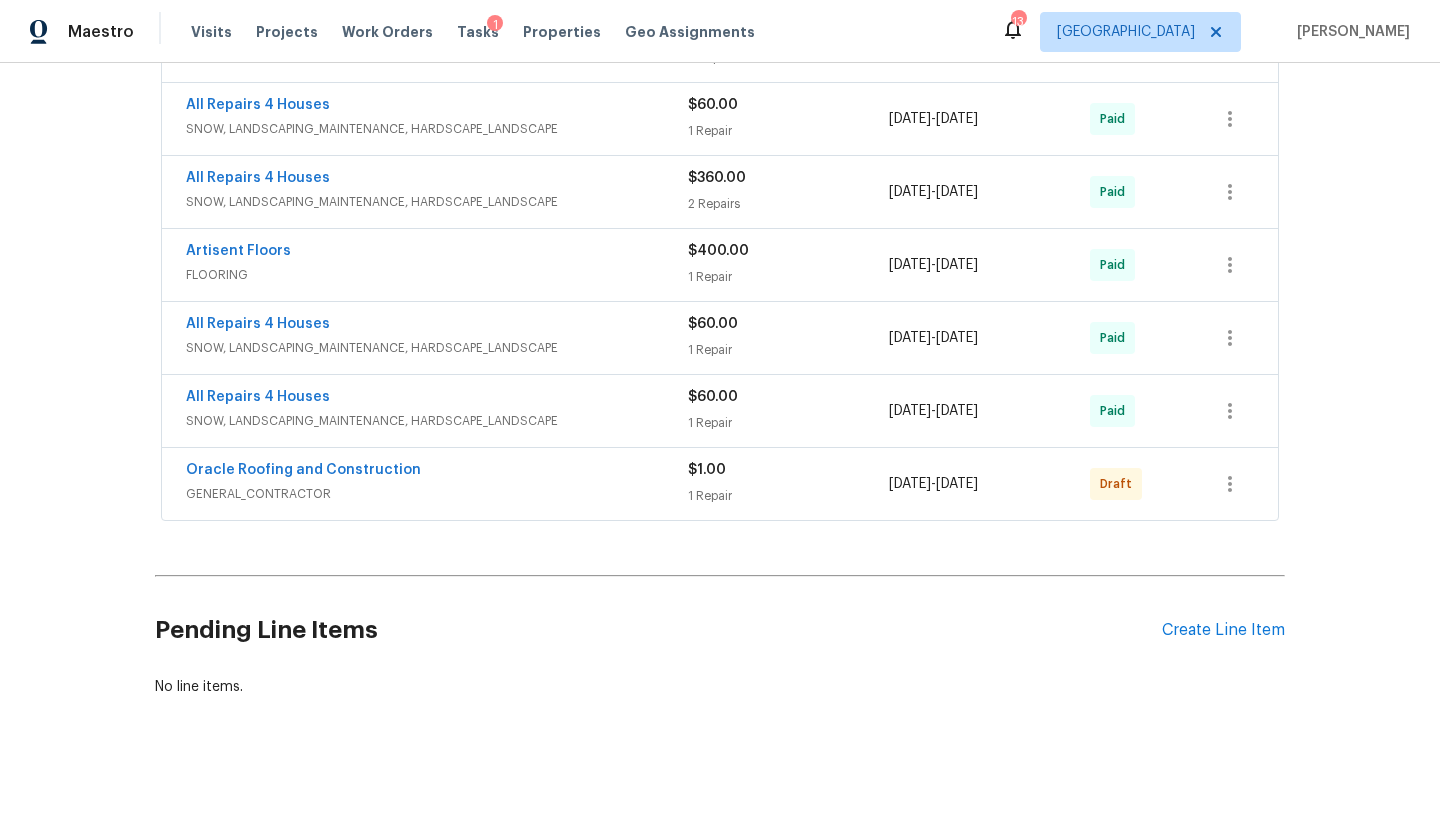 click on "GENERAL_CONTRACTOR" at bounding box center (437, 494) 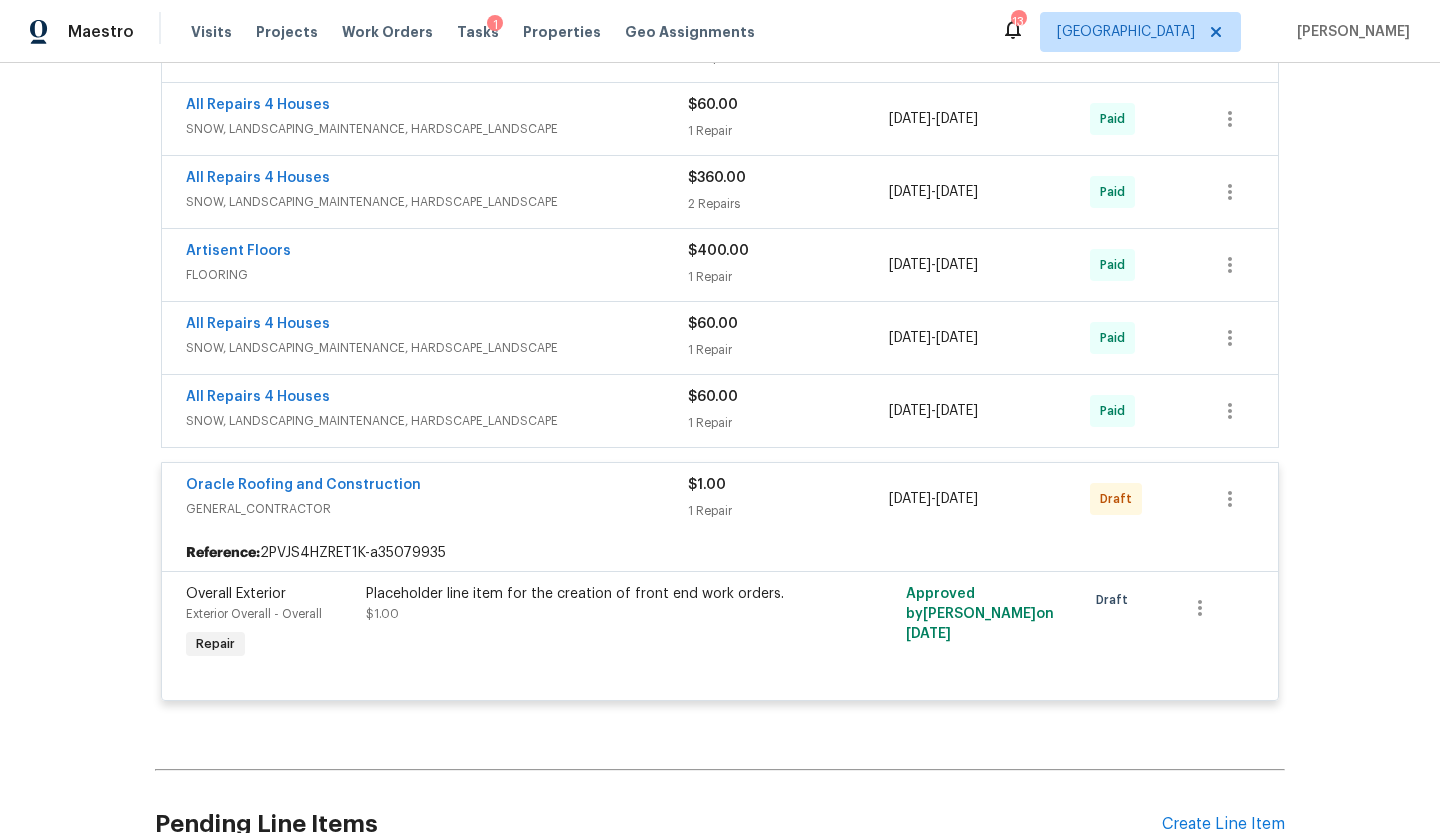 click on "All Repairs 4 Houses" at bounding box center (437, 399) 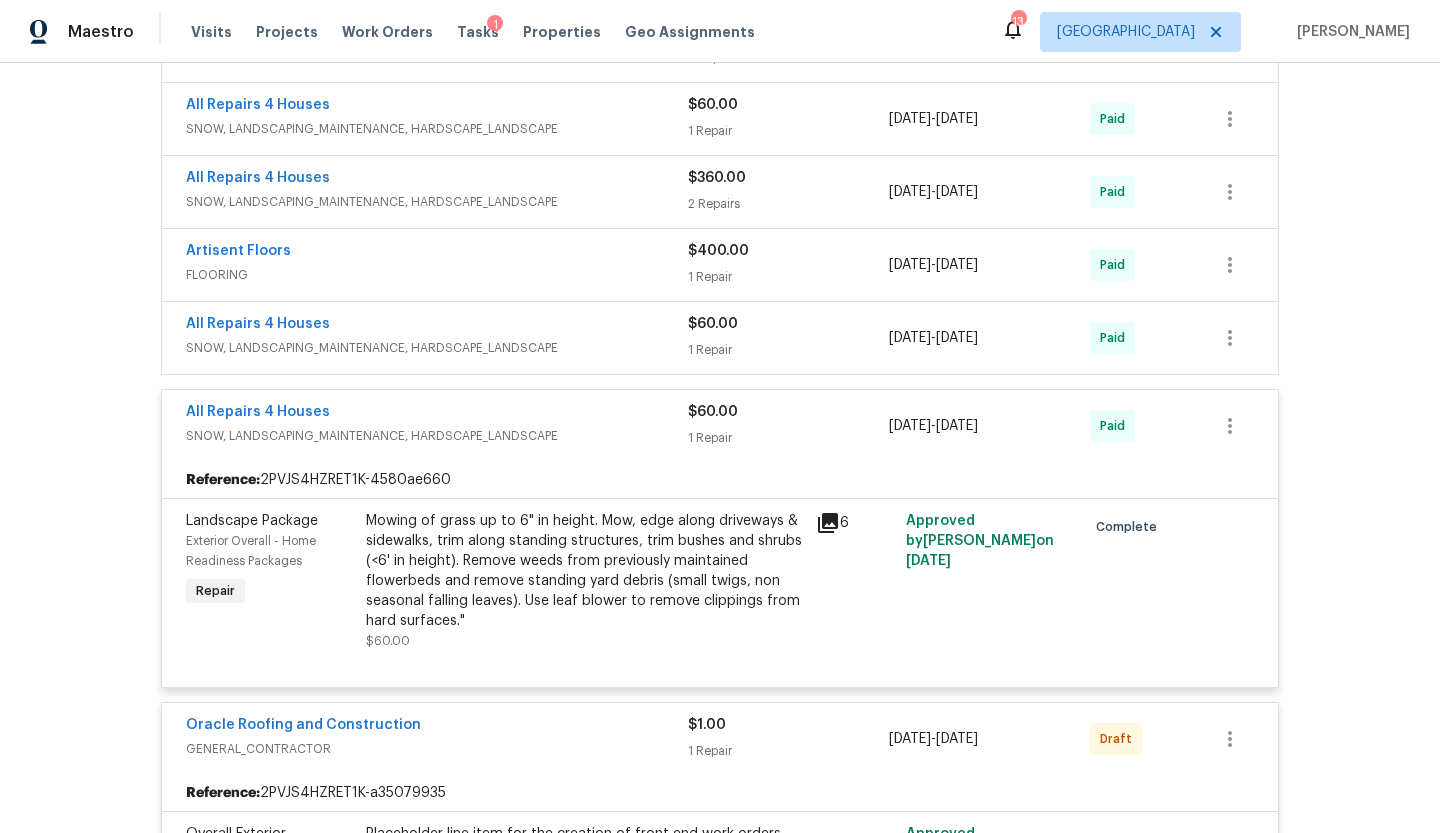 click on "All Repairs 4 Houses" at bounding box center [437, 326] 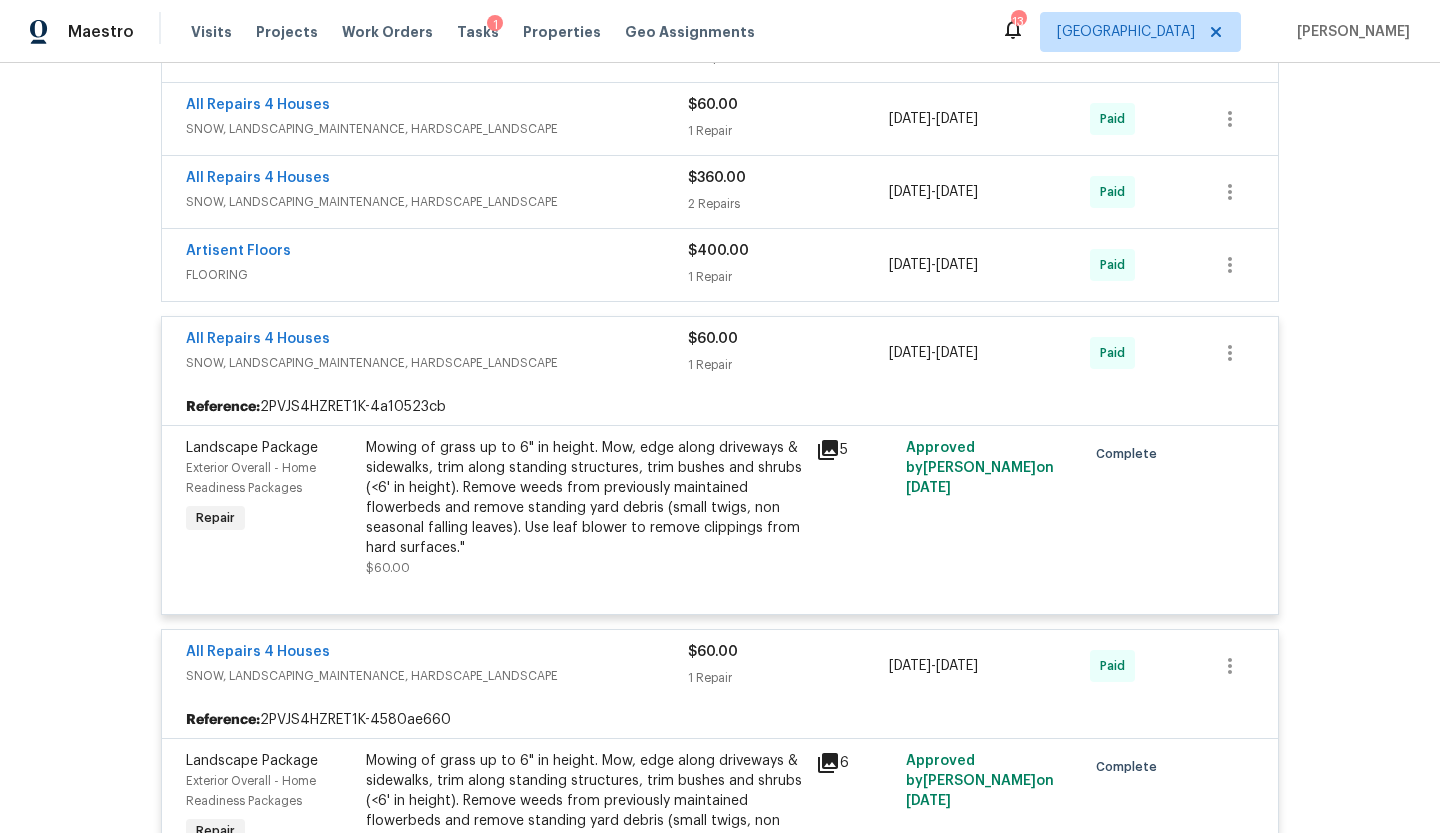 click on "FLOORING" at bounding box center (437, 275) 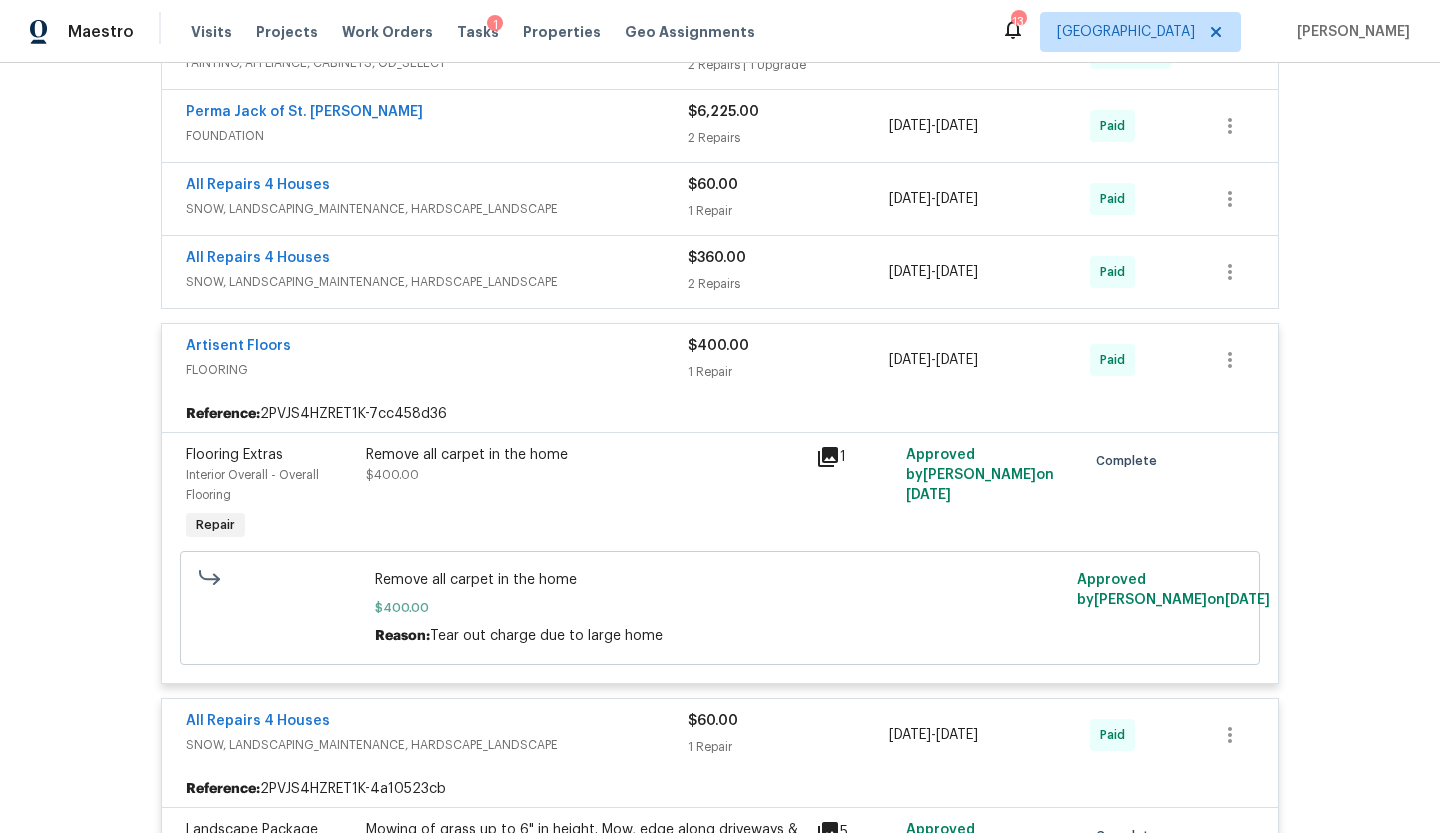 scroll, scrollTop: 846, scrollLeft: 0, axis: vertical 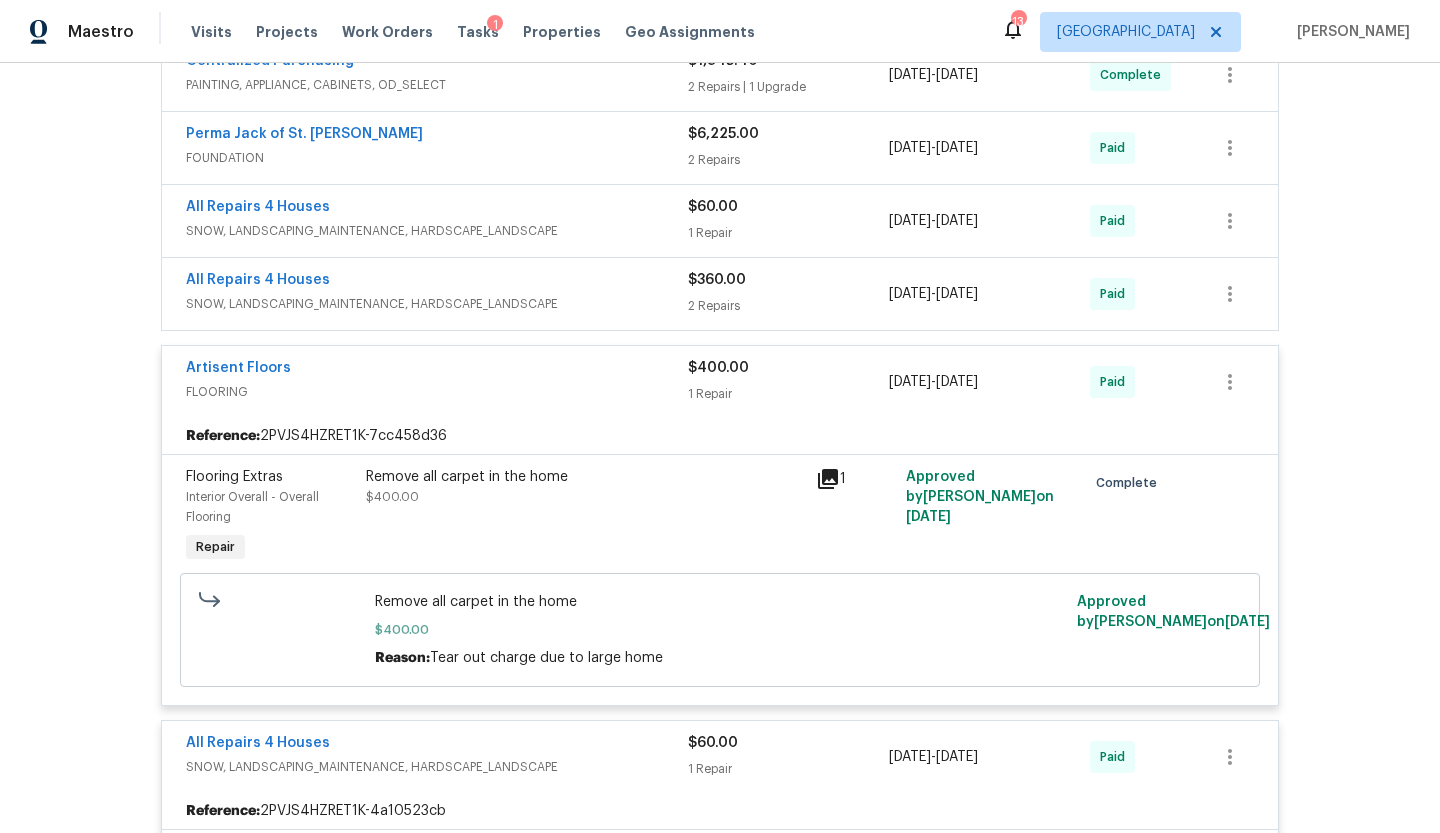 click on "All Repairs 4 Houses" at bounding box center (437, 282) 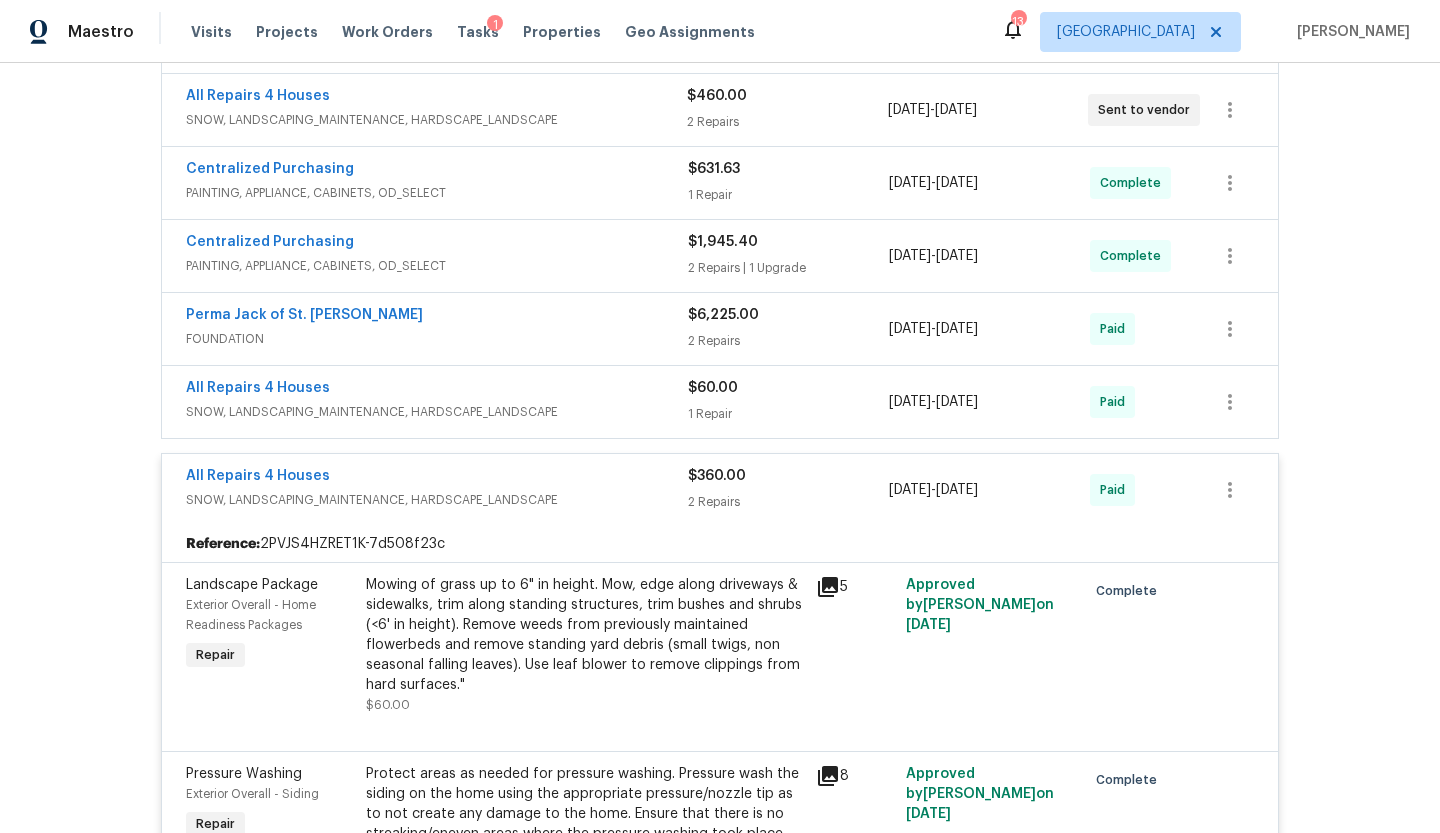 scroll, scrollTop: 661, scrollLeft: 0, axis: vertical 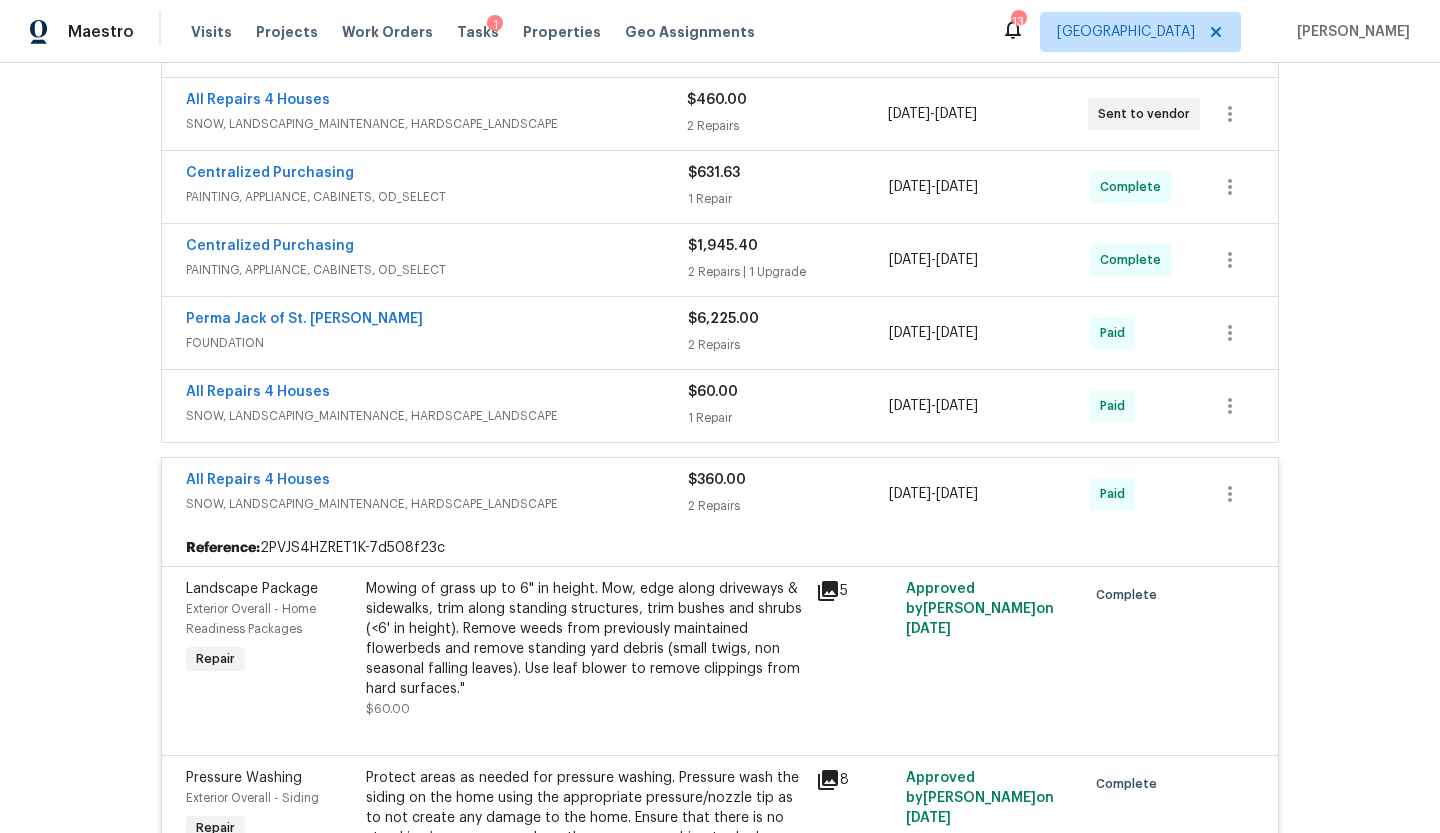 click on "All Repairs 4 Houses" at bounding box center [436, 102] 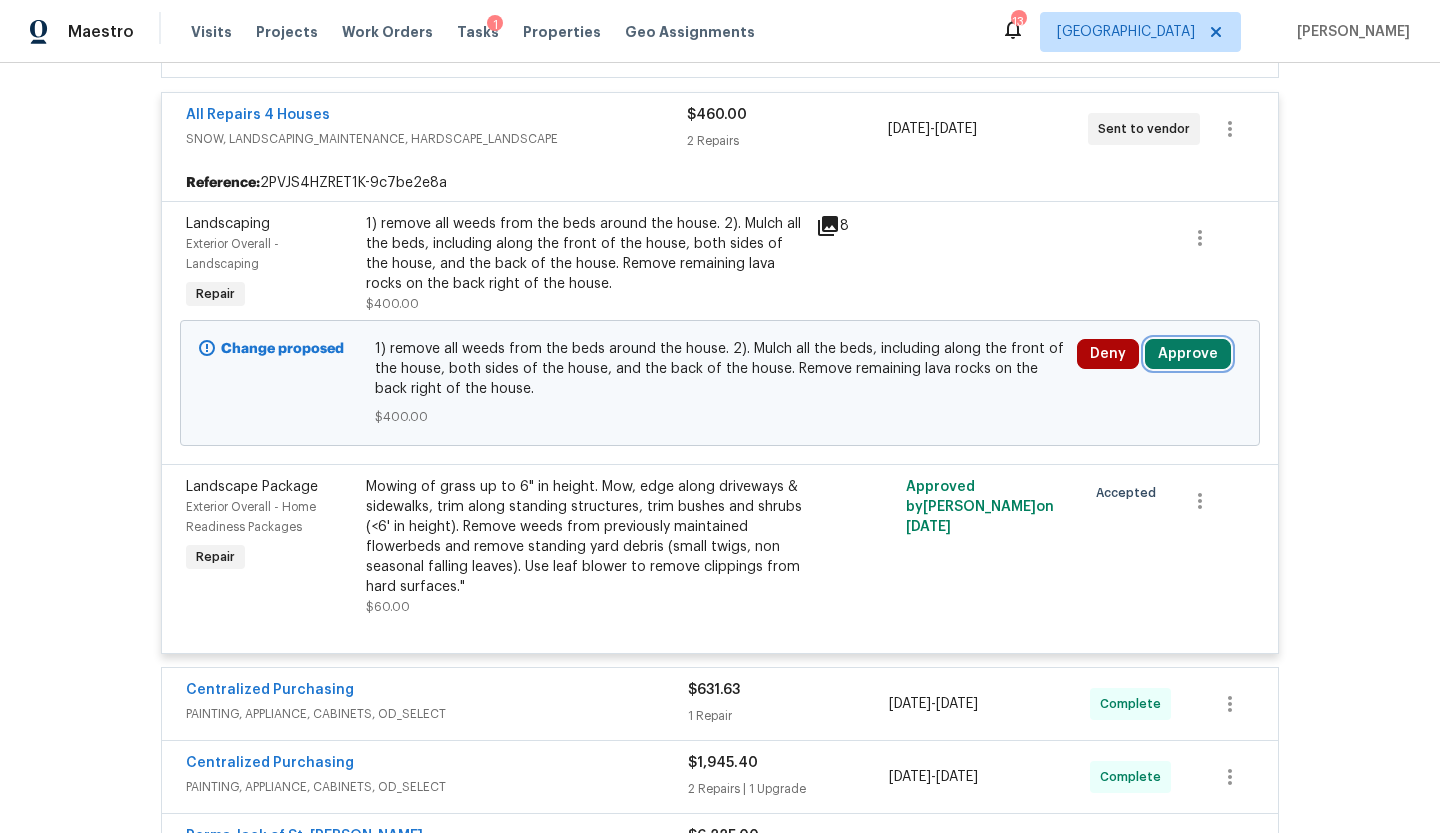 click on "Approve" at bounding box center [1188, 354] 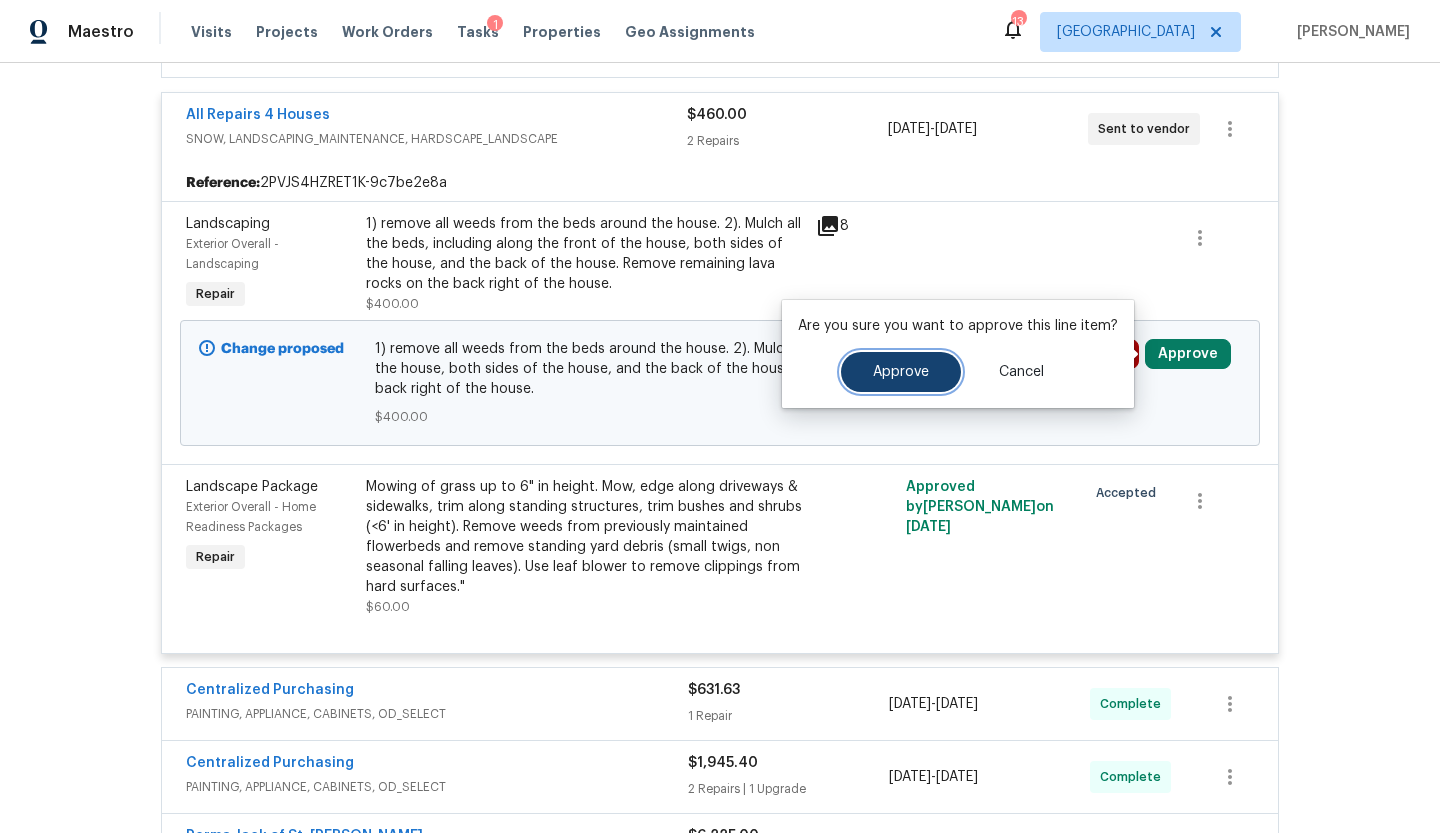 click on "Approve" at bounding box center [901, 372] 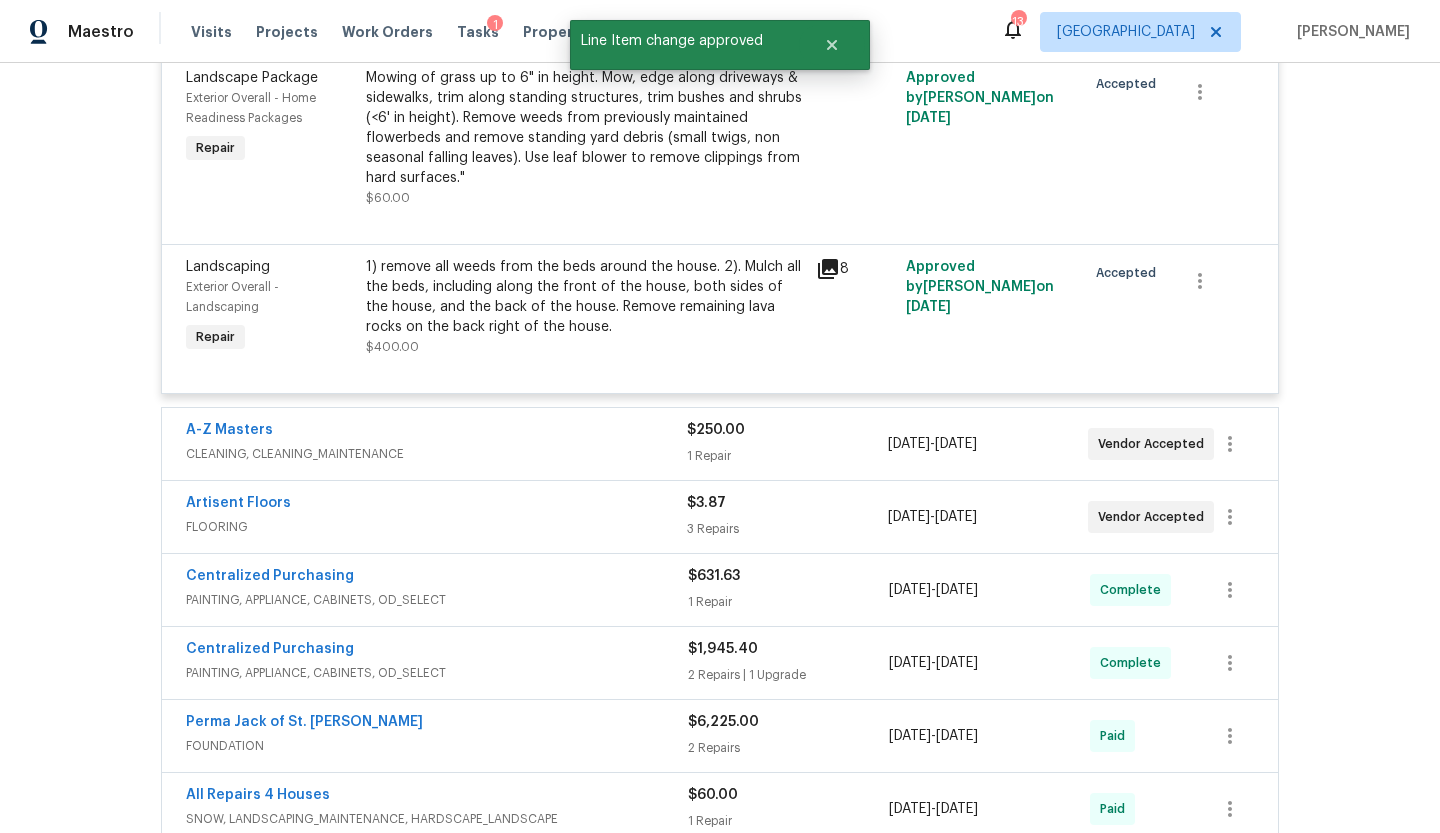 scroll, scrollTop: 515, scrollLeft: 0, axis: vertical 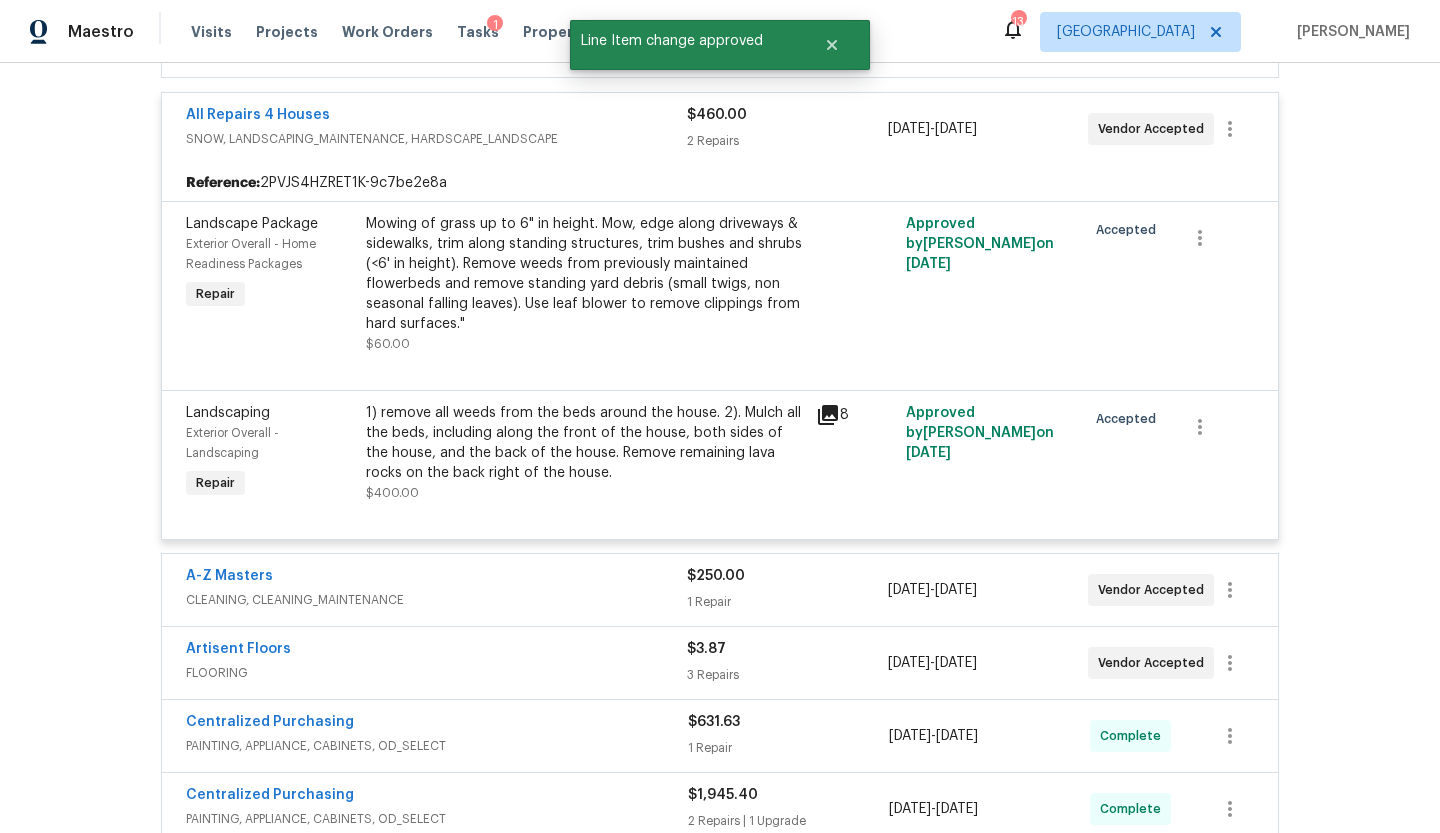 click on "All Repairs 4 Houses" at bounding box center [436, 117] 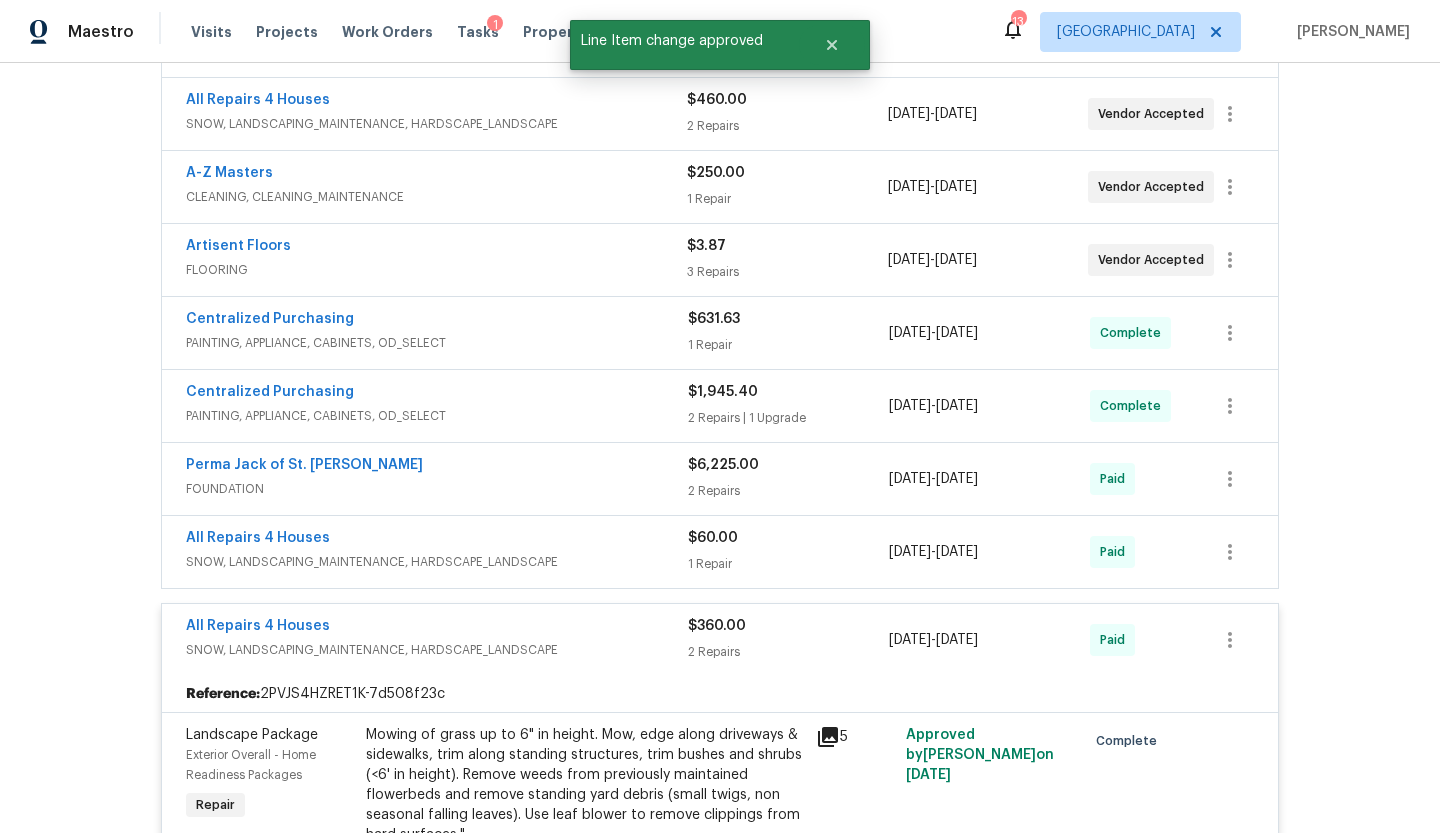 click on "A-Z Masters" at bounding box center (436, 175) 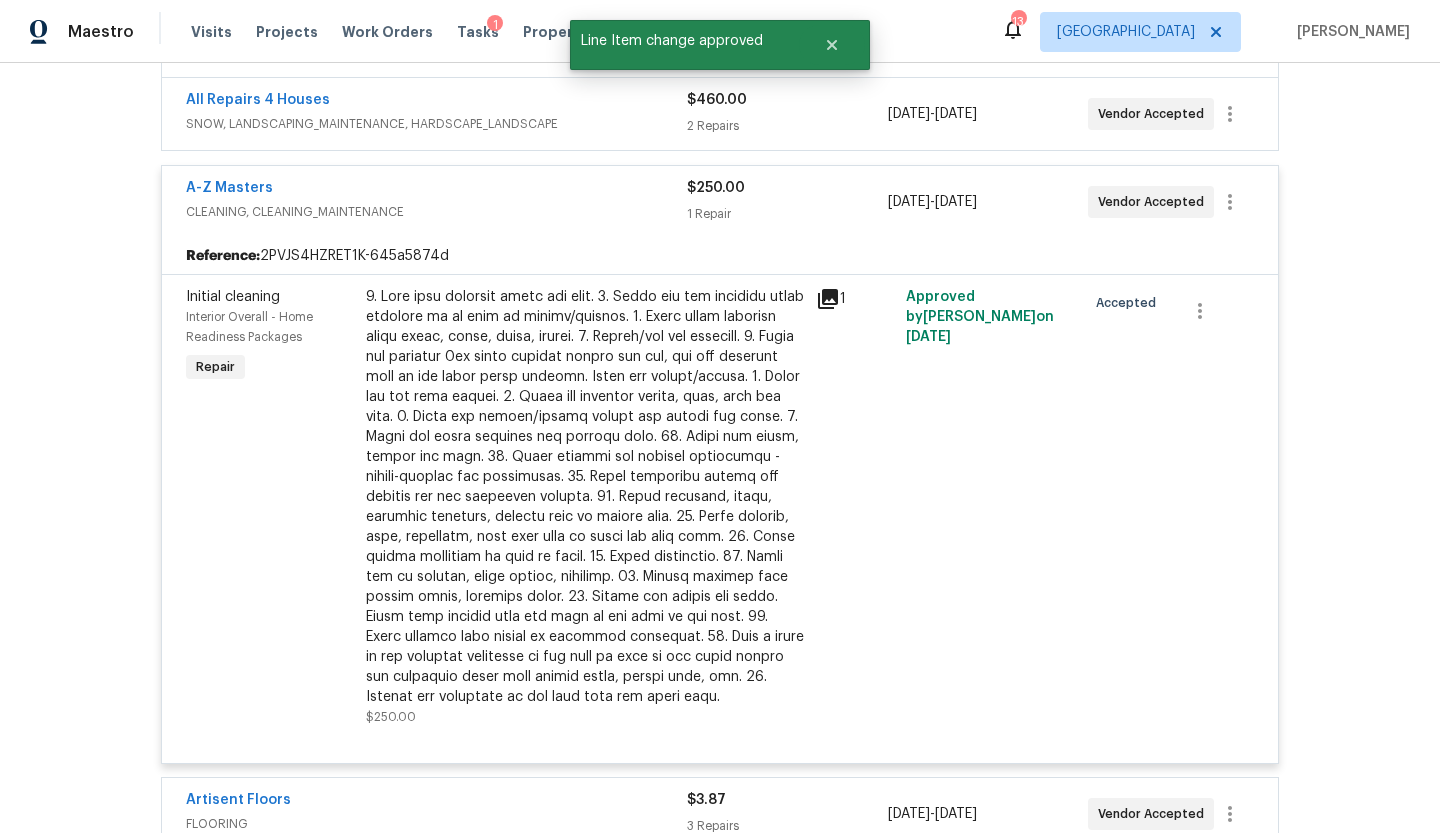 click on "A-Z Masters" at bounding box center (436, 190) 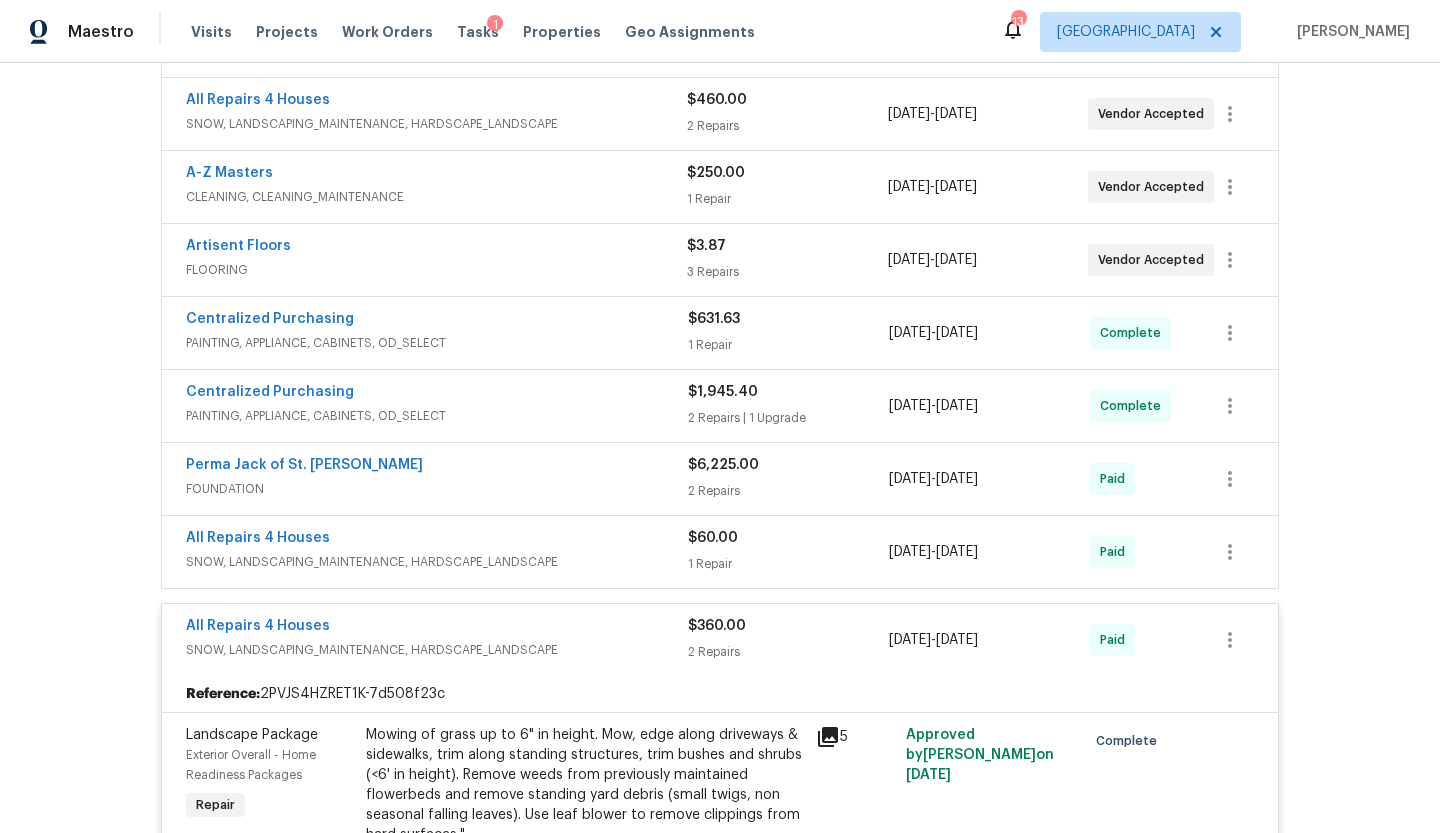 click on "Artisent Floors" at bounding box center [436, 248] 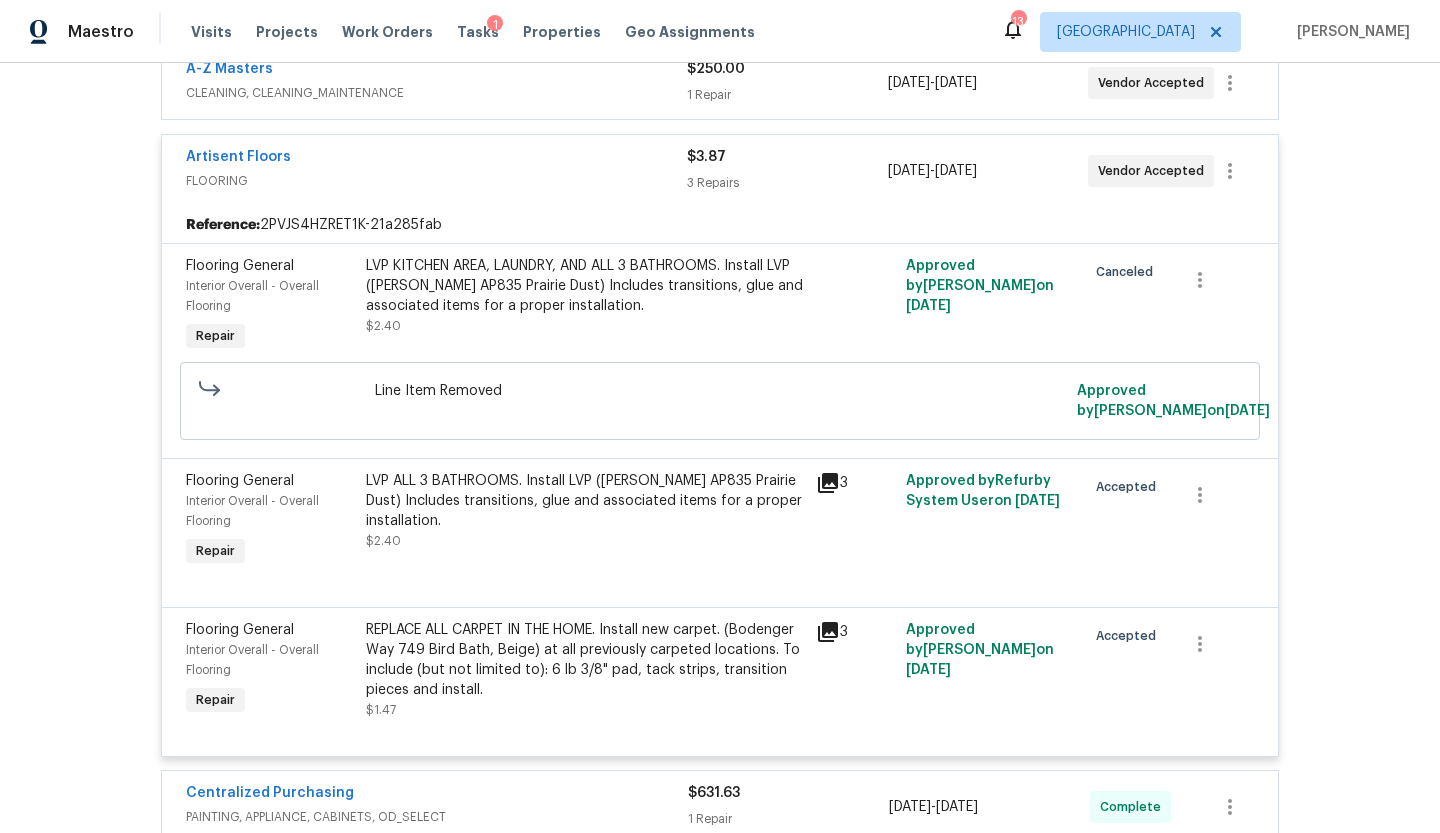 scroll, scrollTop: 598, scrollLeft: 0, axis: vertical 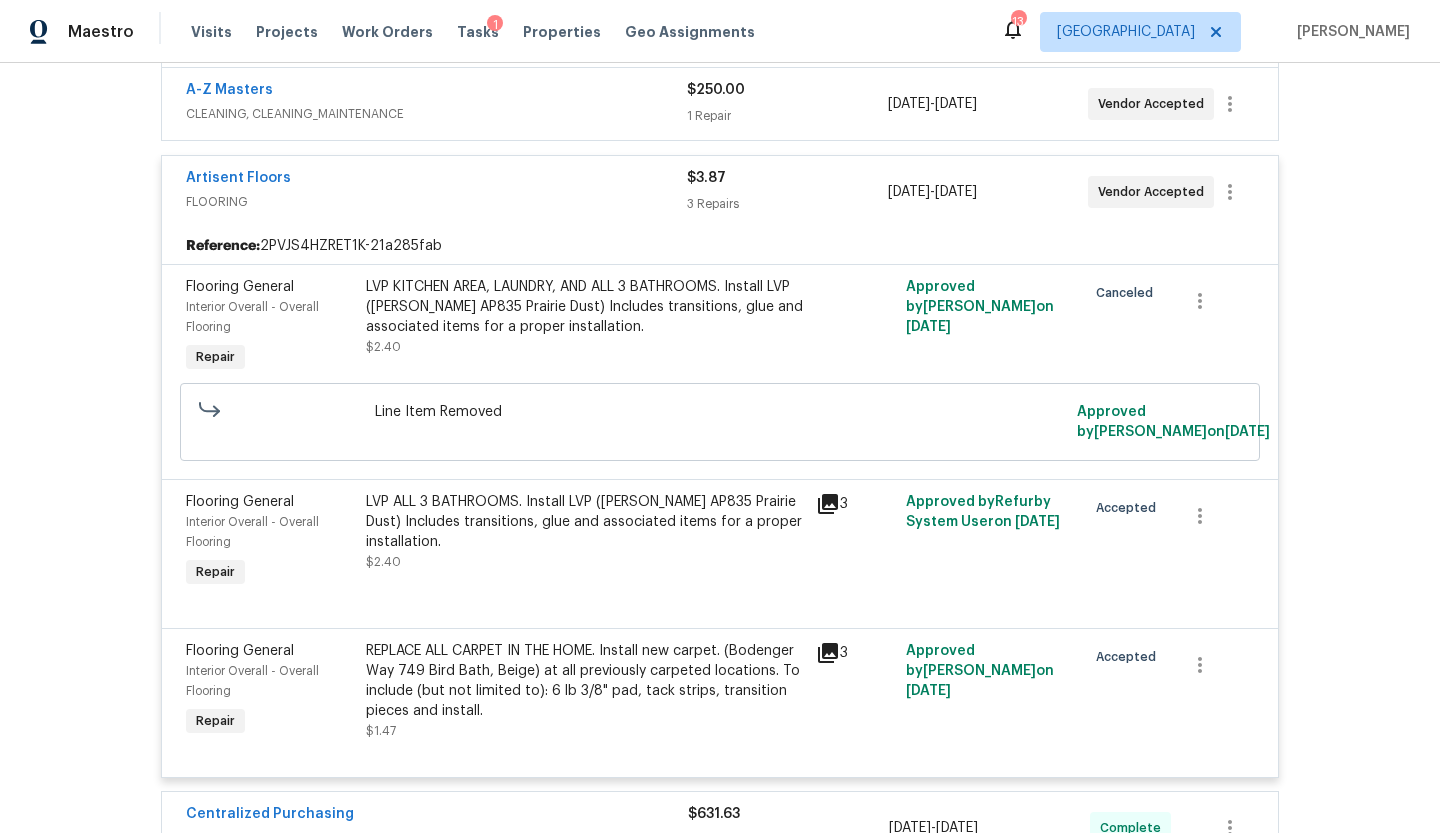click on "FLOORING" at bounding box center (436, 202) 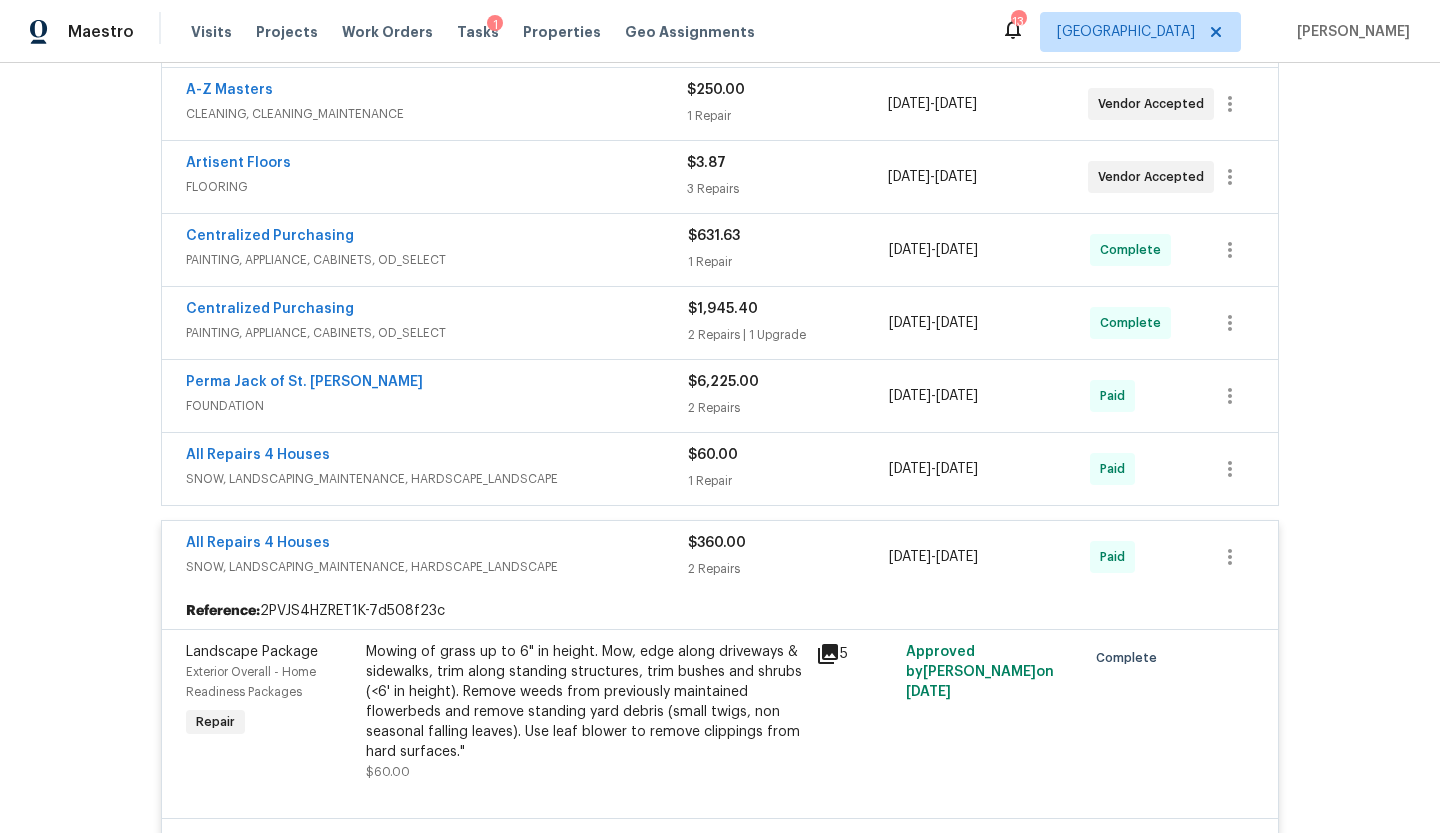 click on "Centralized Purchasing" at bounding box center [437, 238] 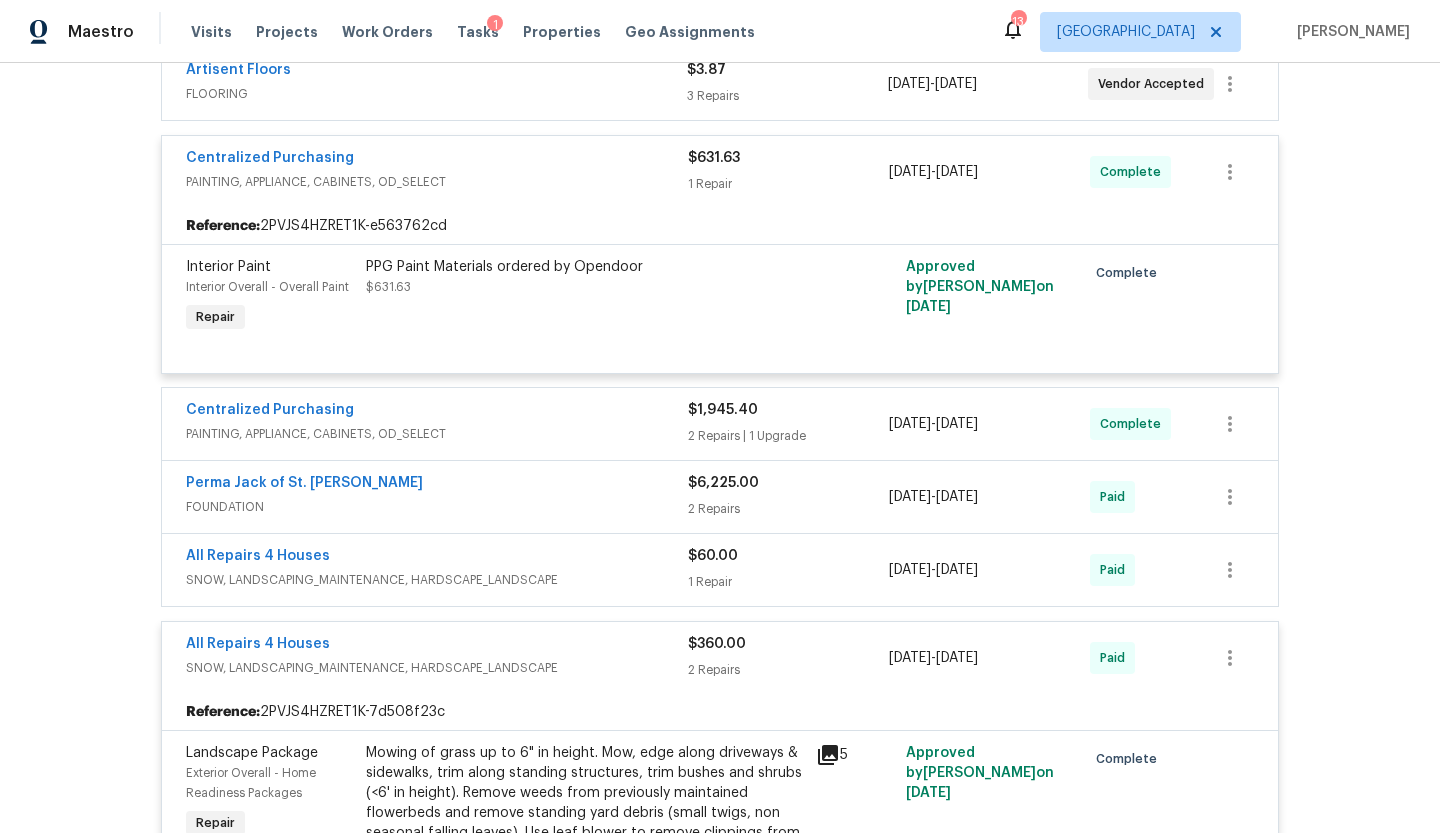scroll, scrollTop: 663, scrollLeft: 0, axis: vertical 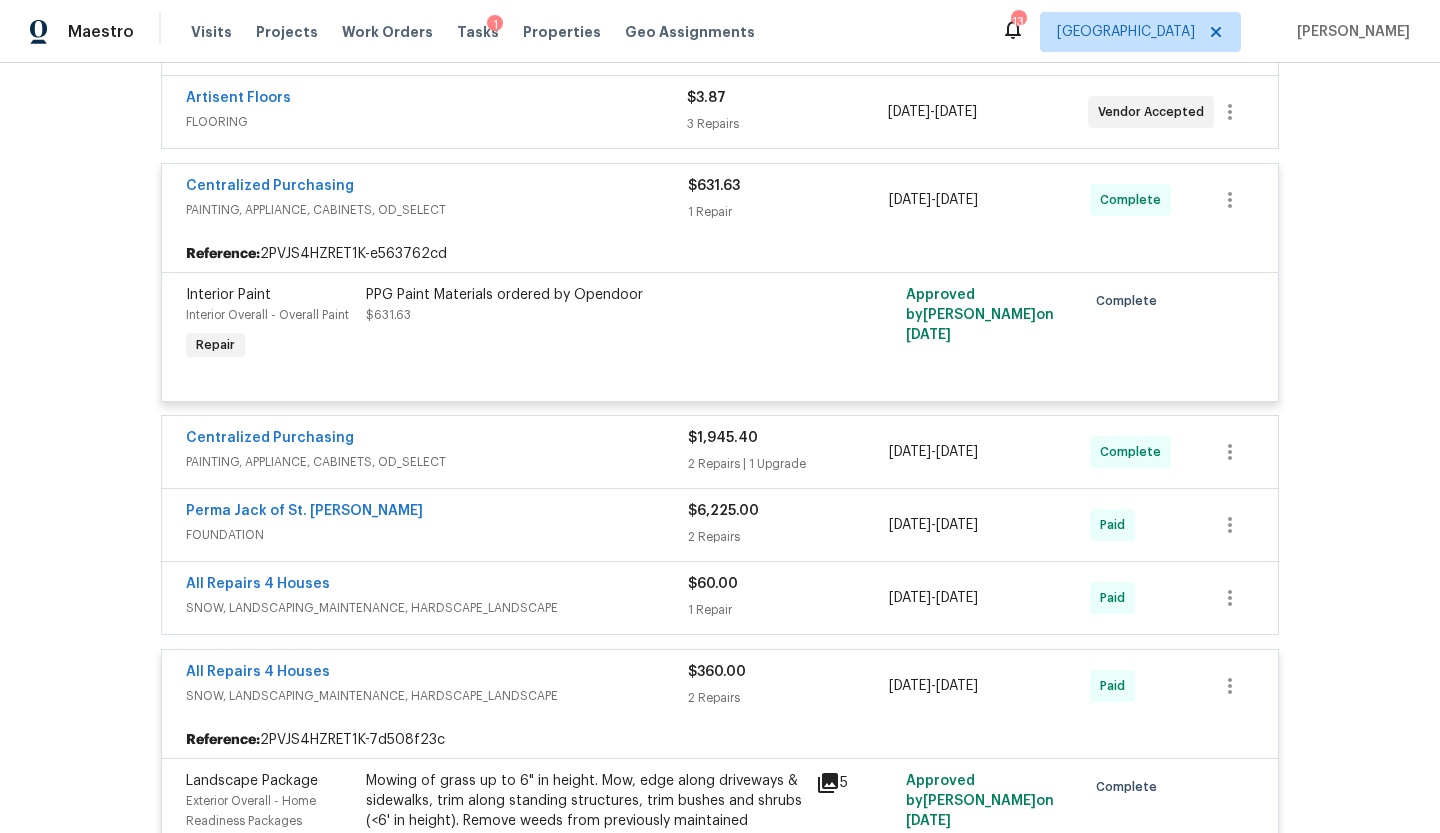 click on "Centralized Purchasing" at bounding box center [437, 188] 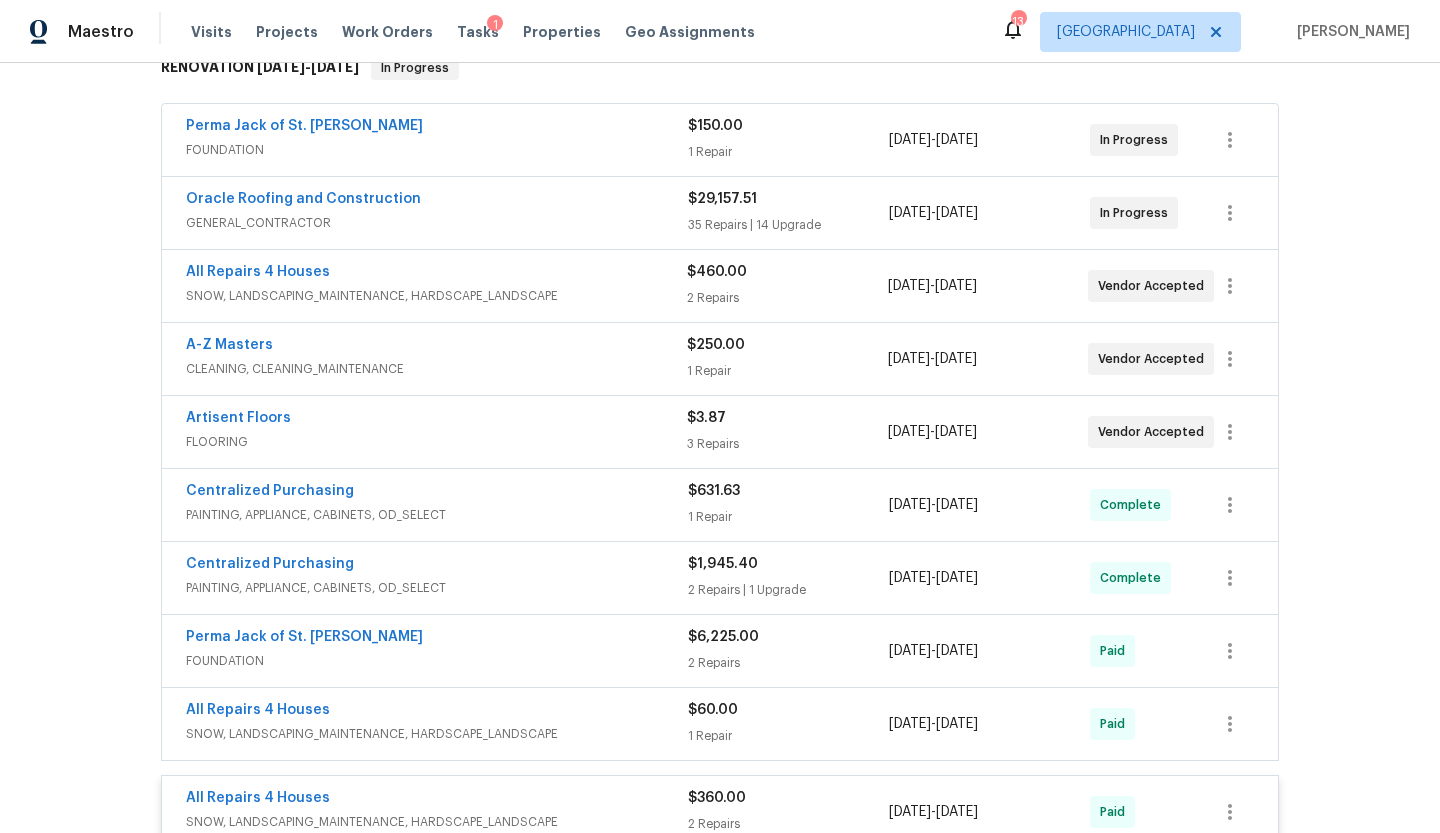 scroll, scrollTop: 335, scrollLeft: 0, axis: vertical 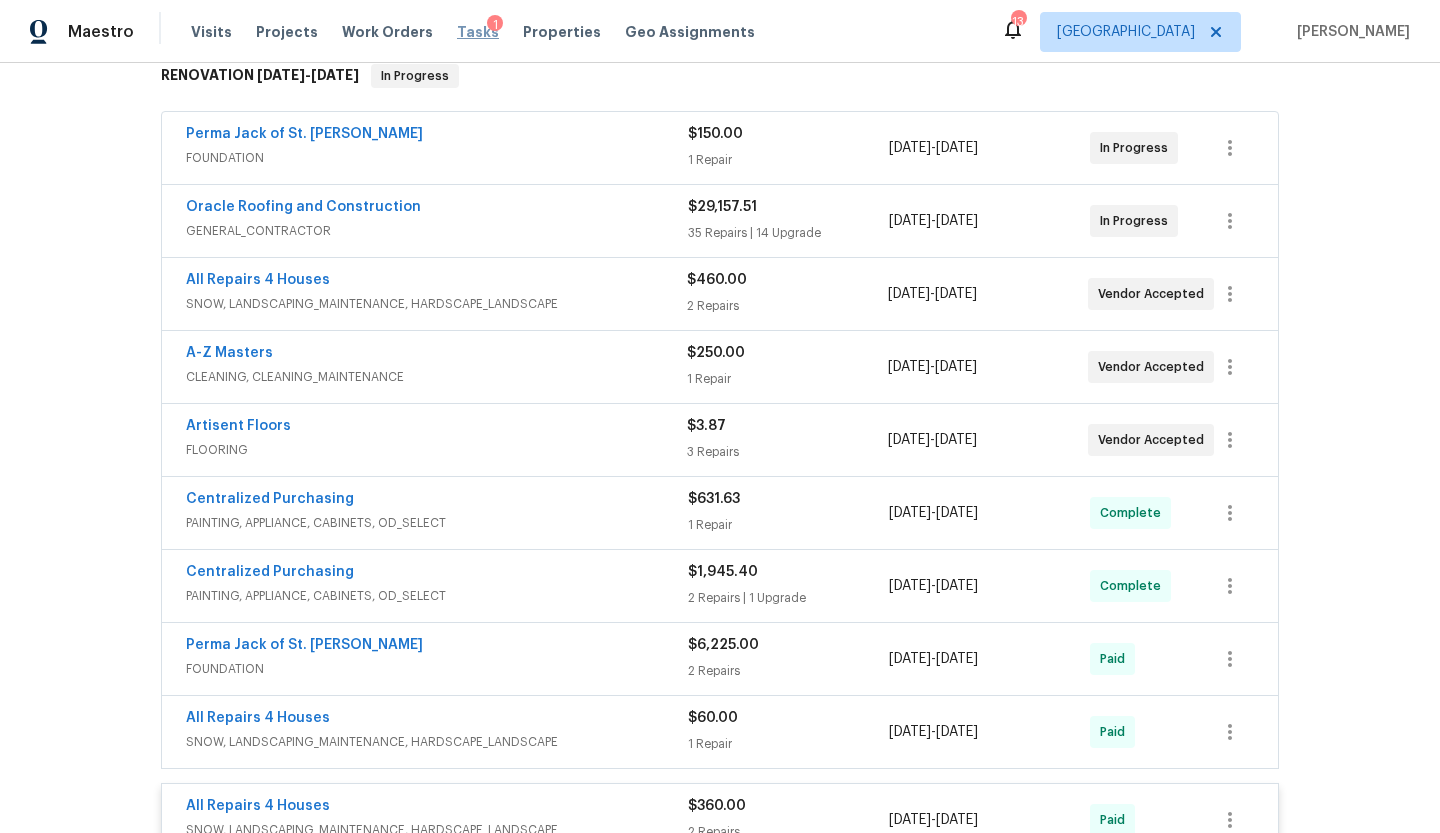 click on "Tasks" at bounding box center [478, 32] 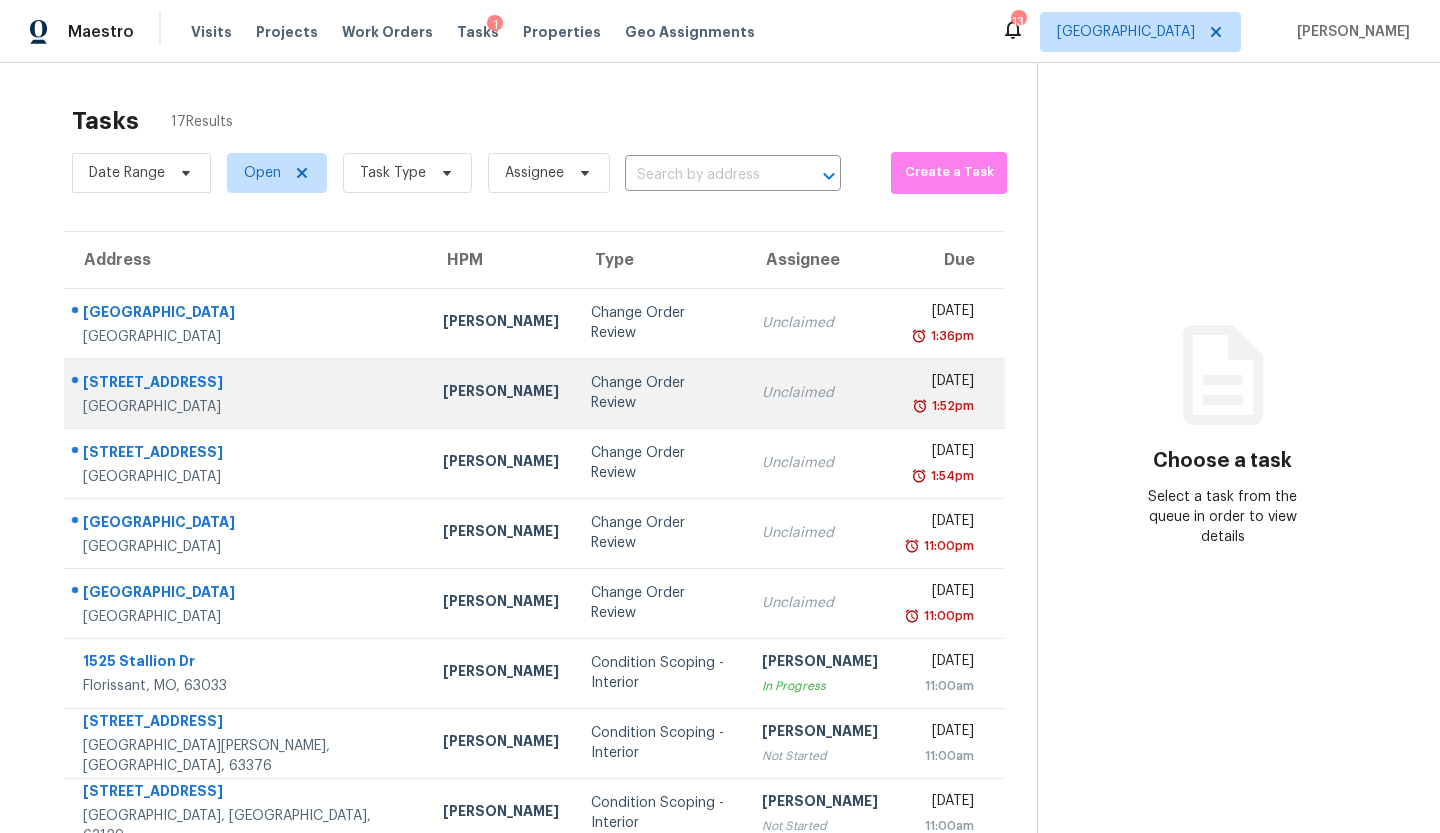 click on "Change Order Review" at bounding box center [660, 393] 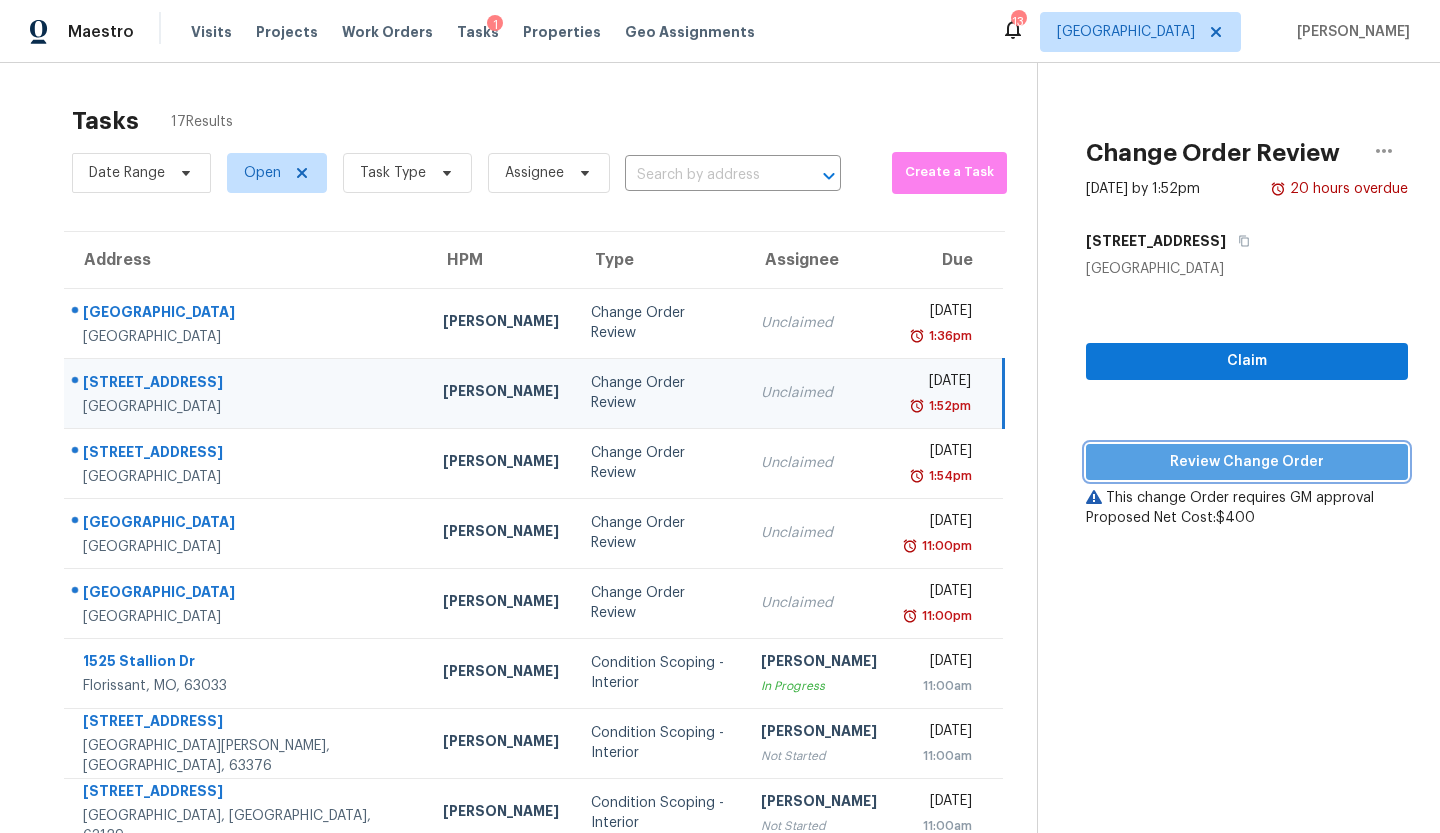 click on "Review Change Order" at bounding box center [1247, 462] 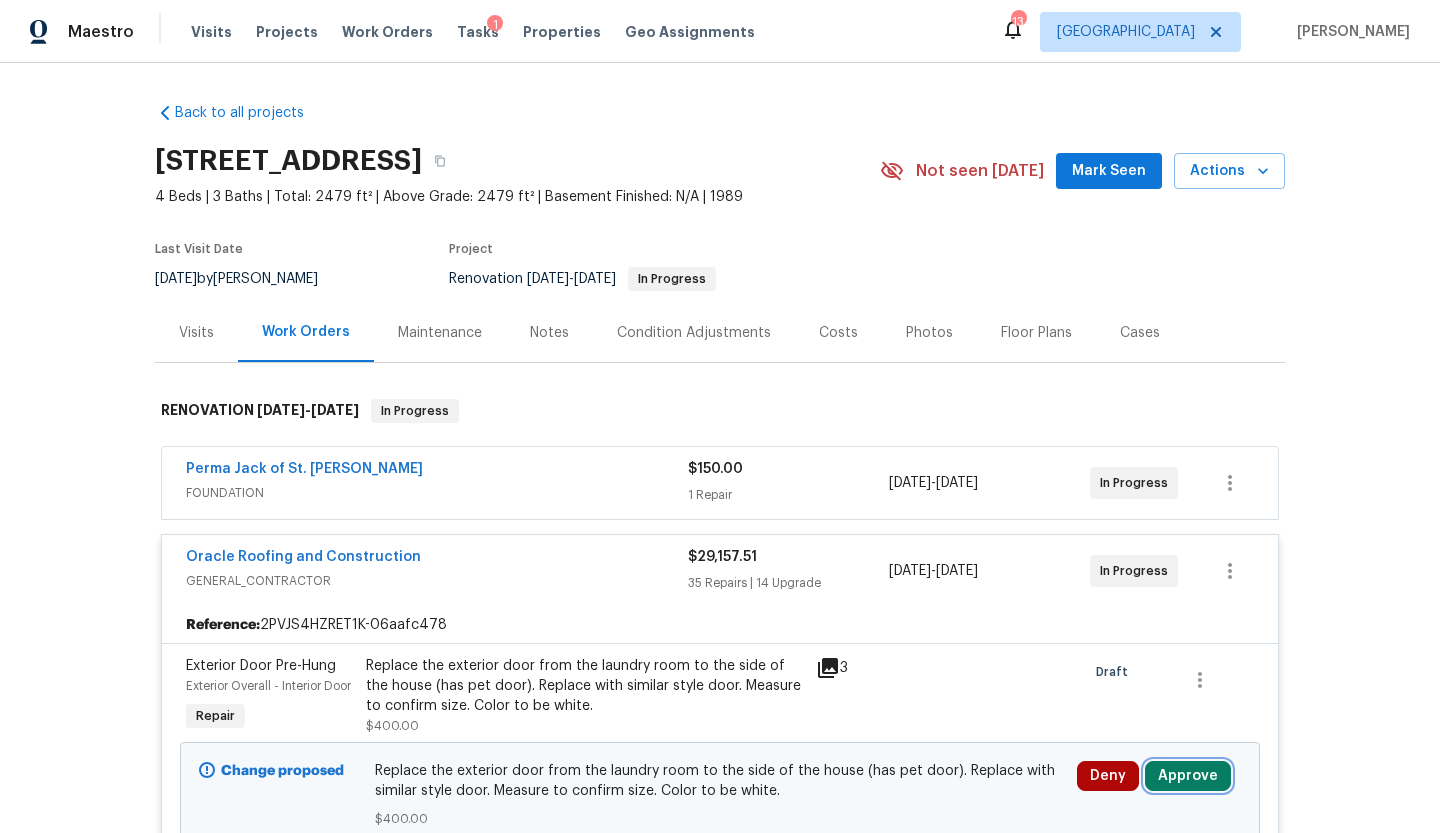 click on "Approve" at bounding box center (1188, 776) 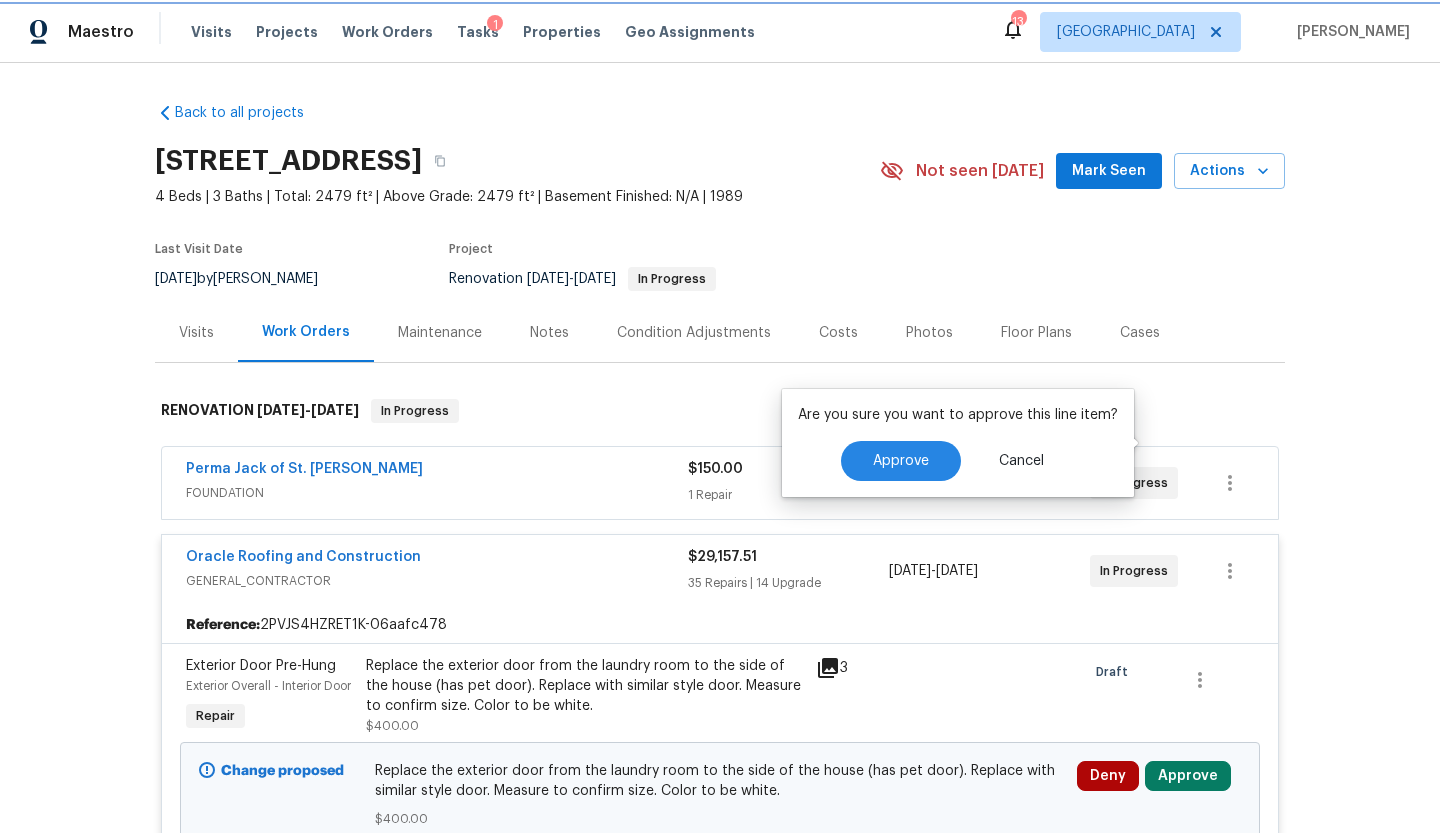 scroll, scrollTop: 353, scrollLeft: 0, axis: vertical 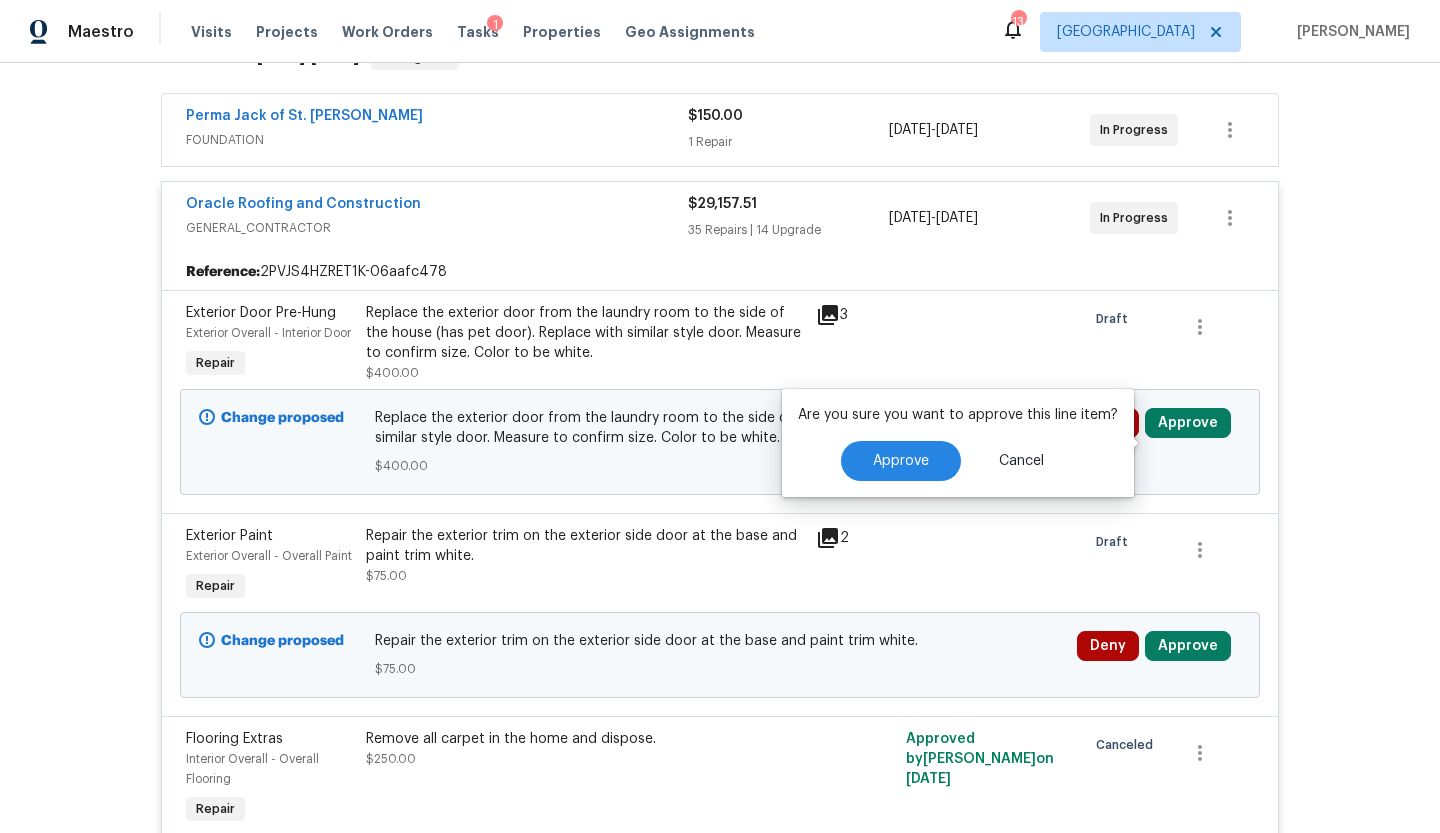 click on "Are you sure you want to approve this line item? Approve Cancel" at bounding box center (958, 443) 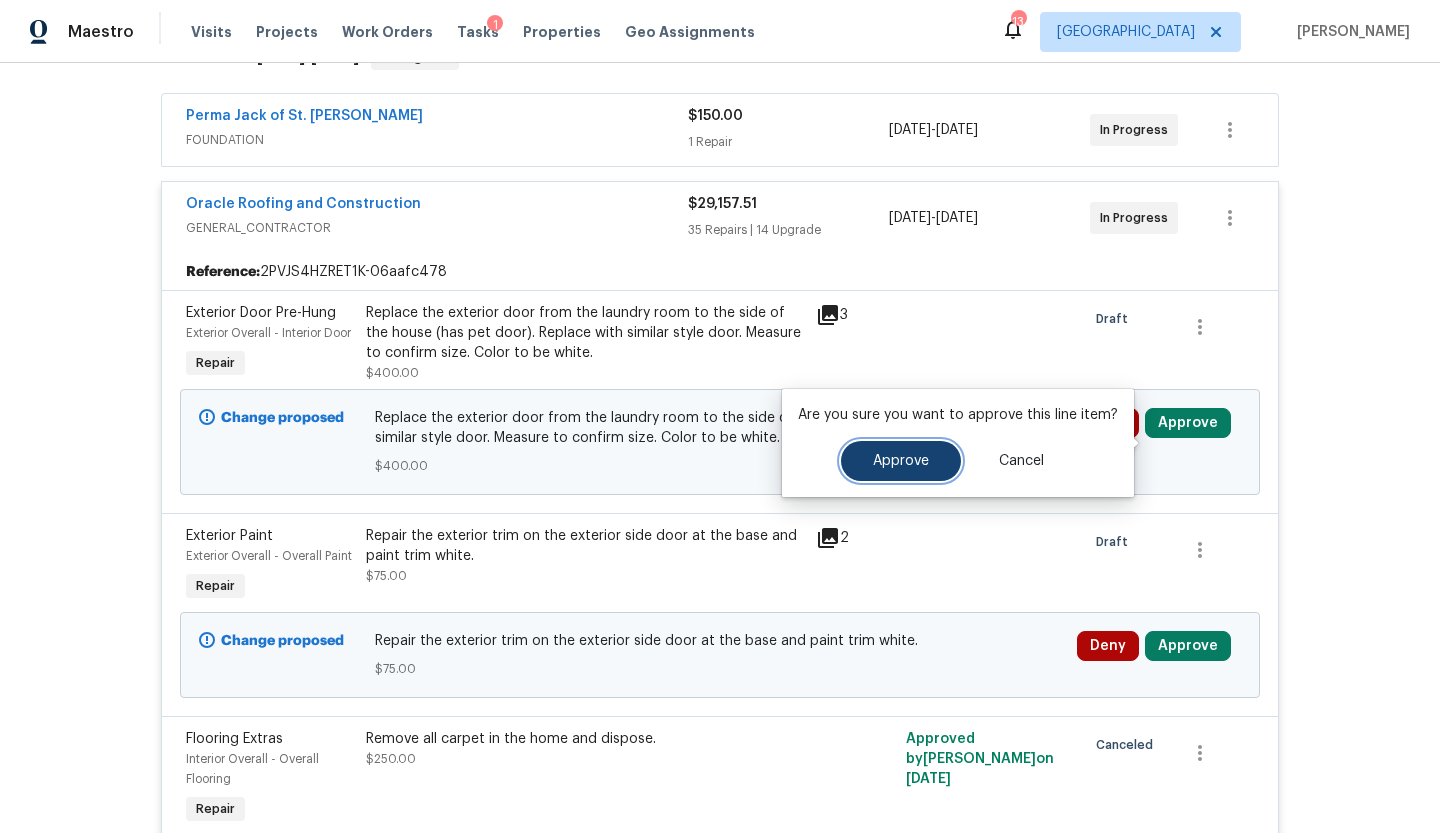 click on "Approve" at bounding box center [901, 461] 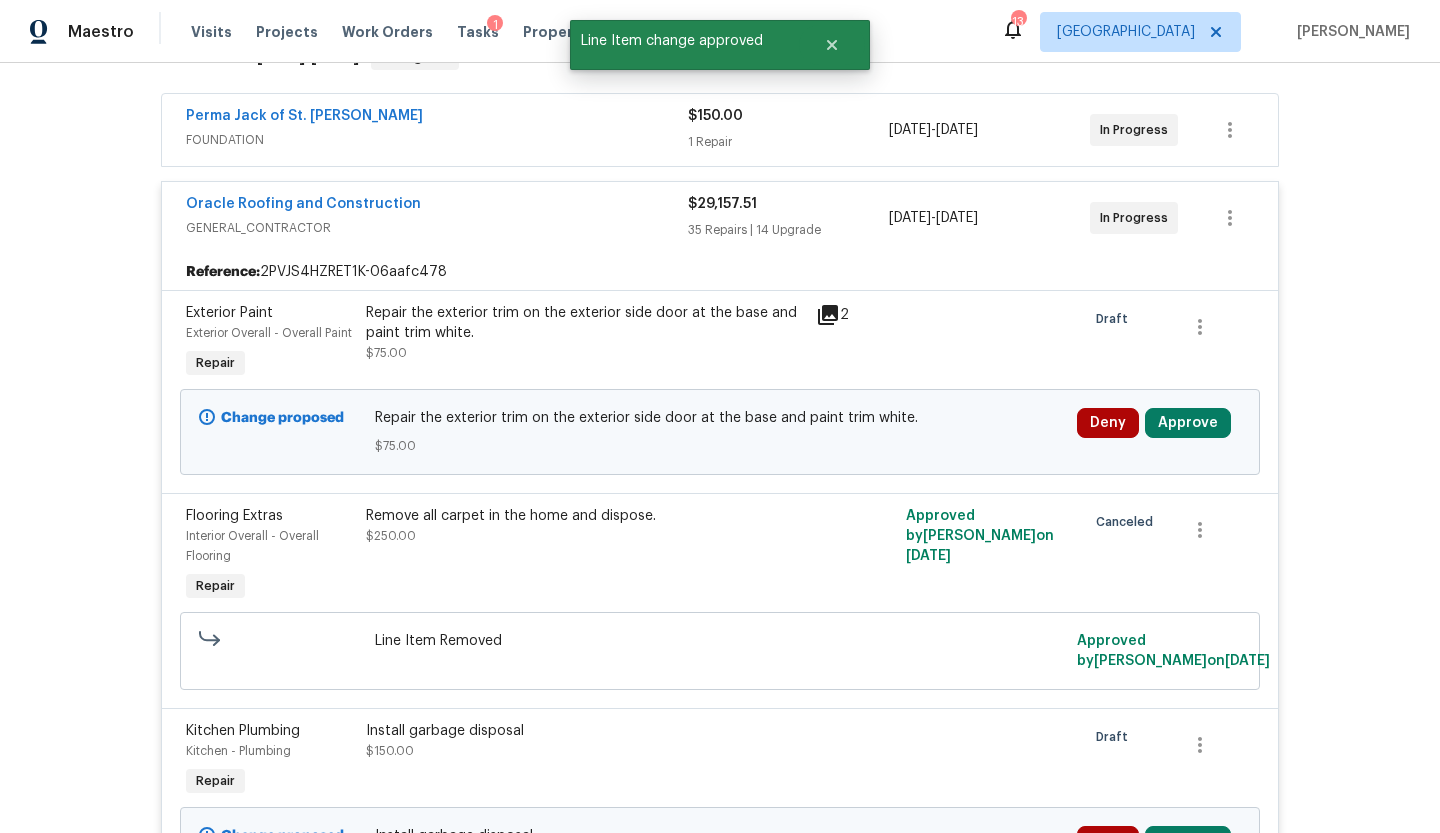 scroll, scrollTop: 382, scrollLeft: 0, axis: vertical 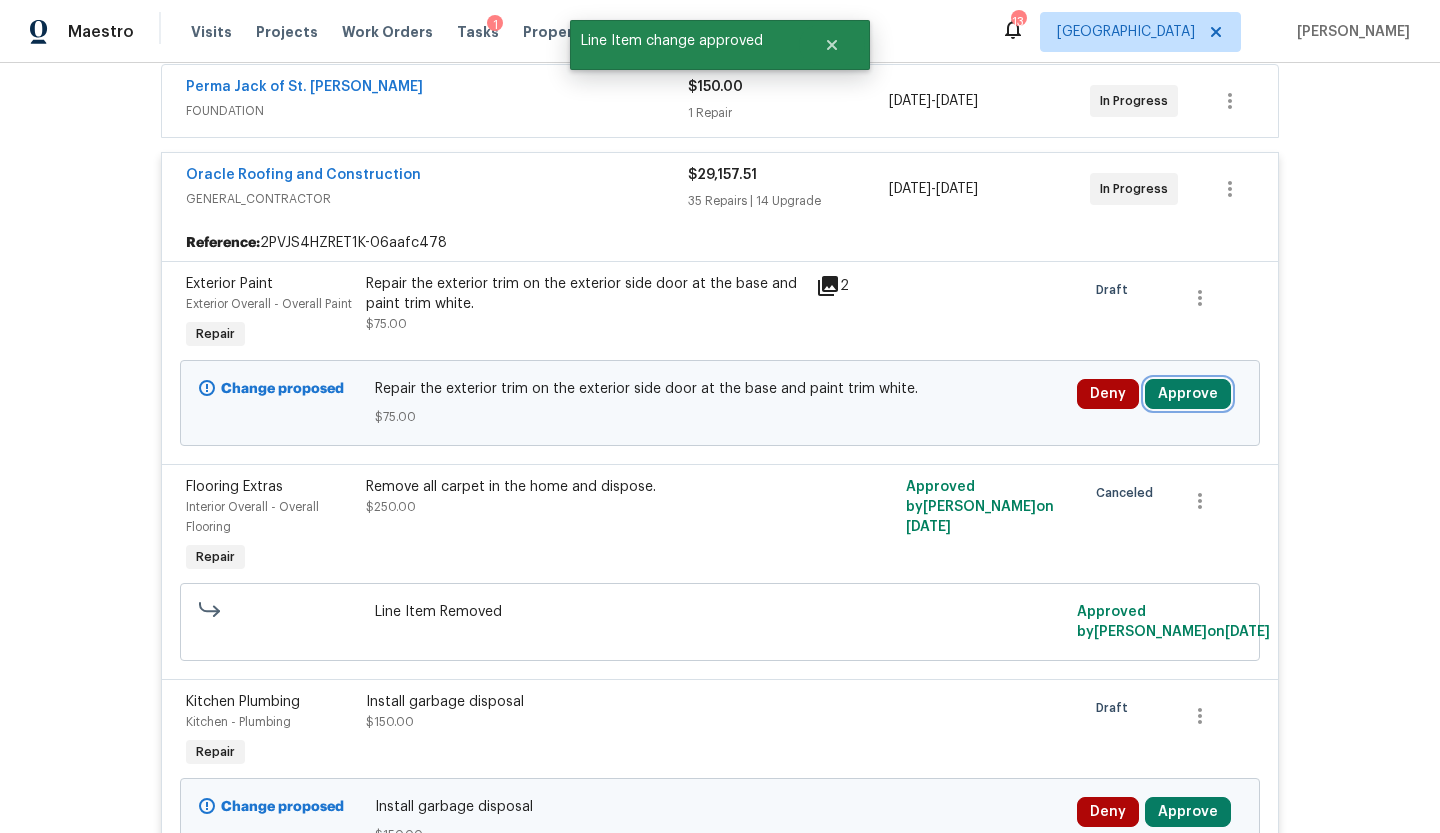click on "Approve" at bounding box center [1188, 394] 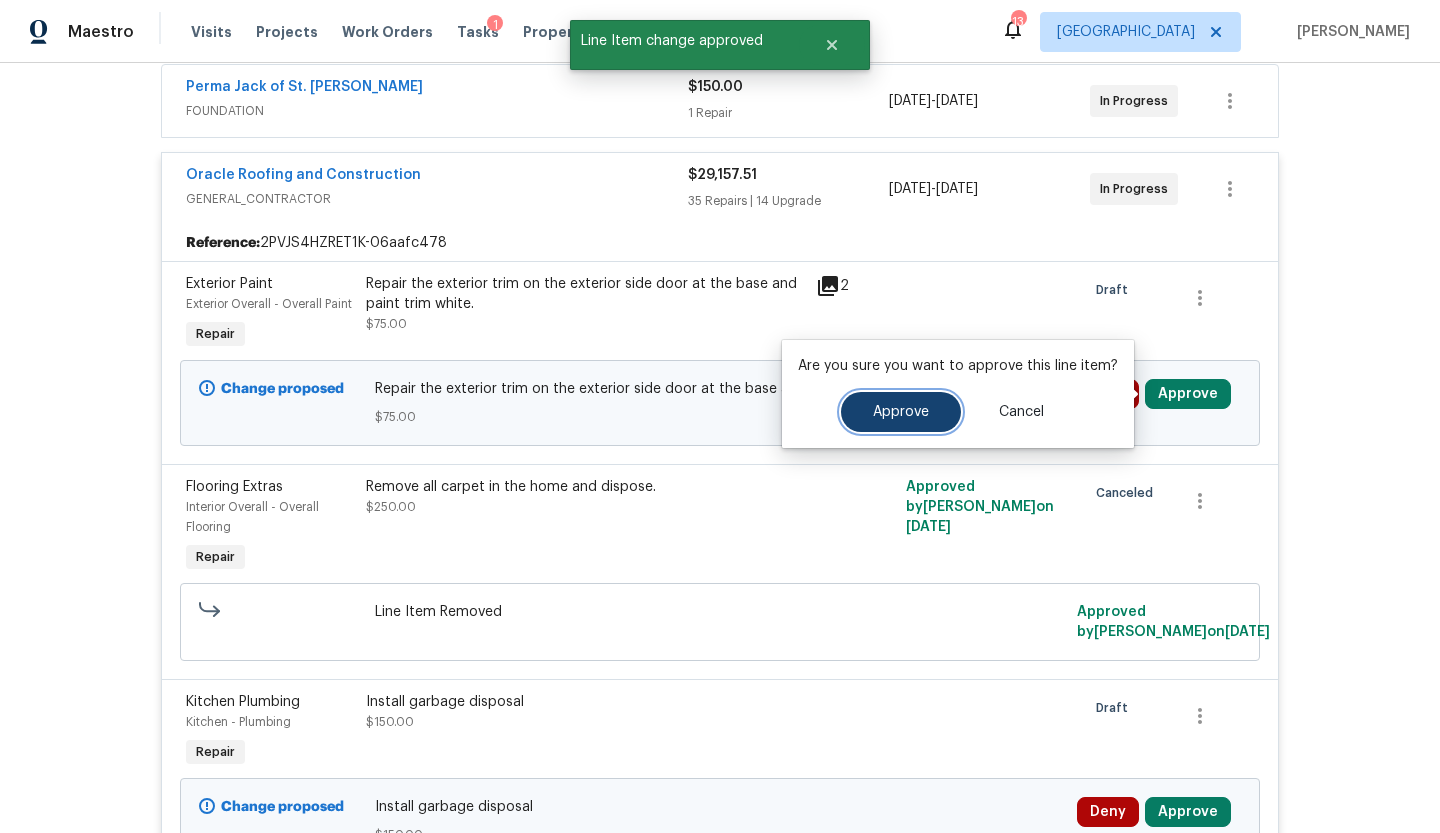click on "Approve" at bounding box center (901, 412) 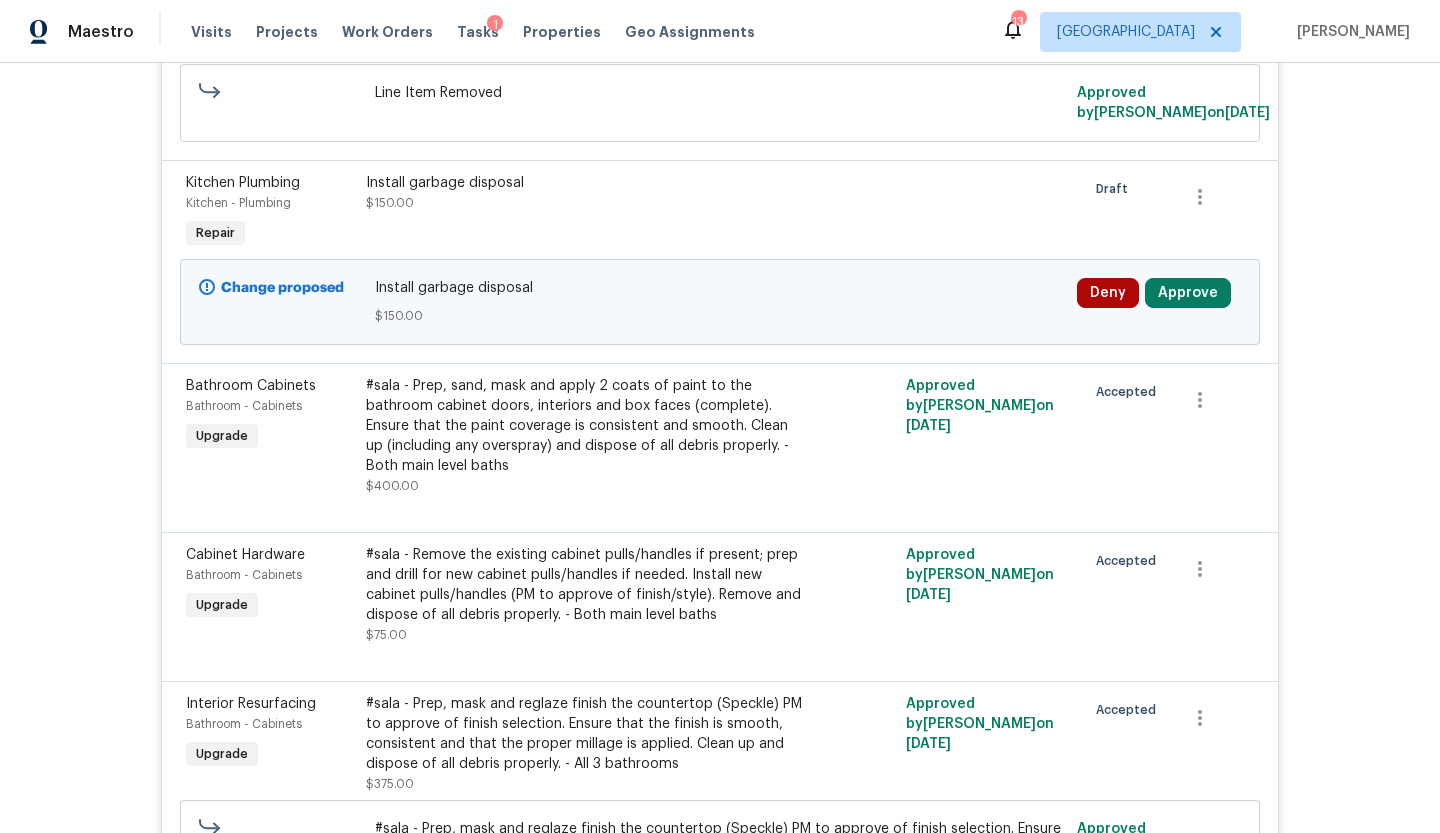 scroll, scrollTop: 677, scrollLeft: 0, axis: vertical 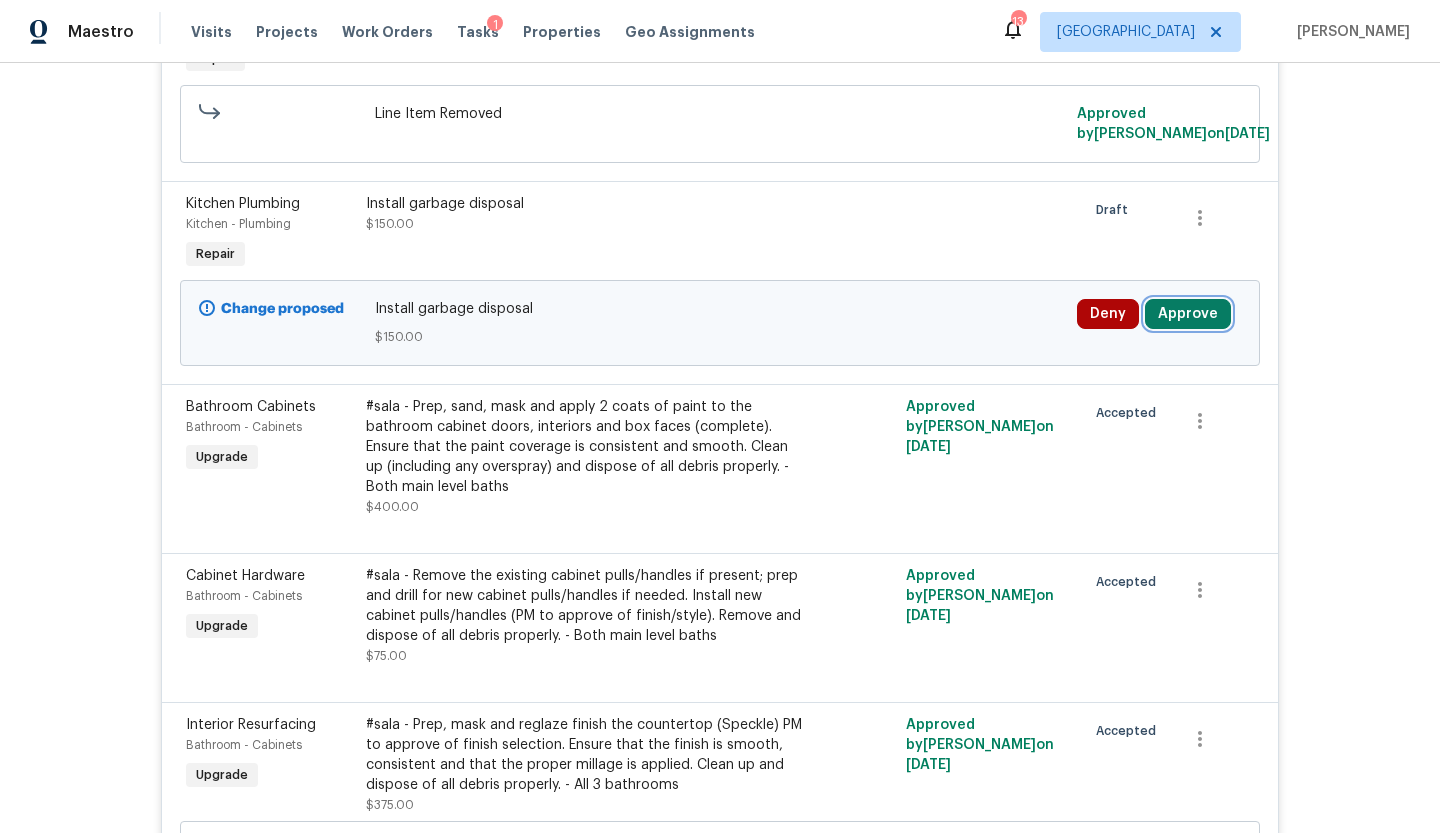 click on "Approve" at bounding box center [1188, 314] 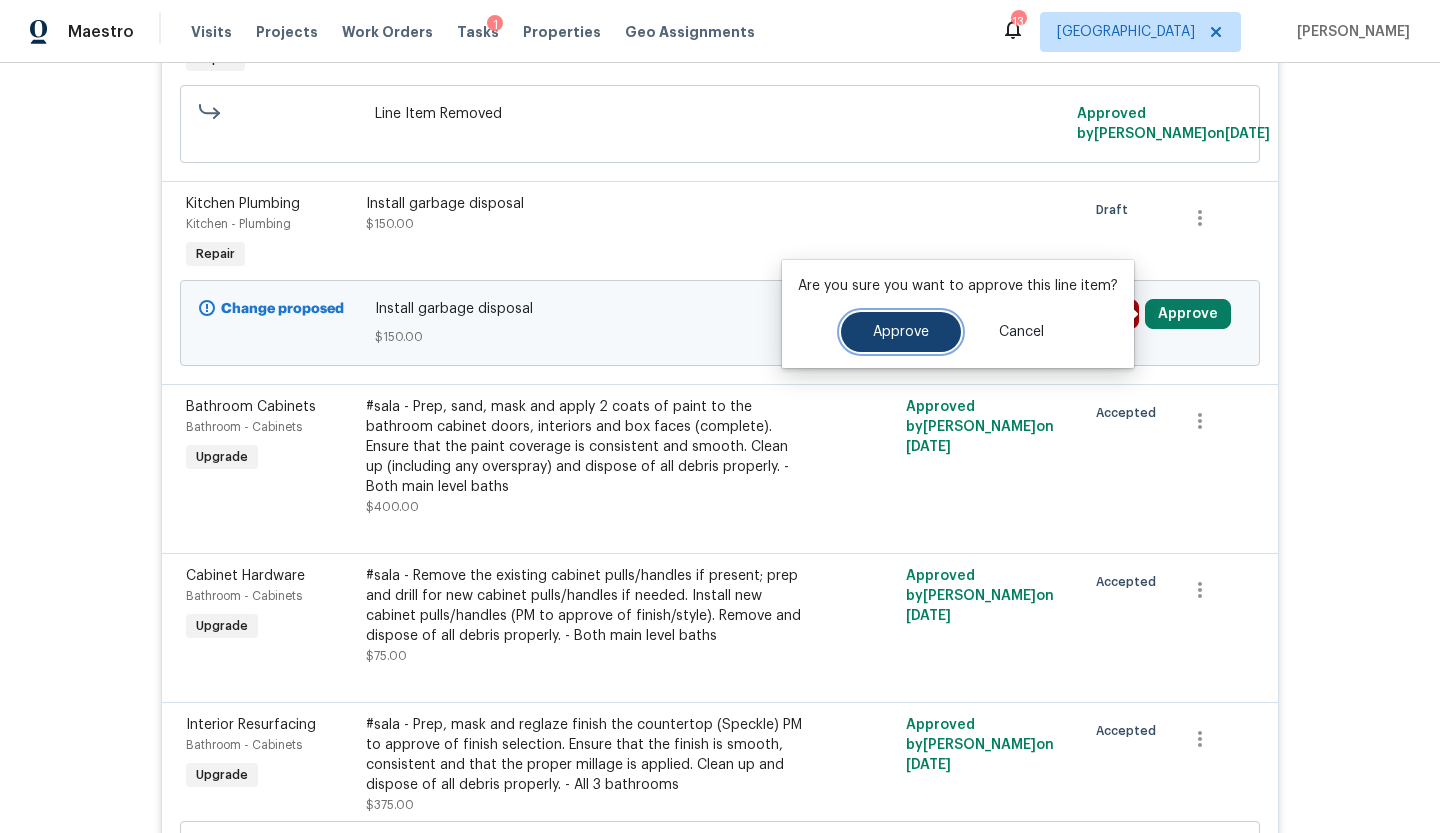 click on "Approve" at bounding box center (901, 332) 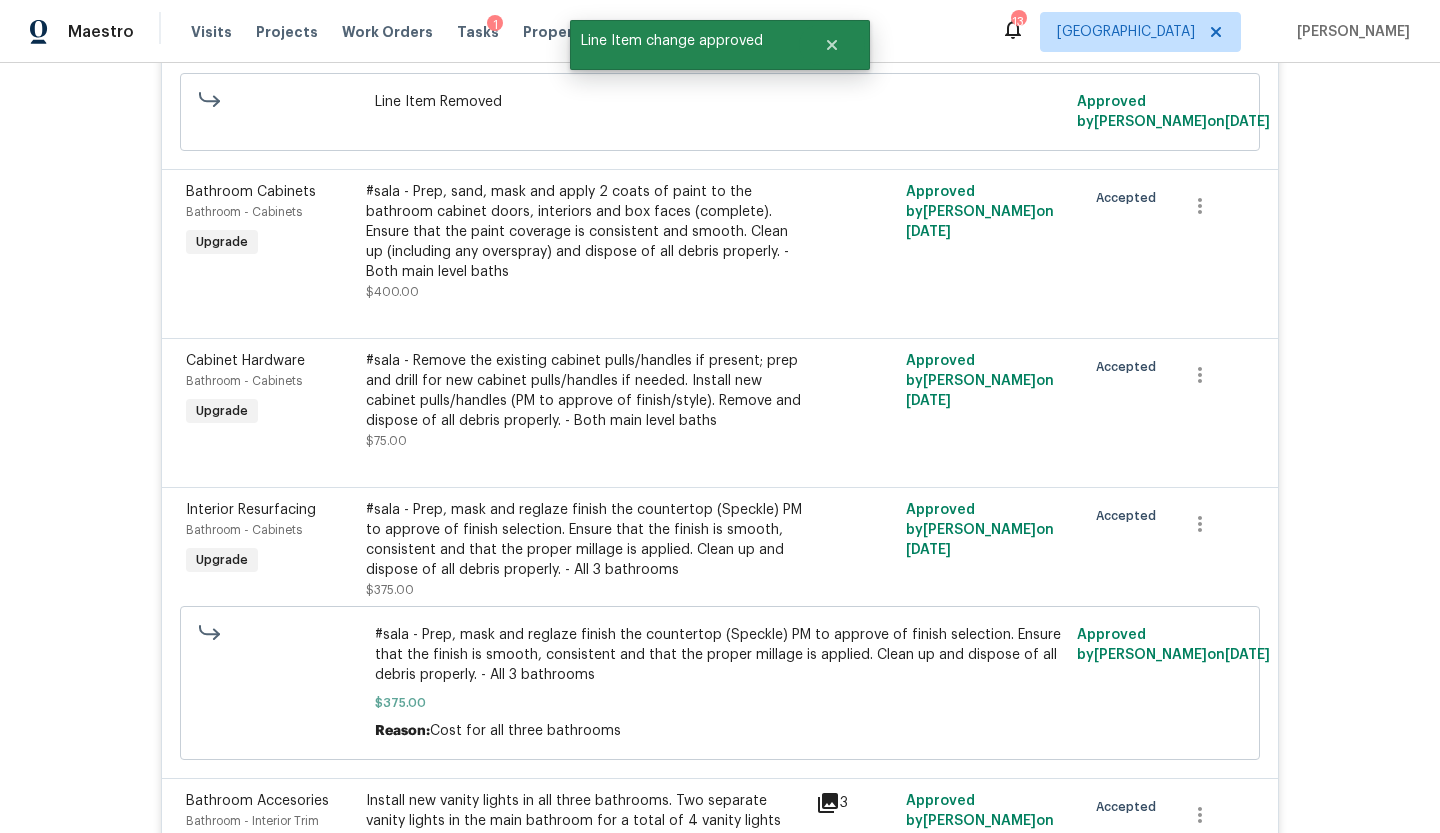 scroll, scrollTop: 0, scrollLeft: 0, axis: both 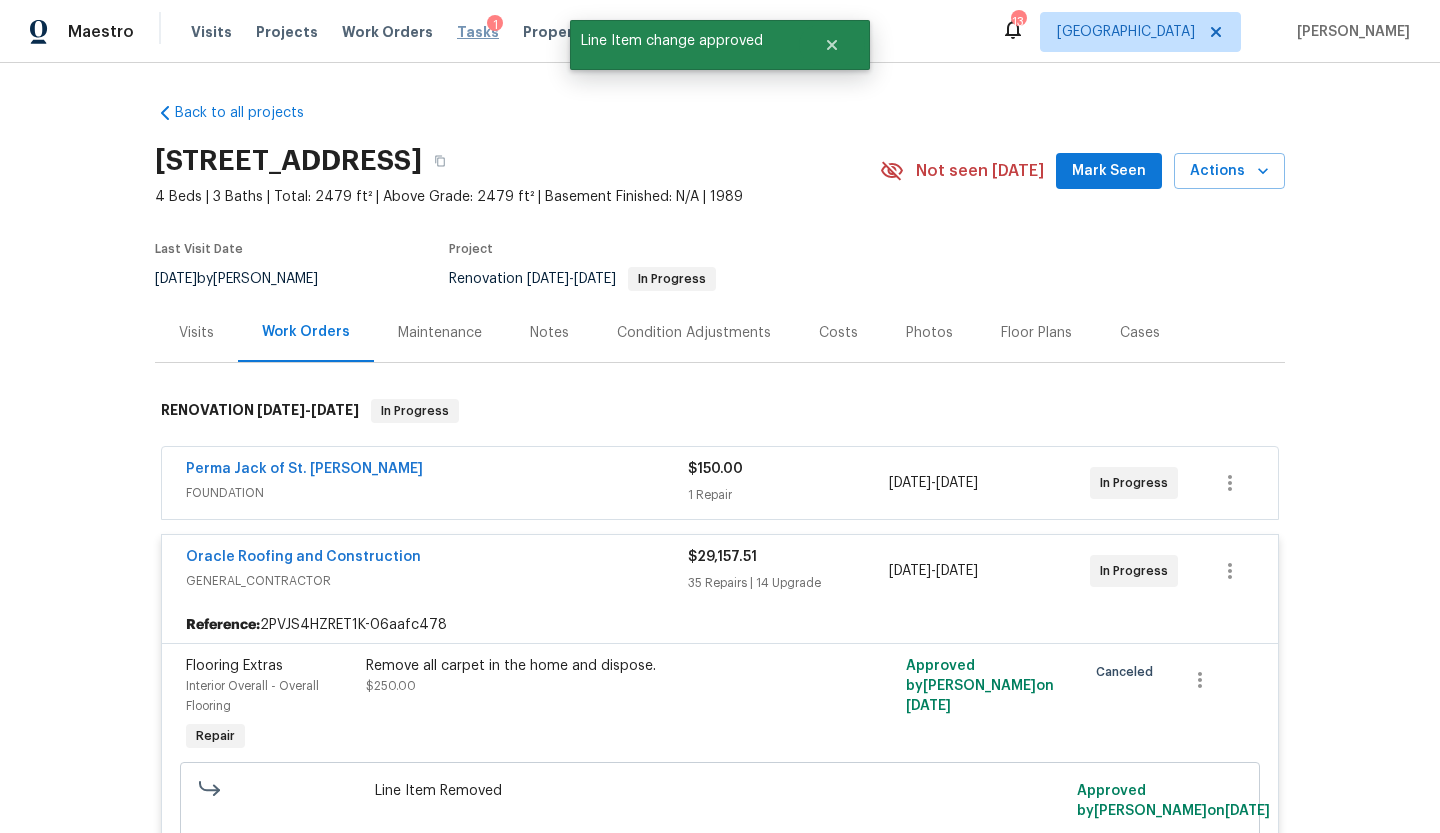 click on "Tasks" at bounding box center [478, 32] 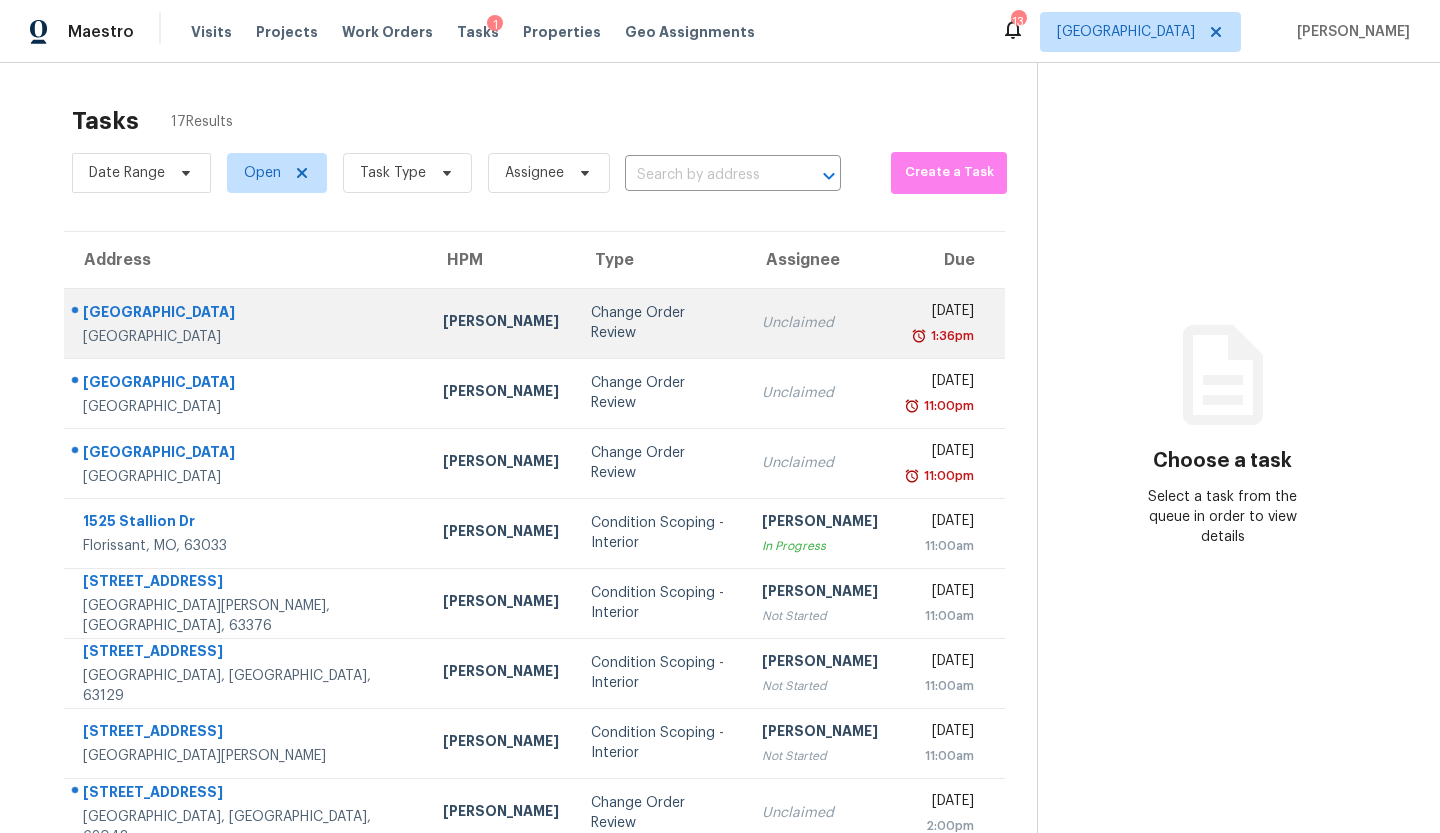 click on "Change Order Review" at bounding box center [660, 323] 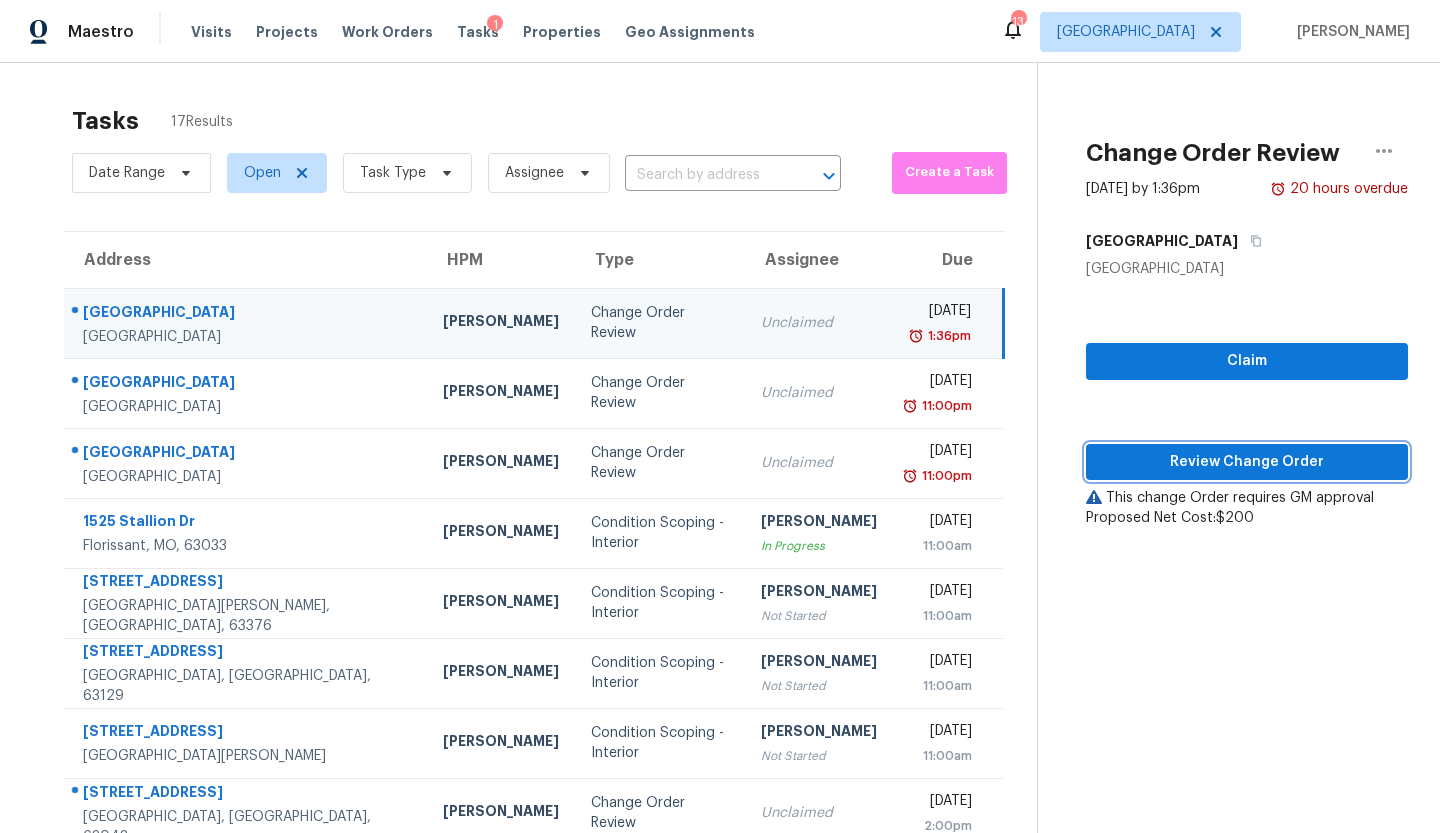 click on "Review Change Order" at bounding box center (1247, 462) 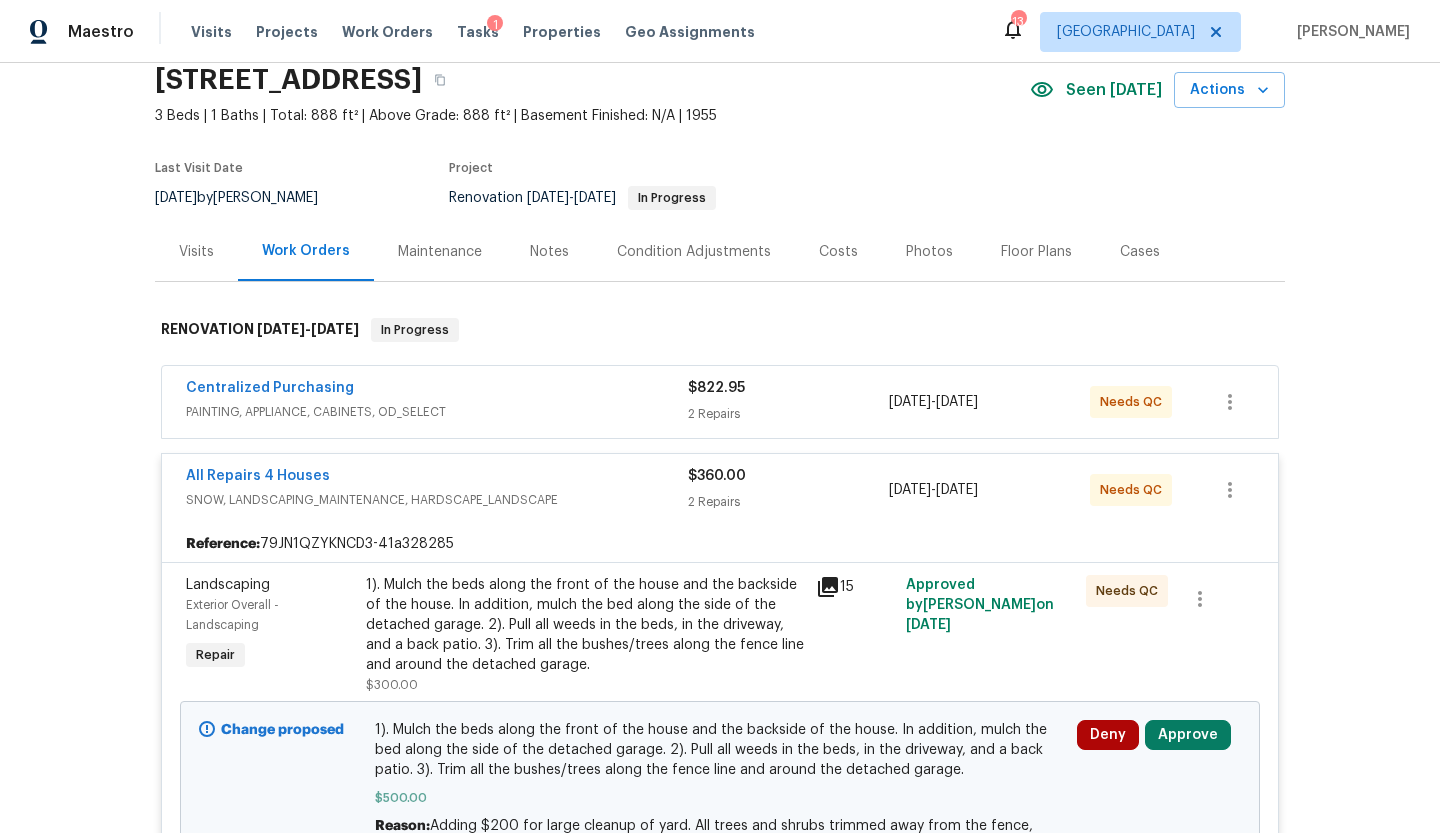 scroll, scrollTop: 85, scrollLeft: 0, axis: vertical 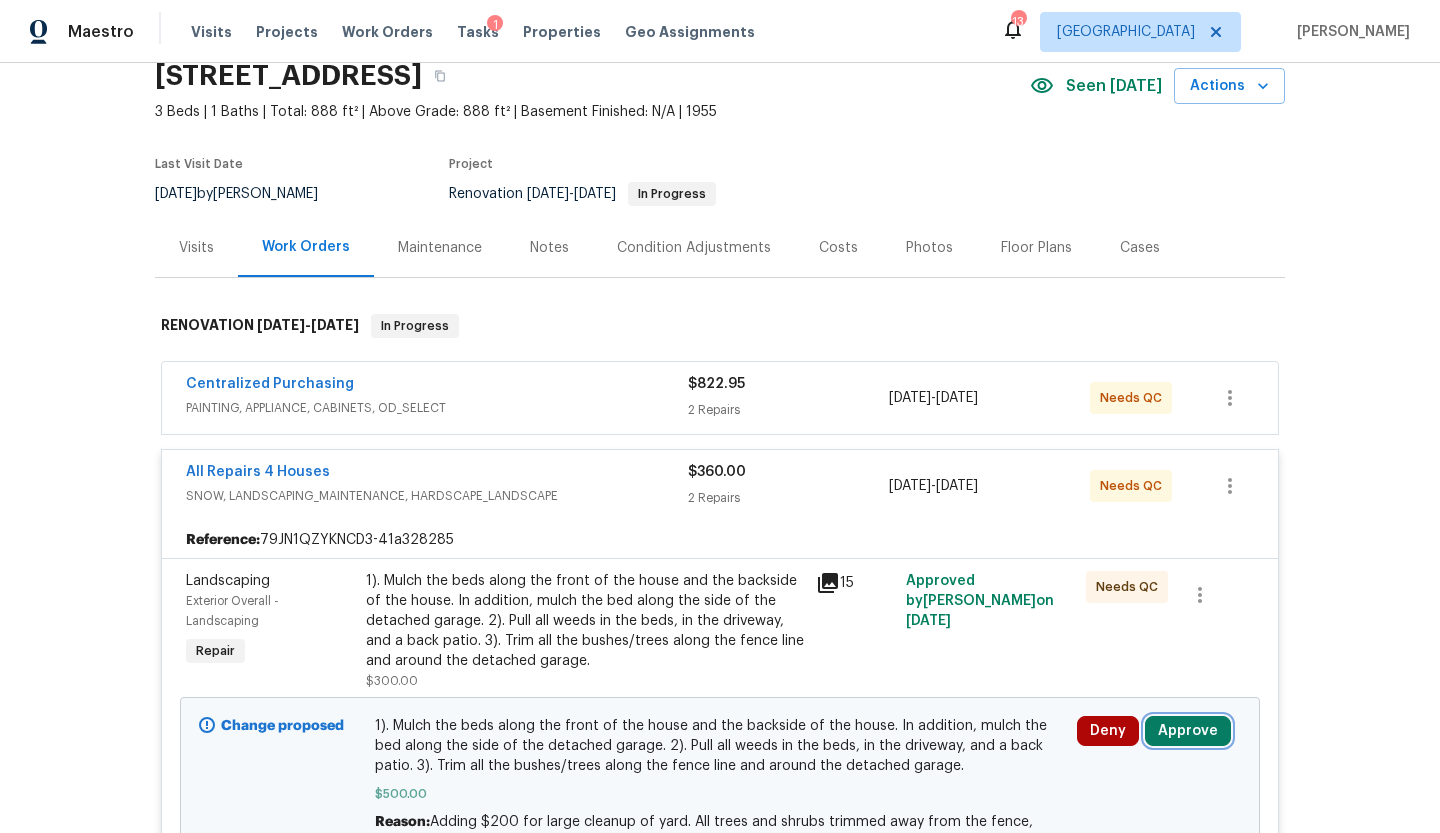 click on "Approve" at bounding box center [1188, 731] 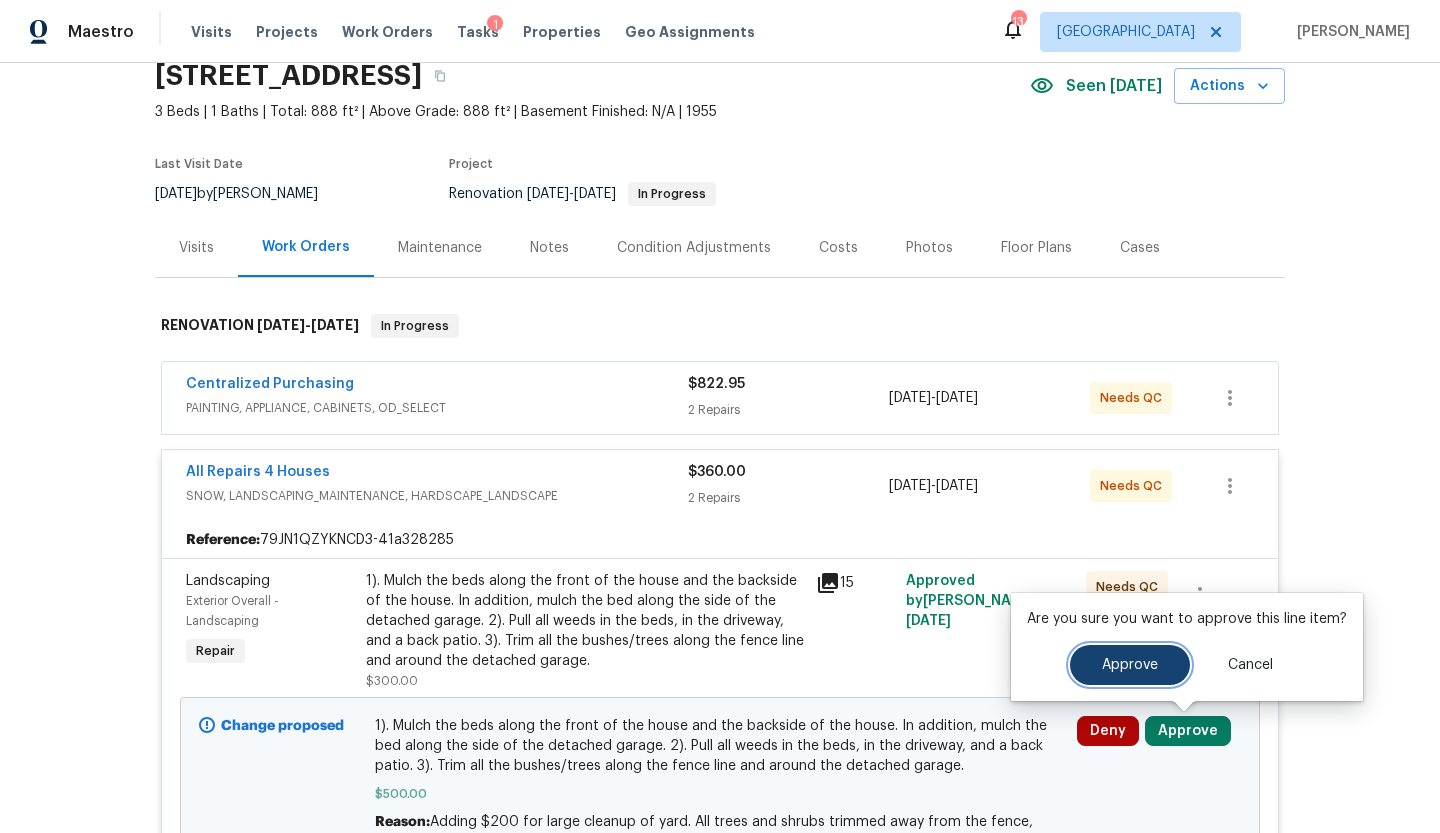 click on "Approve" at bounding box center [1130, 665] 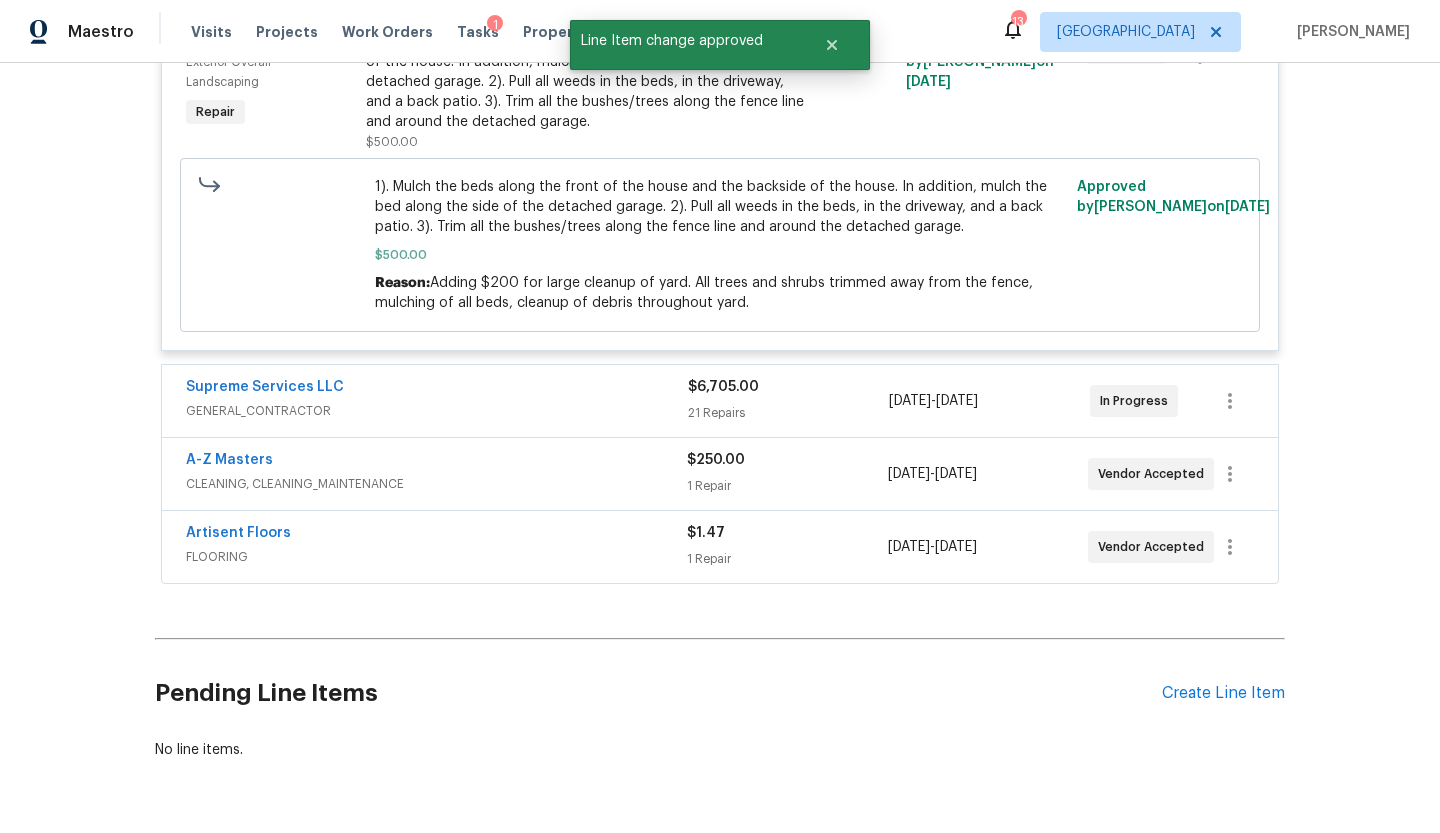 scroll, scrollTop: 877, scrollLeft: 0, axis: vertical 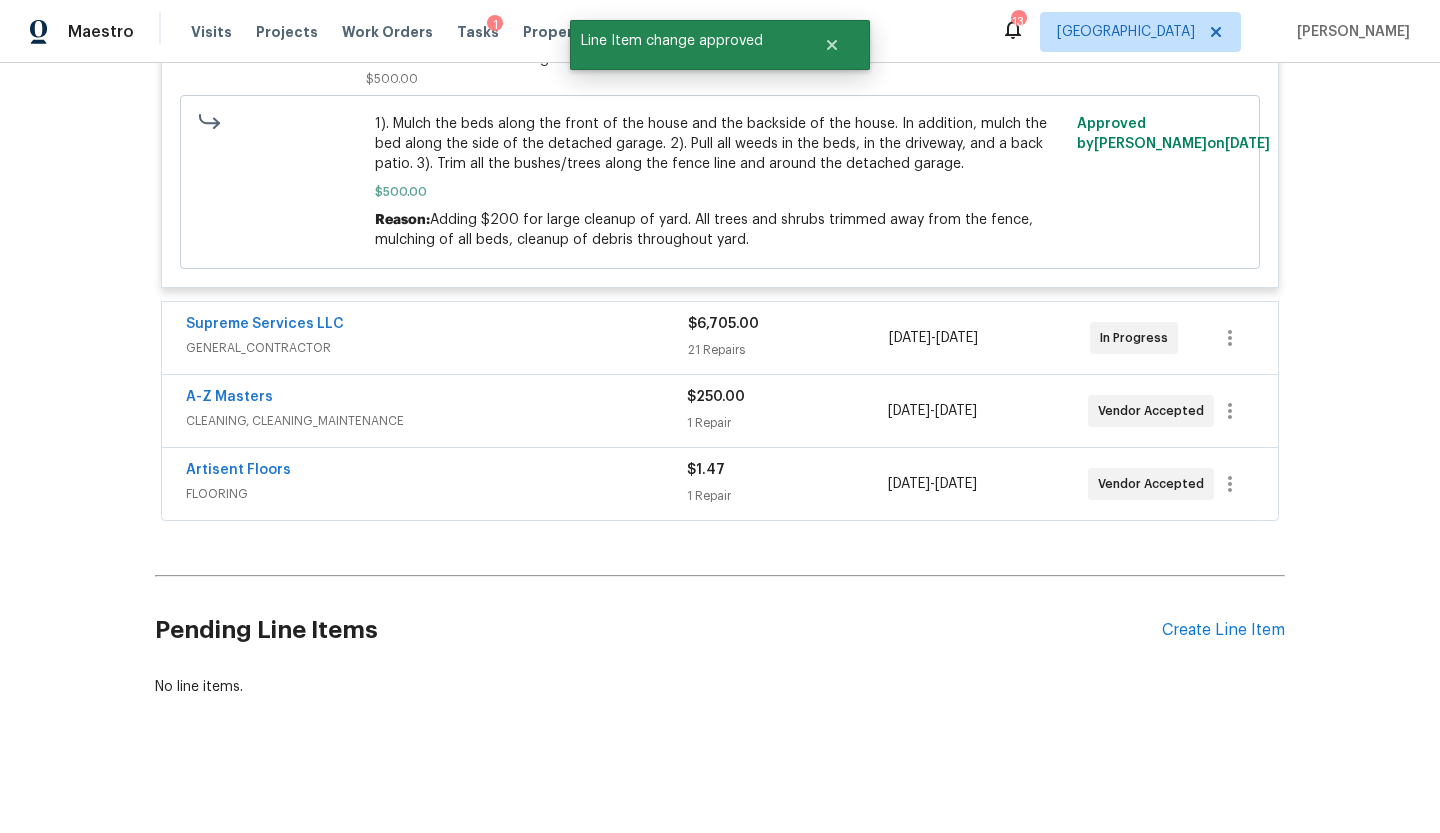click on "GENERAL_CONTRACTOR" at bounding box center (437, 348) 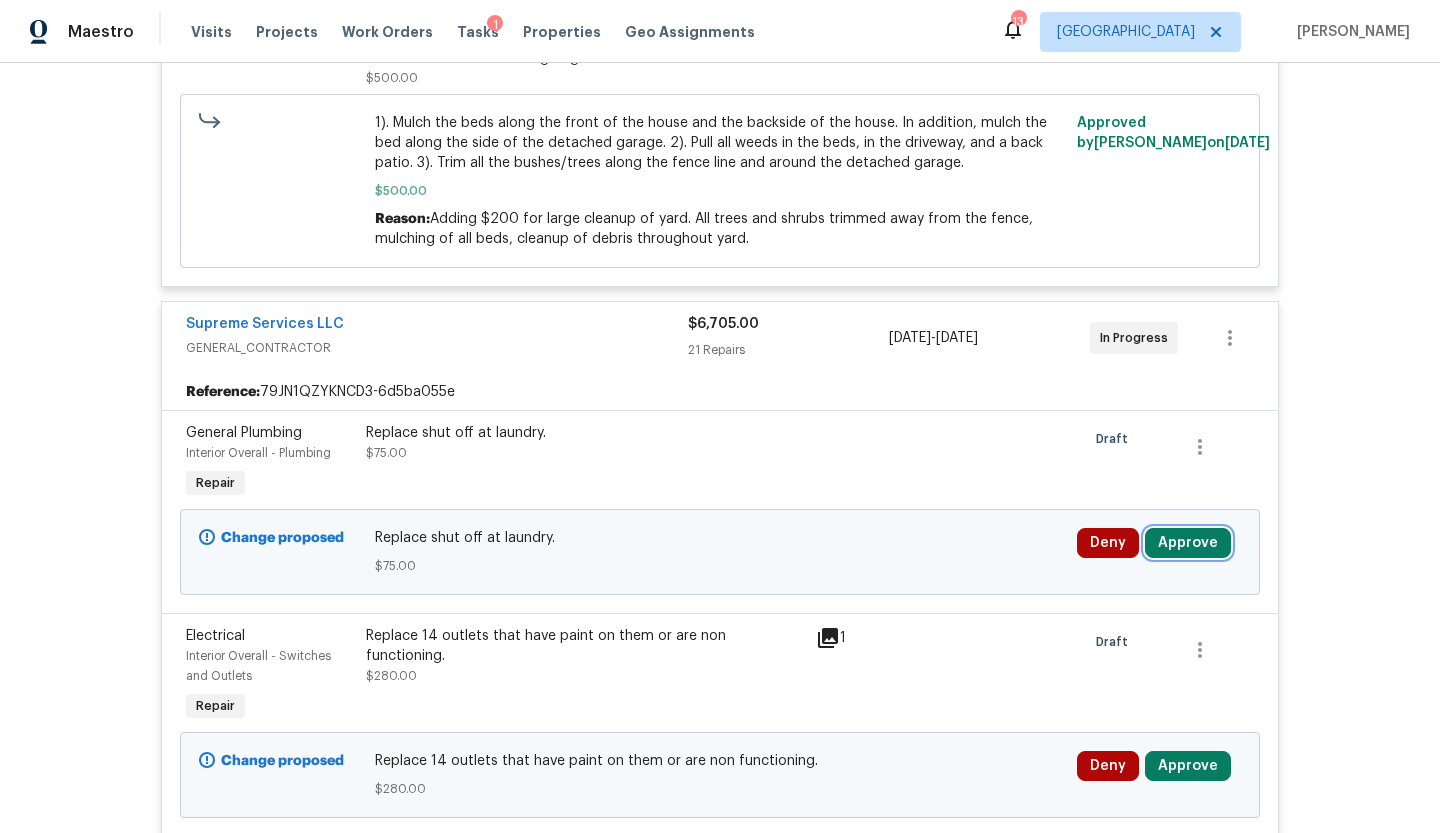 click on "Approve" at bounding box center (1188, 543) 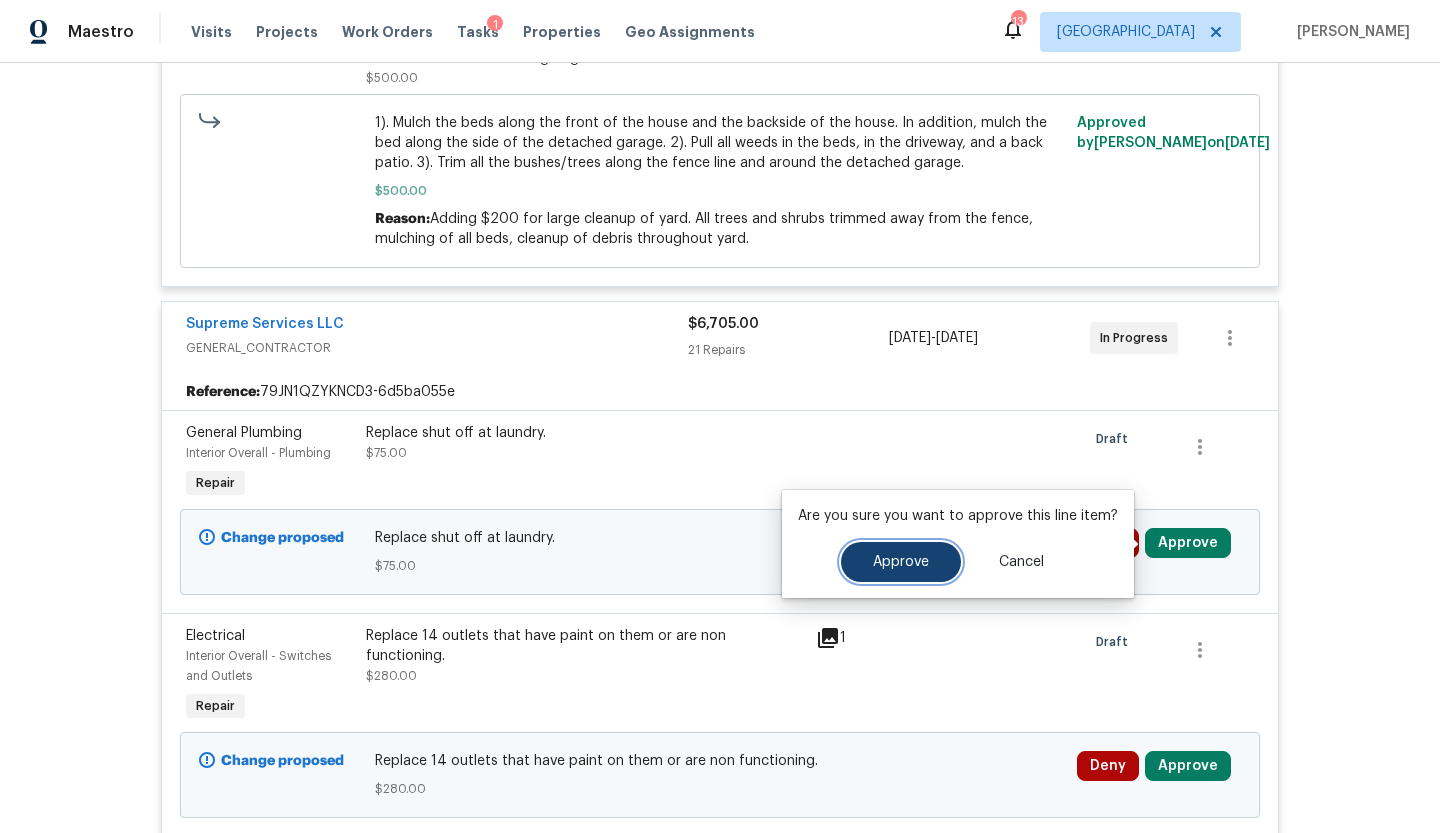 click on "Approve" at bounding box center (901, 562) 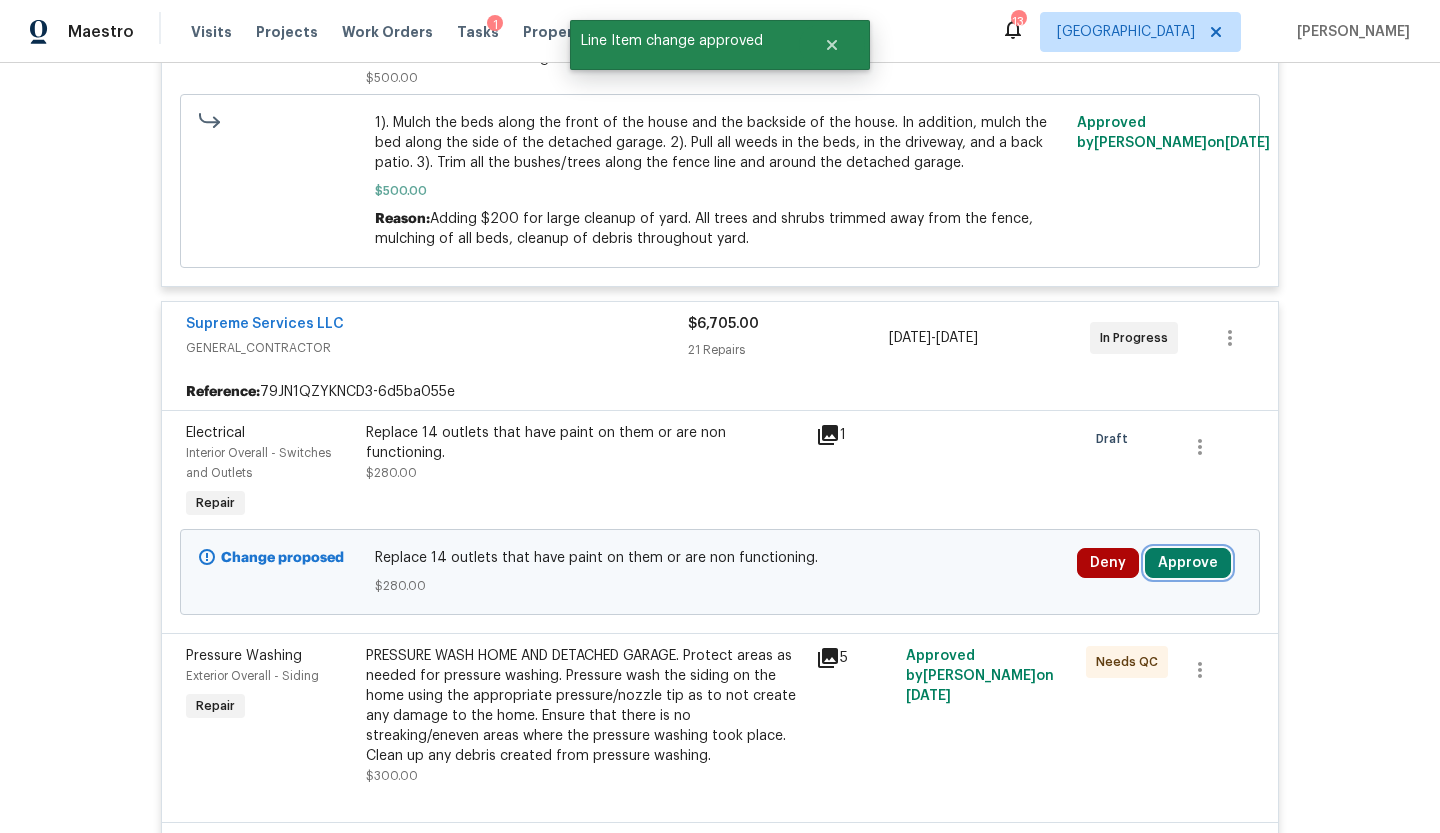 click on "Approve" at bounding box center [1188, 563] 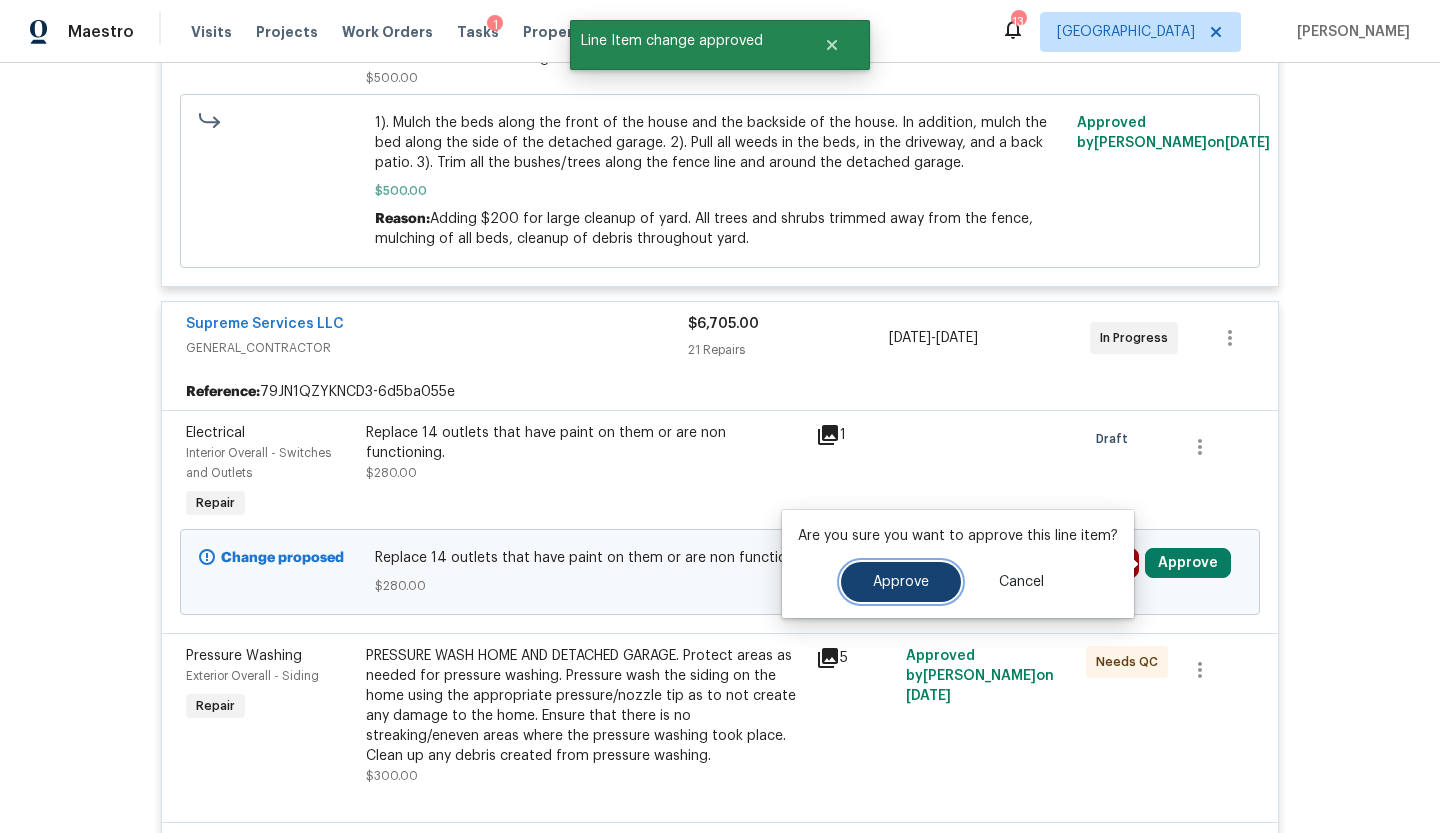 click on "Approve" at bounding box center [901, 582] 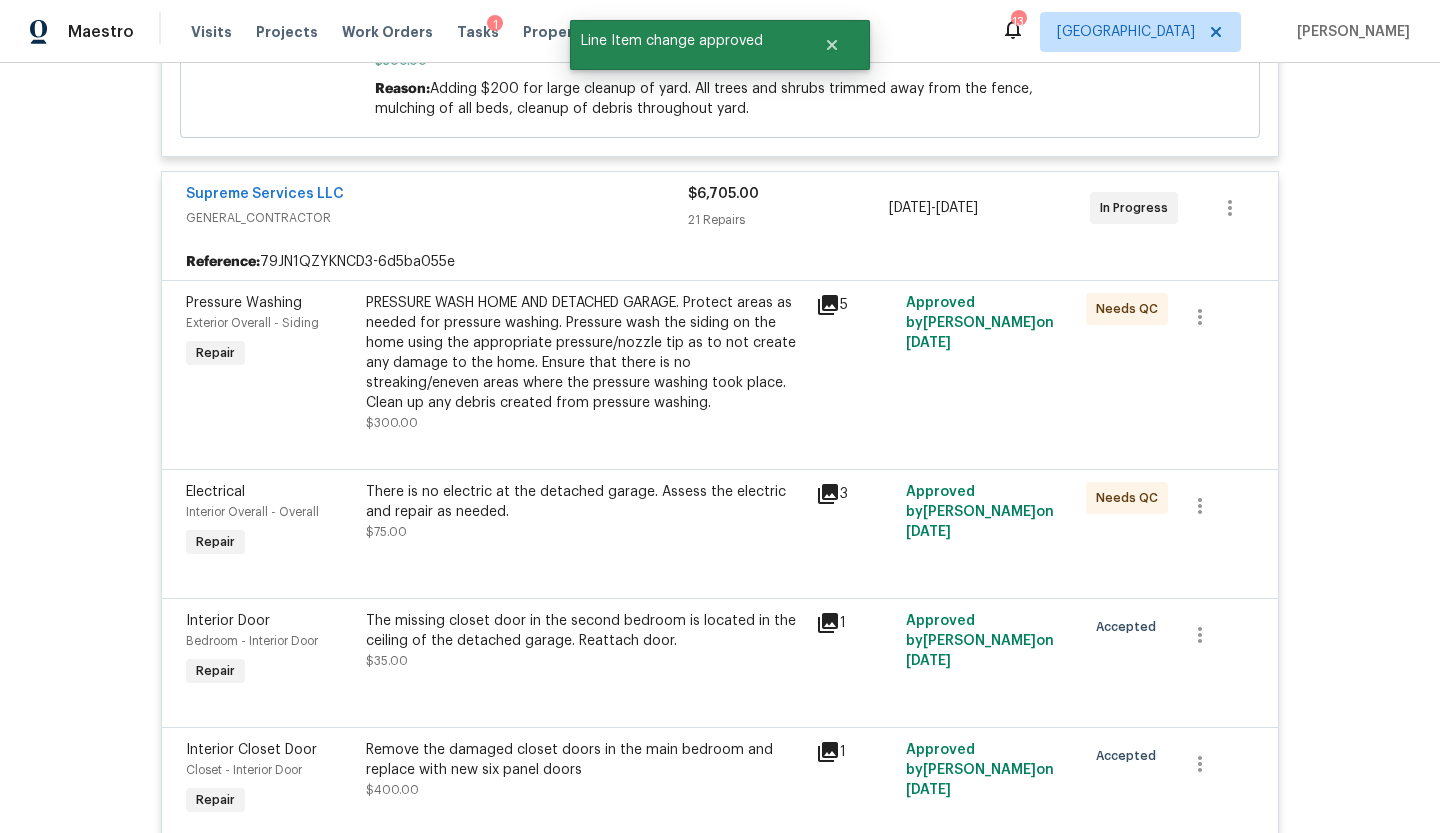 scroll, scrollTop: 0, scrollLeft: 0, axis: both 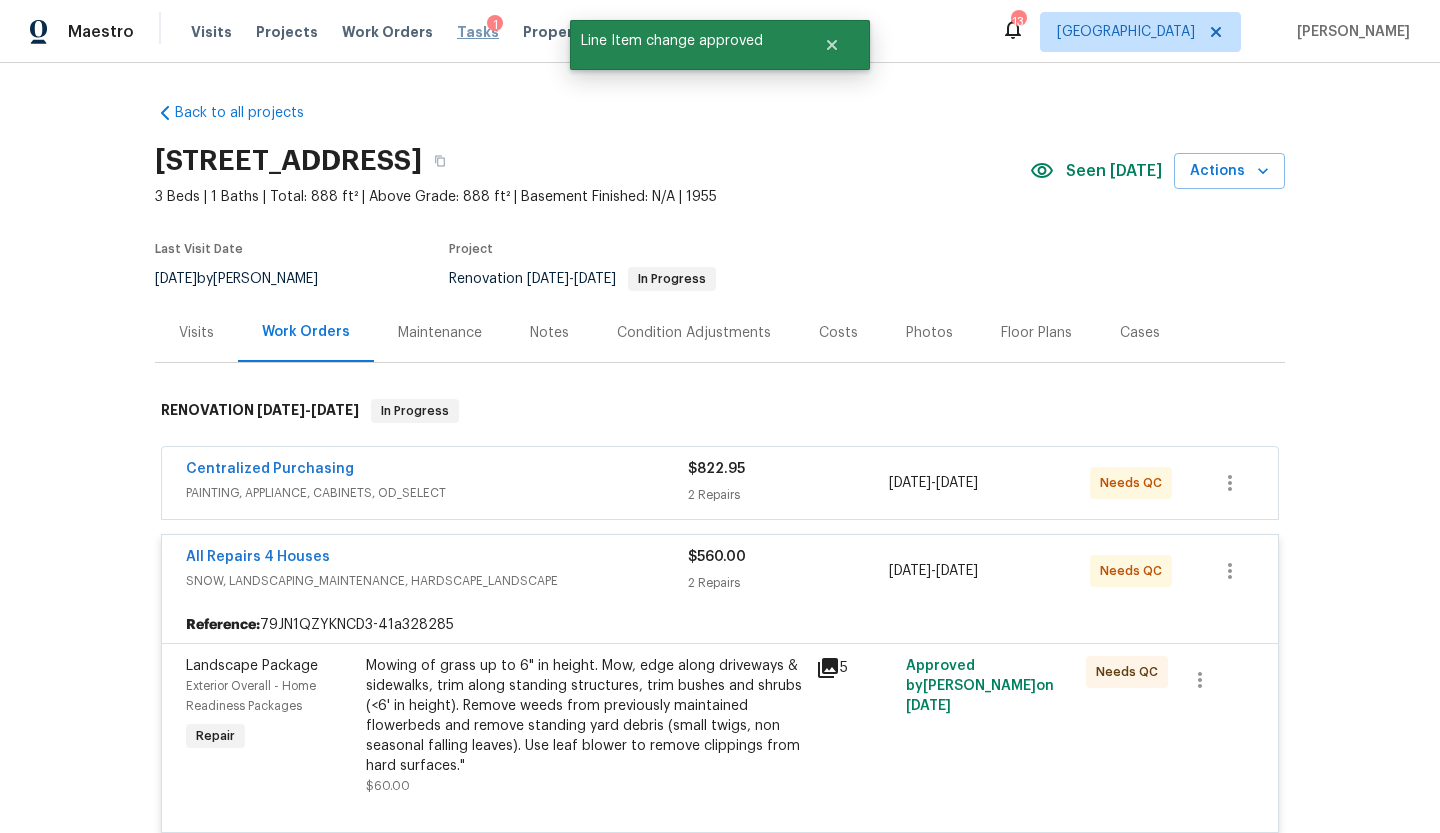 click on "Tasks" at bounding box center [478, 32] 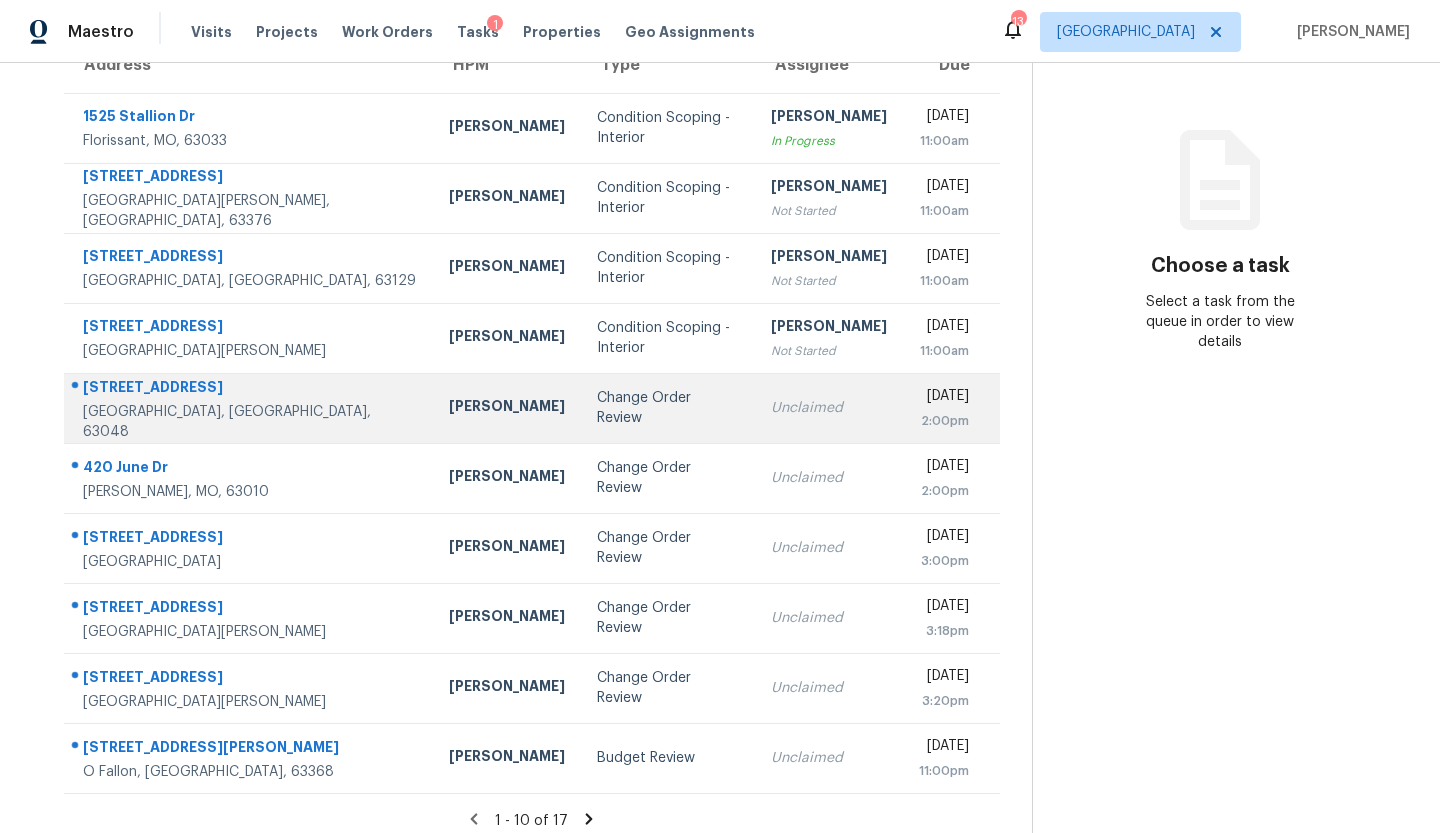 scroll, scrollTop: 209, scrollLeft: 0, axis: vertical 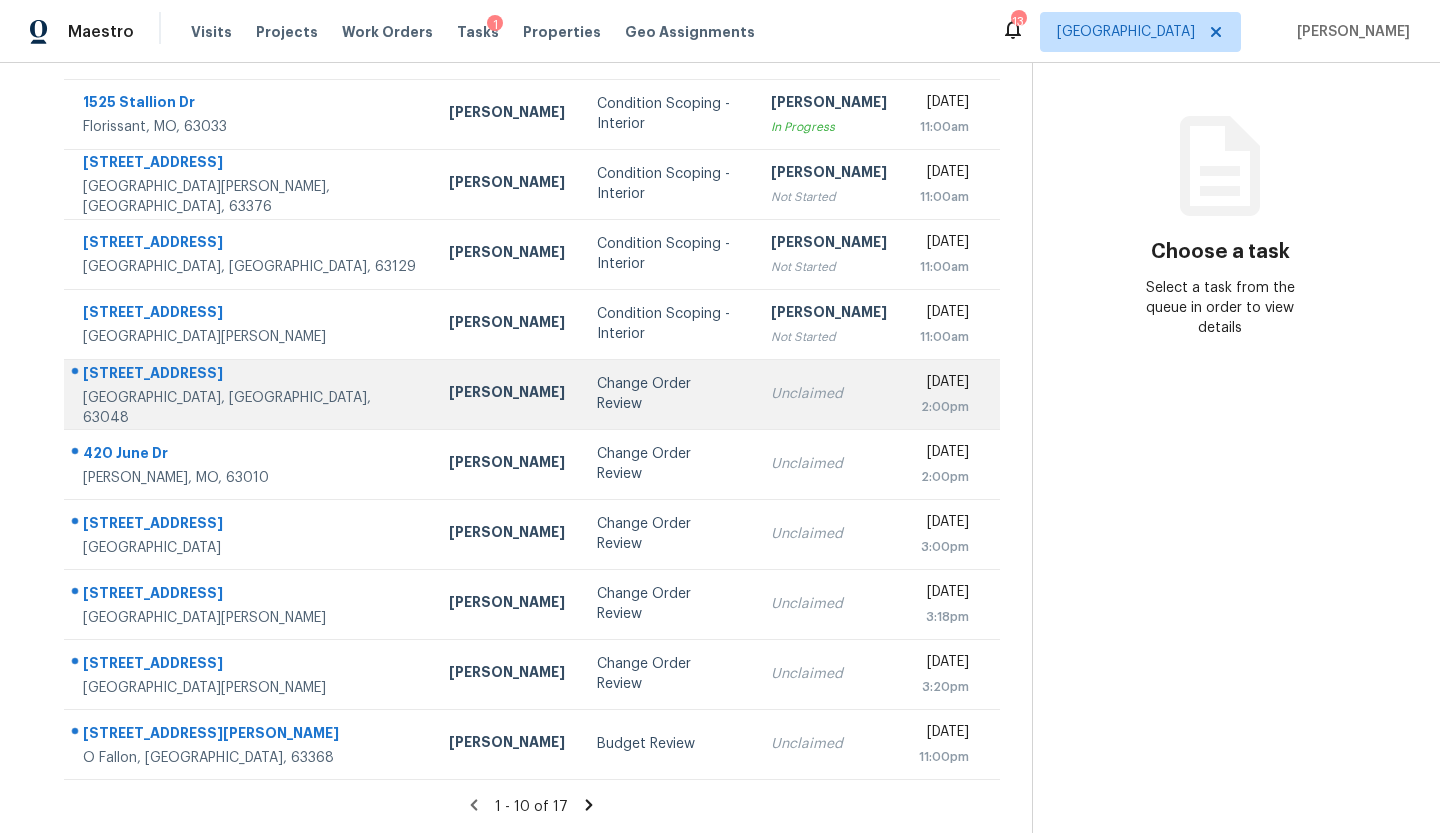 click on "Change Order Review" at bounding box center [668, 394] 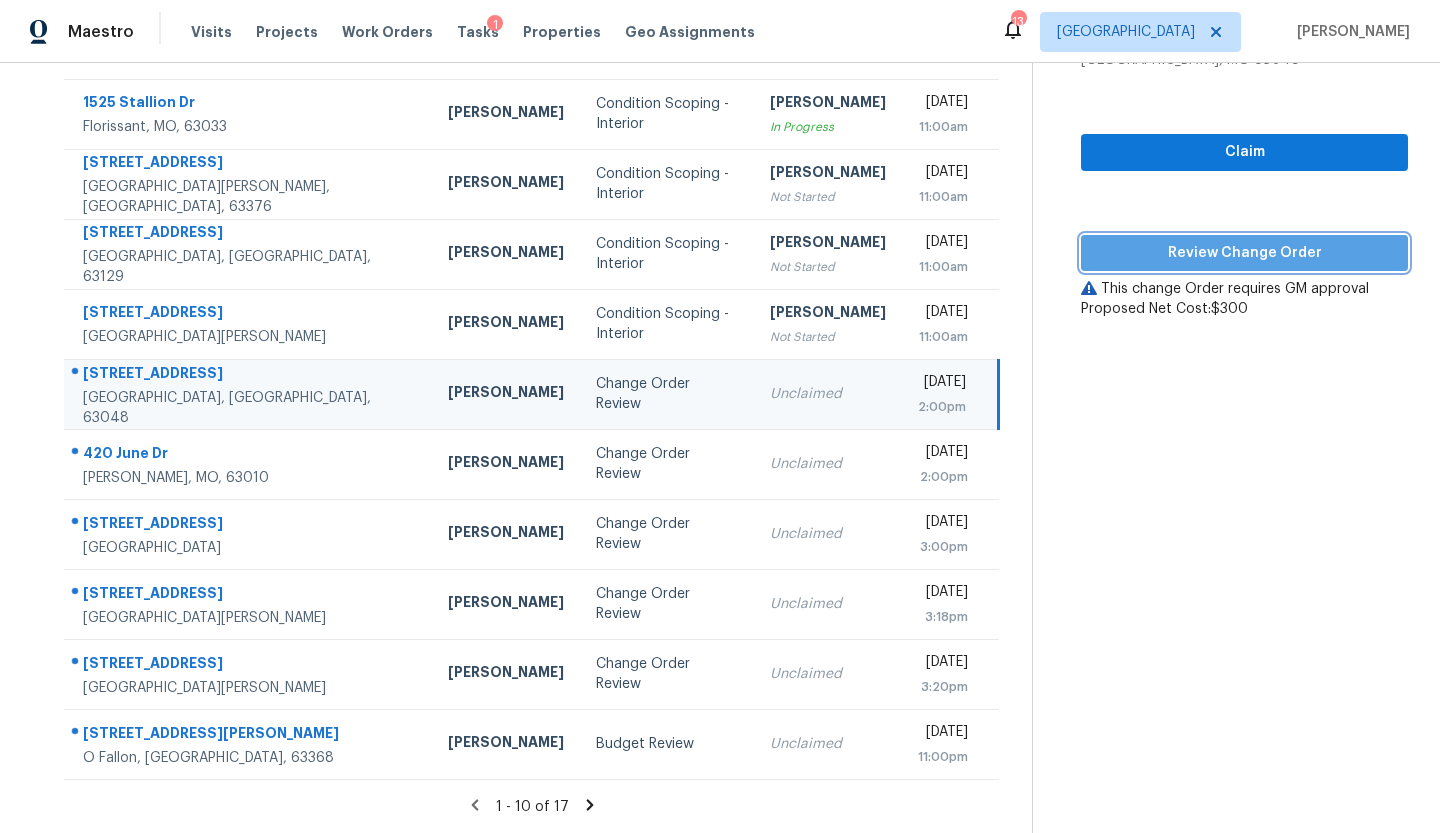 click on "Review Change Order" at bounding box center (1244, 253) 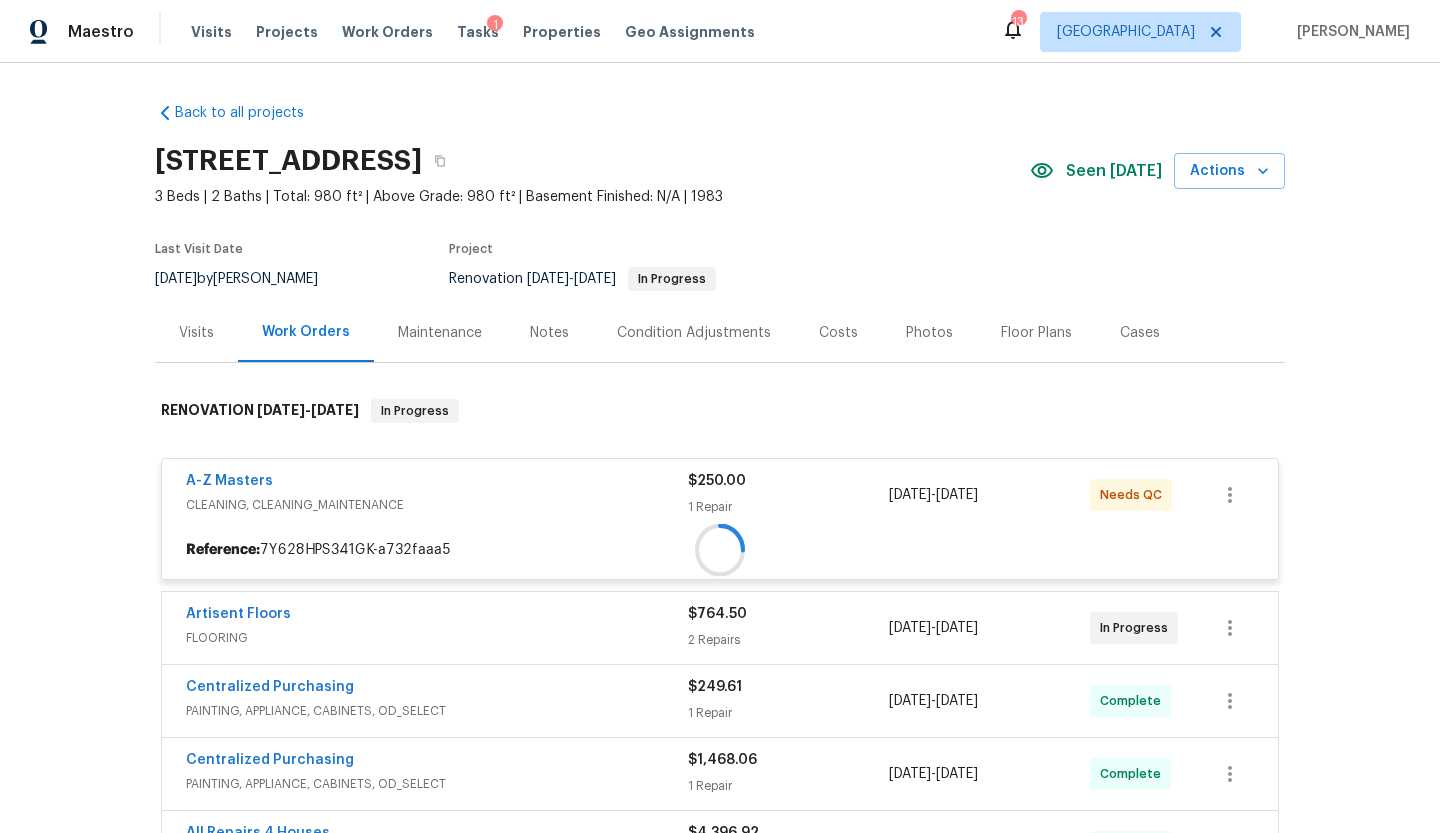 click on "Notes" at bounding box center [549, 333] 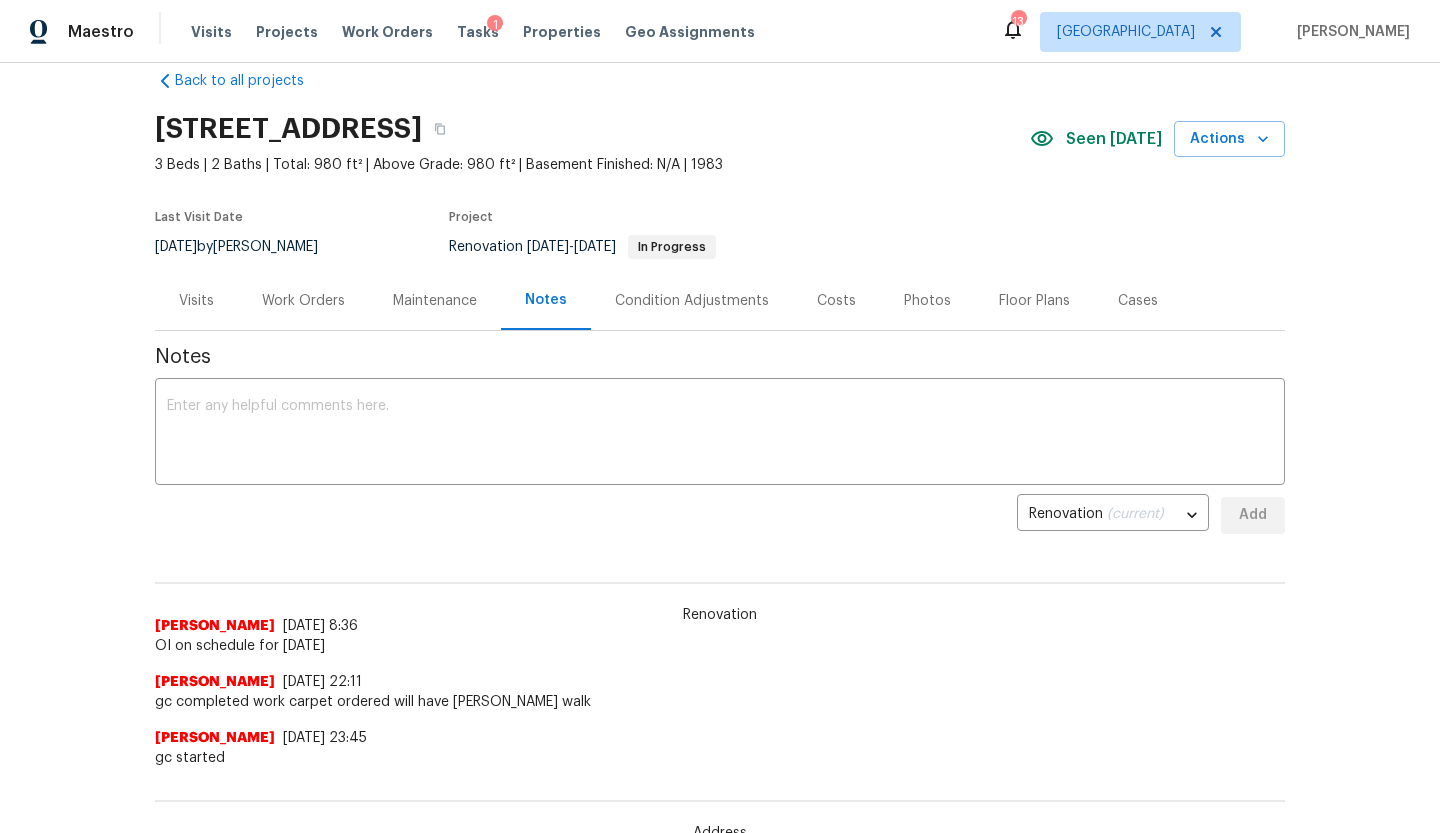 scroll, scrollTop: 39, scrollLeft: 0, axis: vertical 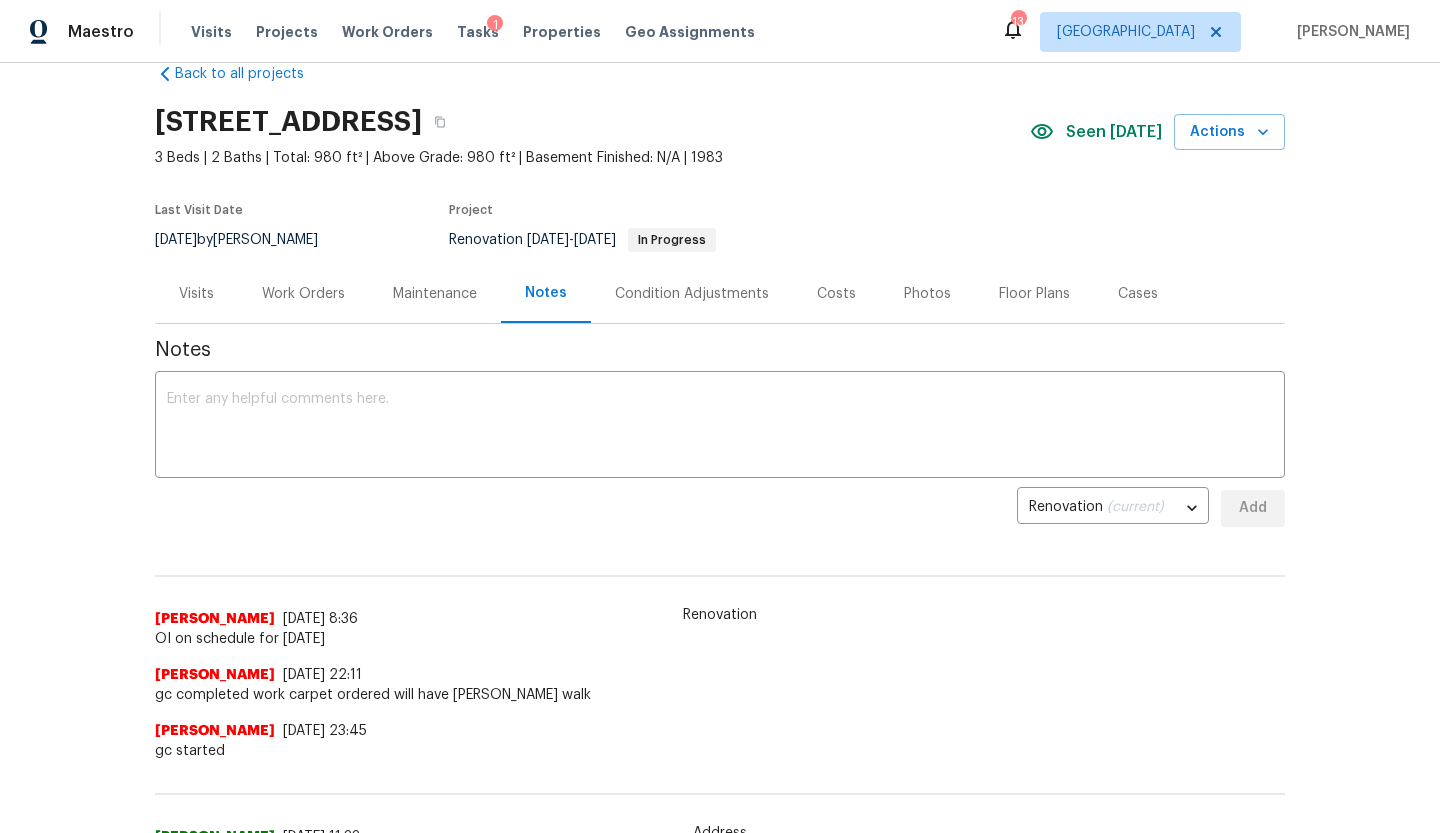 click on "Visits" at bounding box center [196, 294] 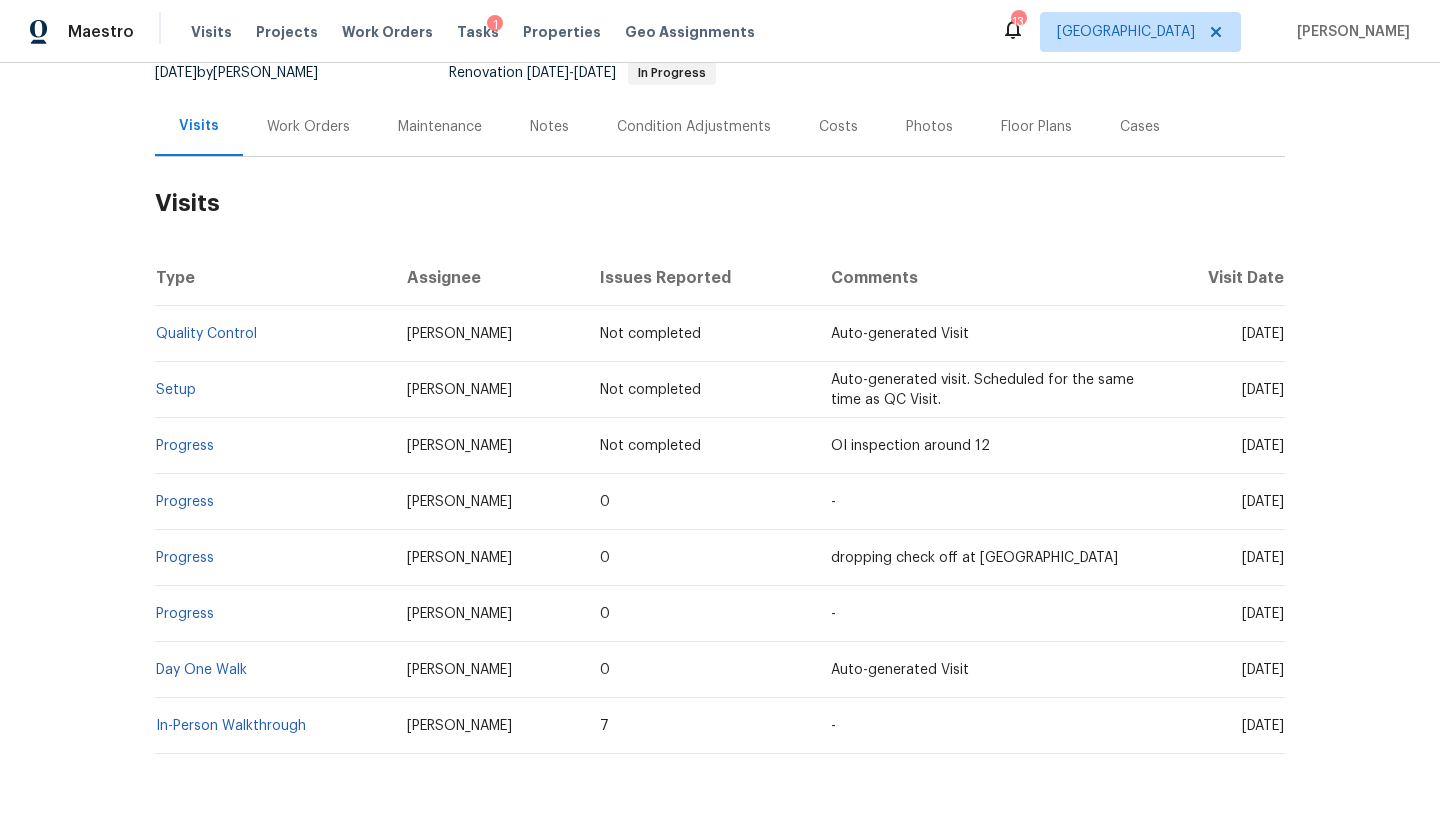 scroll, scrollTop: 209, scrollLeft: 0, axis: vertical 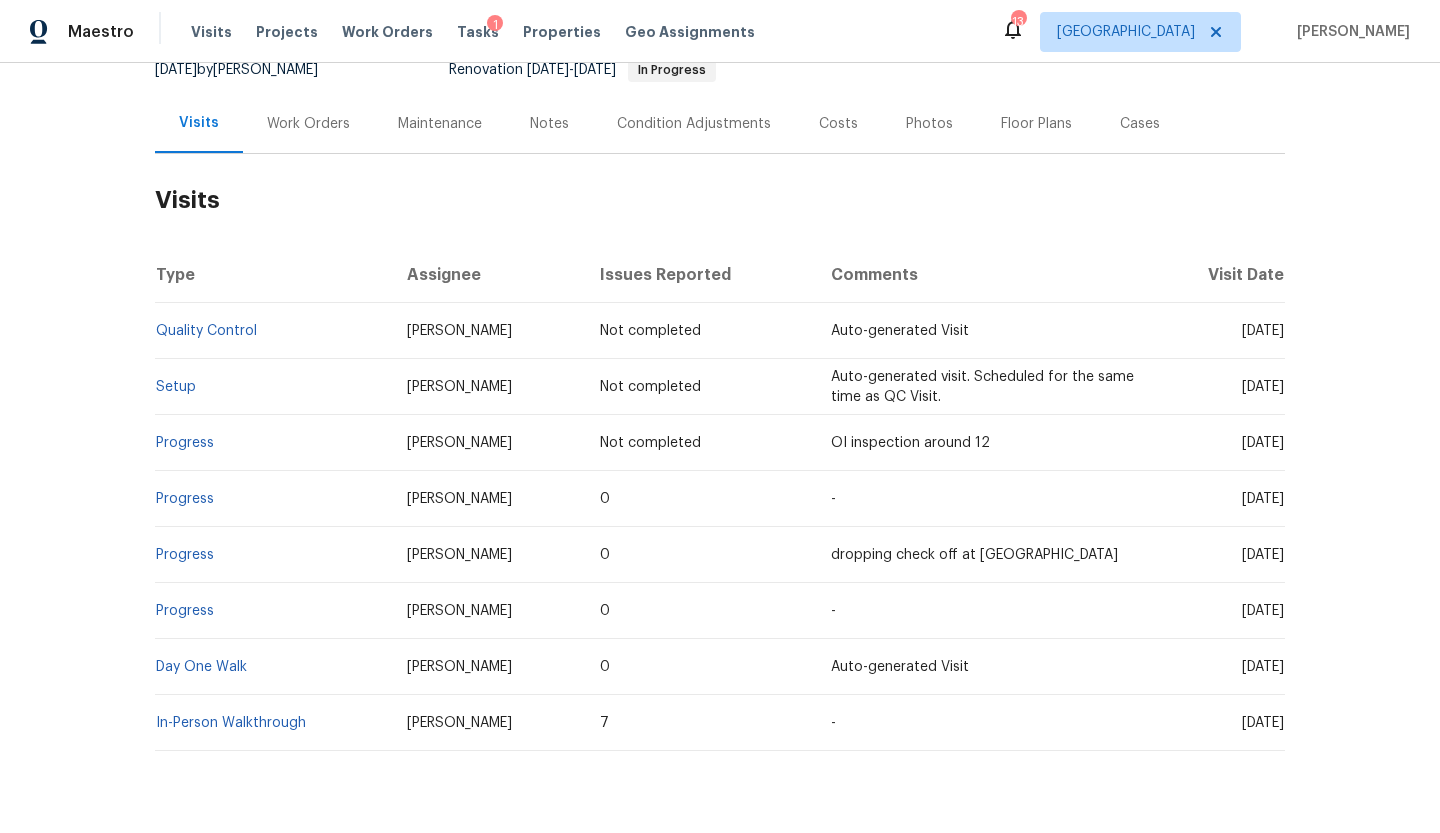 click on "Work Orders" at bounding box center (308, 124) 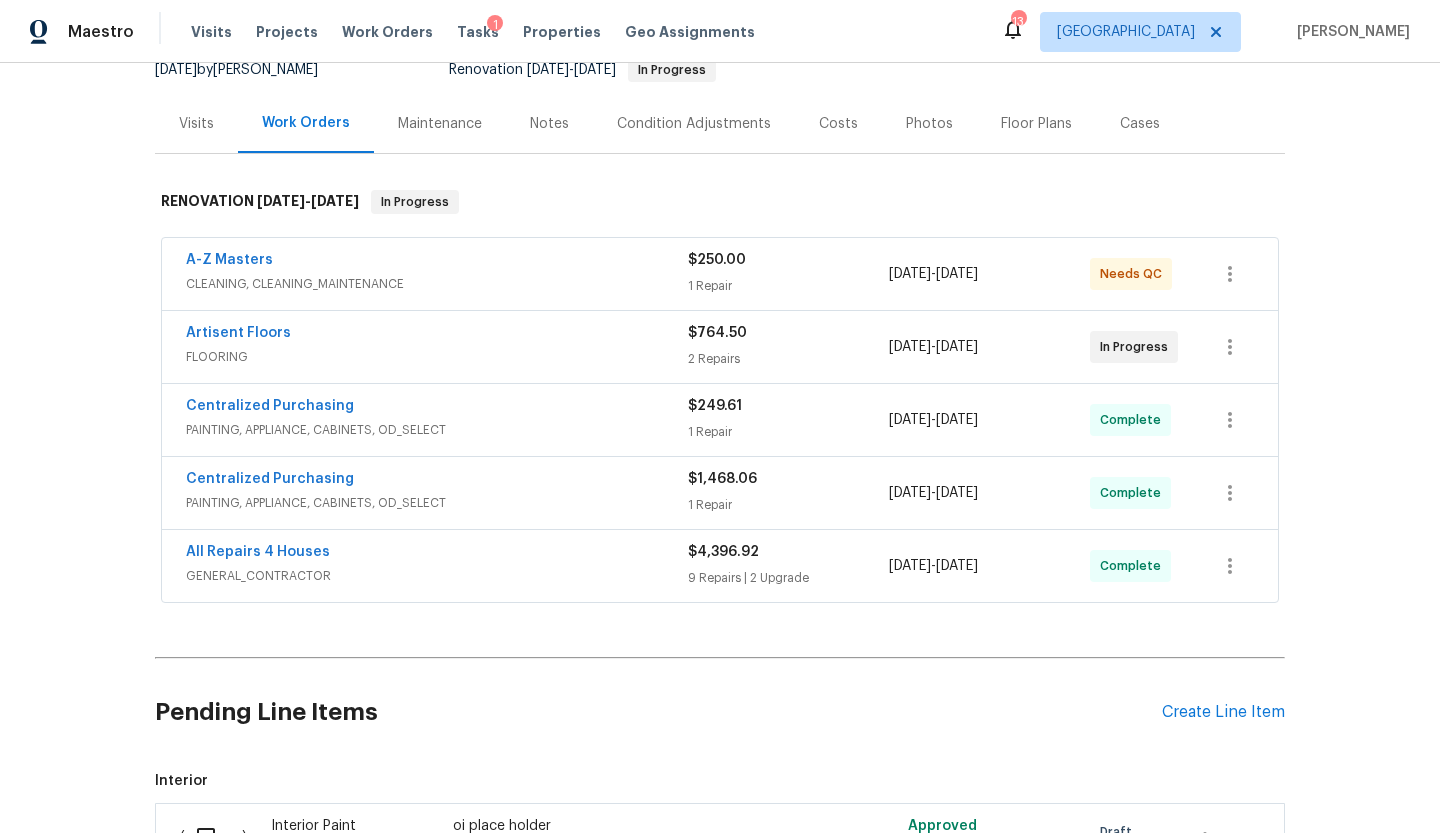 click on "CLEANING, CLEANING_MAINTENANCE" at bounding box center [437, 284] 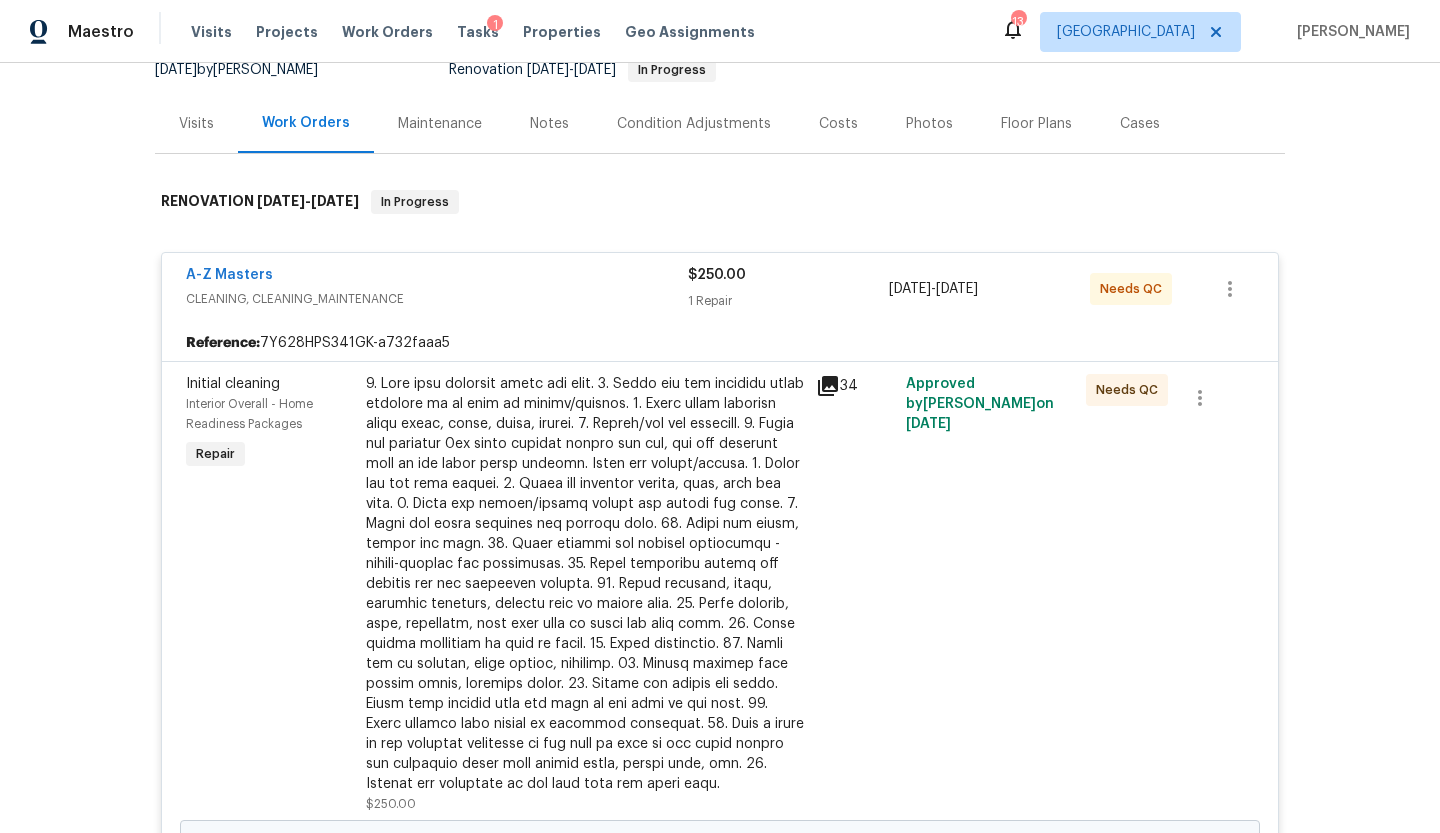 scroll, scrollTop: 488, scrollLeft: 0, axis: vertical 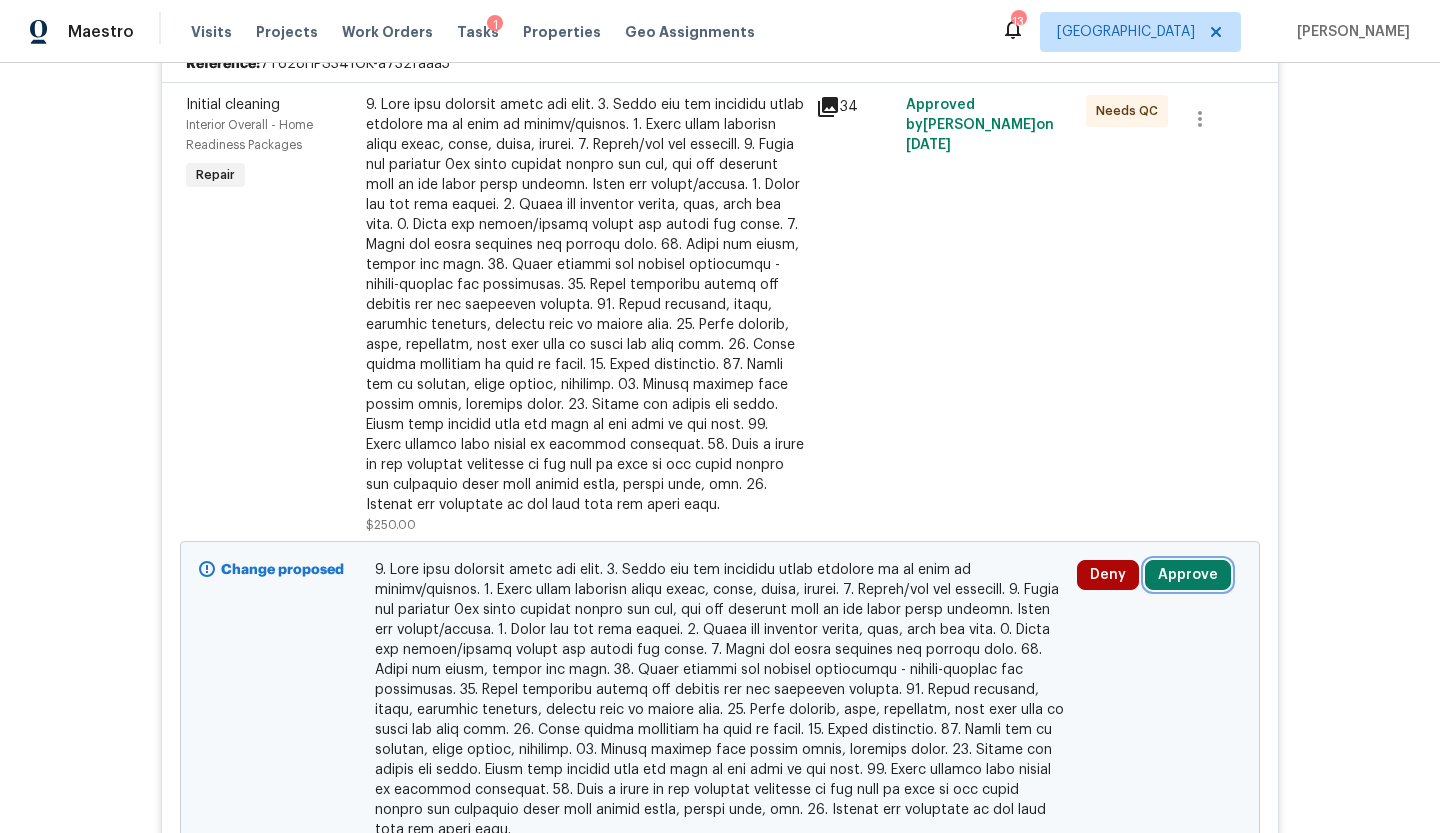 click on "Approve" at bounding box center (1188, 575) 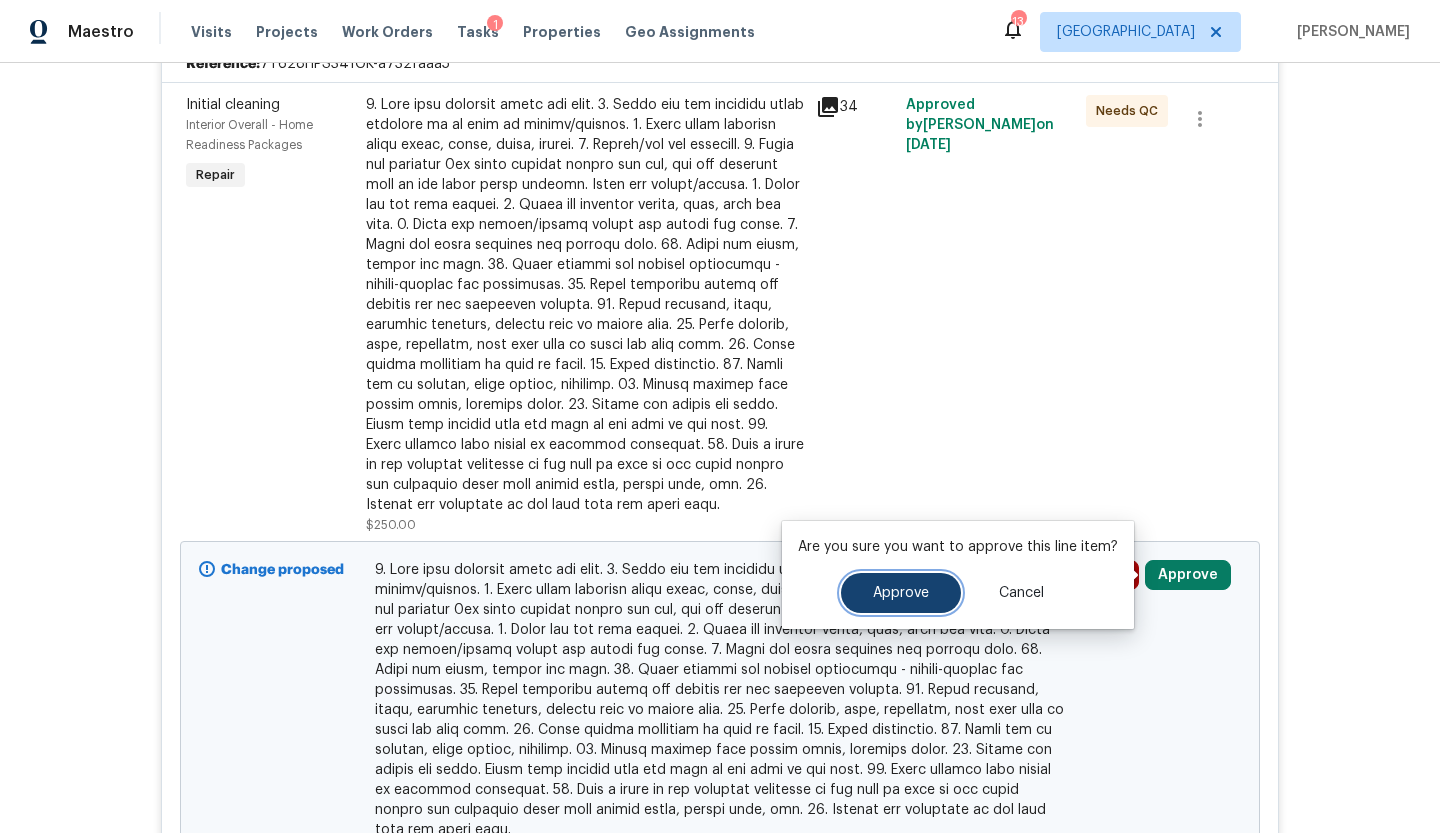 click on "Approve" at bounding box center (901, 593) 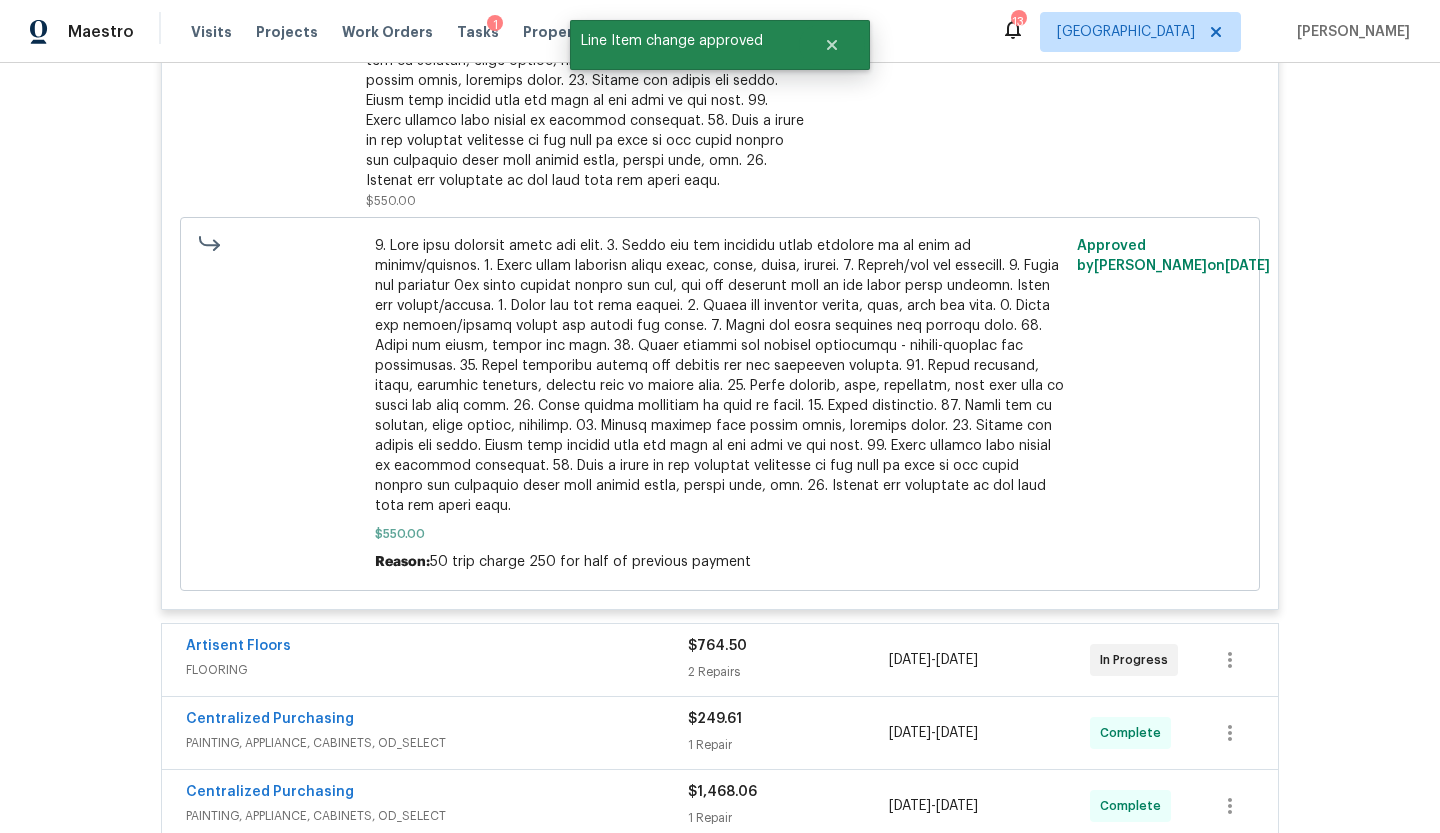 scroll, scrollTop: 963, scrollLeft: 0, axis: vertical 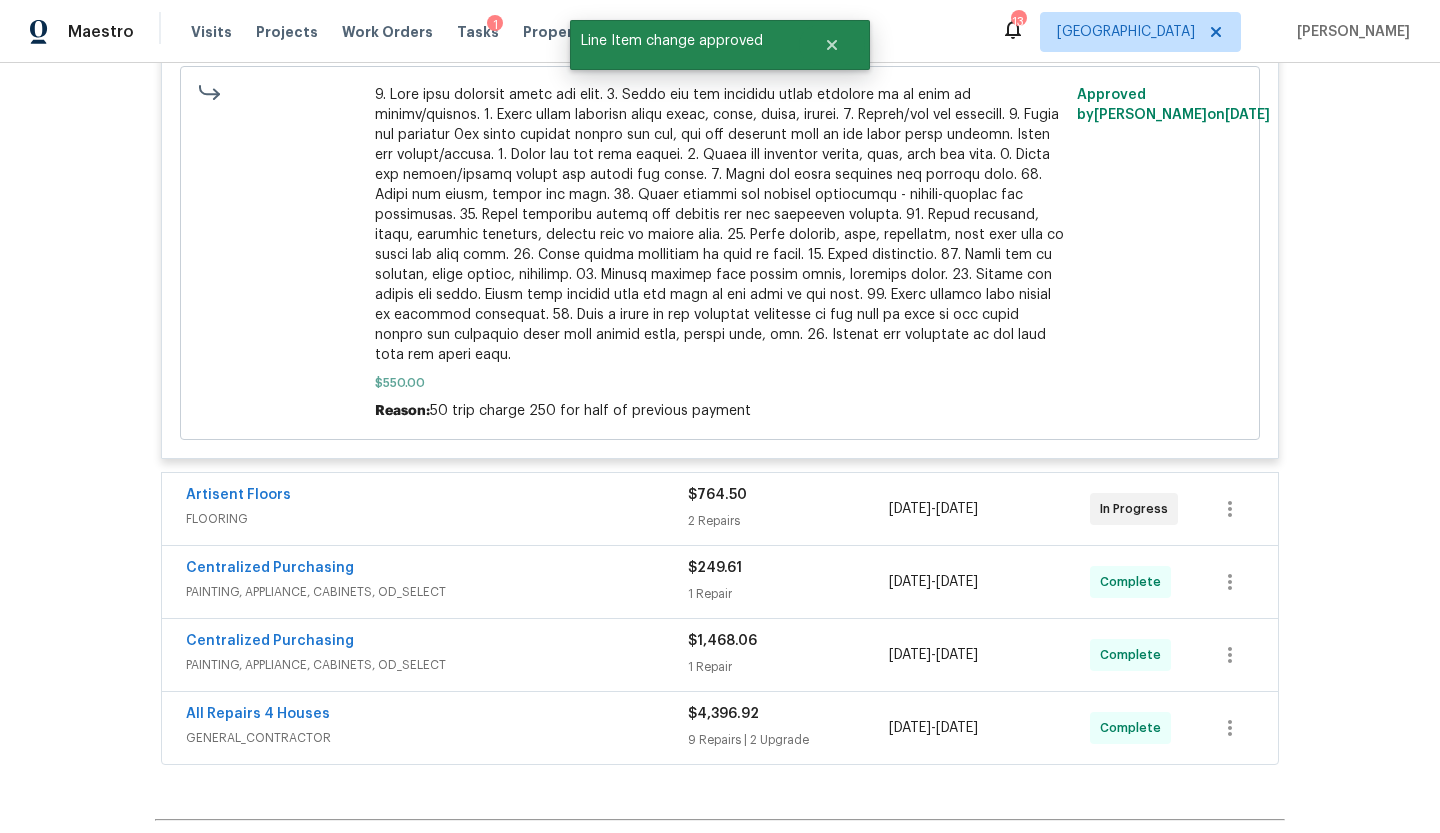 click on "Artisent Floors" at bounding box center [437, 497] 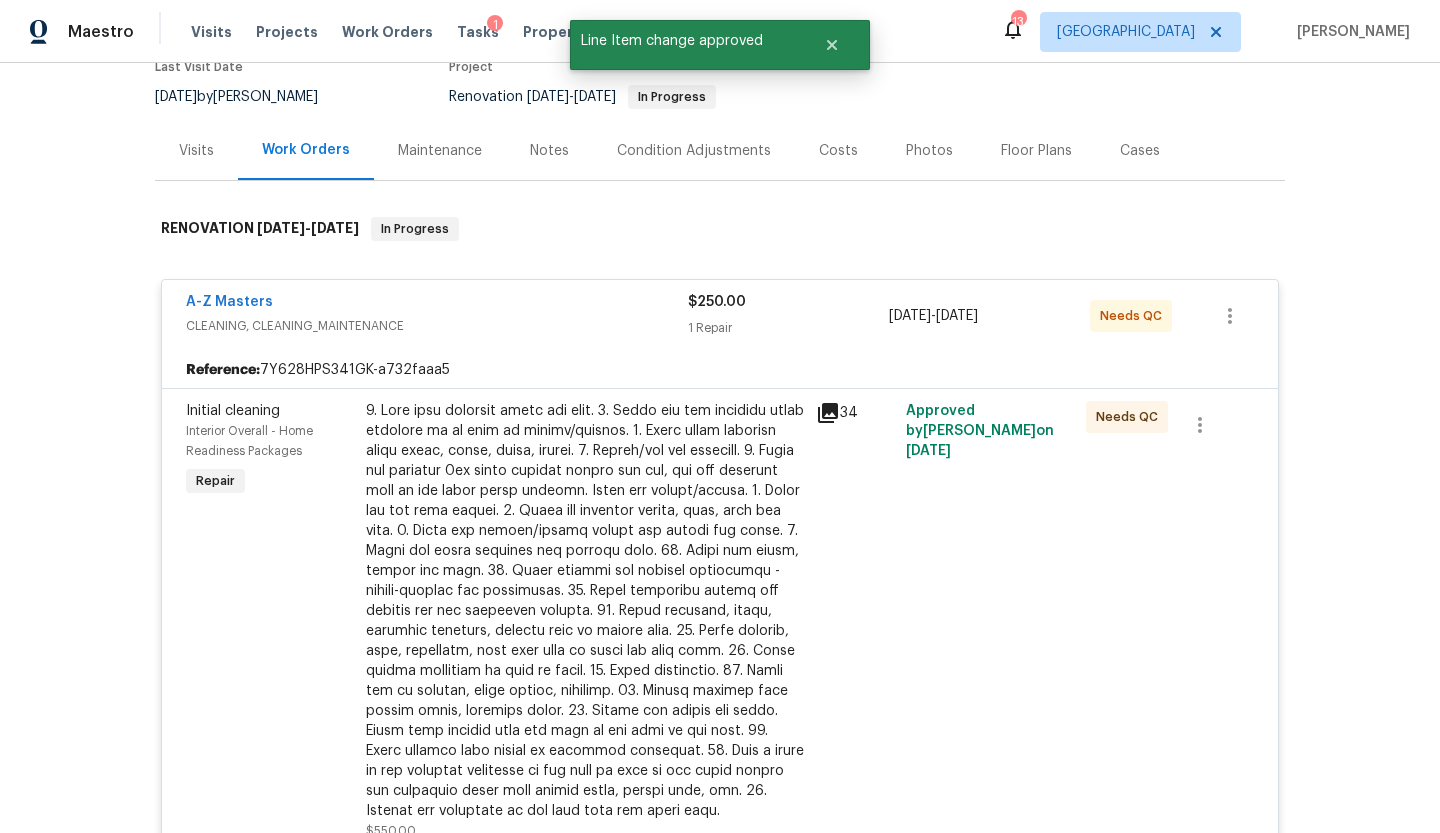 scroll, scrollTop: 0, scrollLeft: 0, axis: both 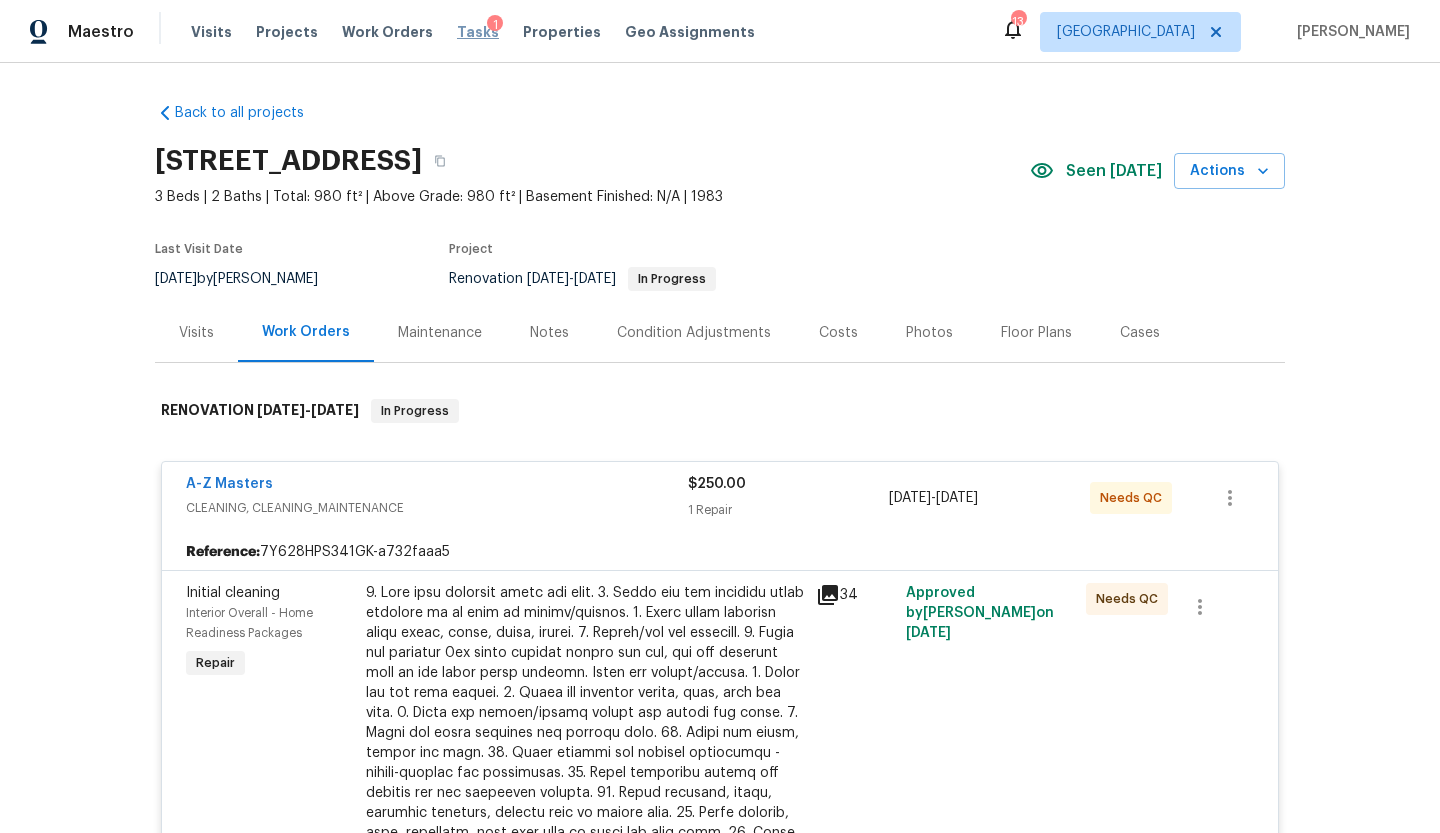 click on "Tasks" at bounding box center (478, 32) 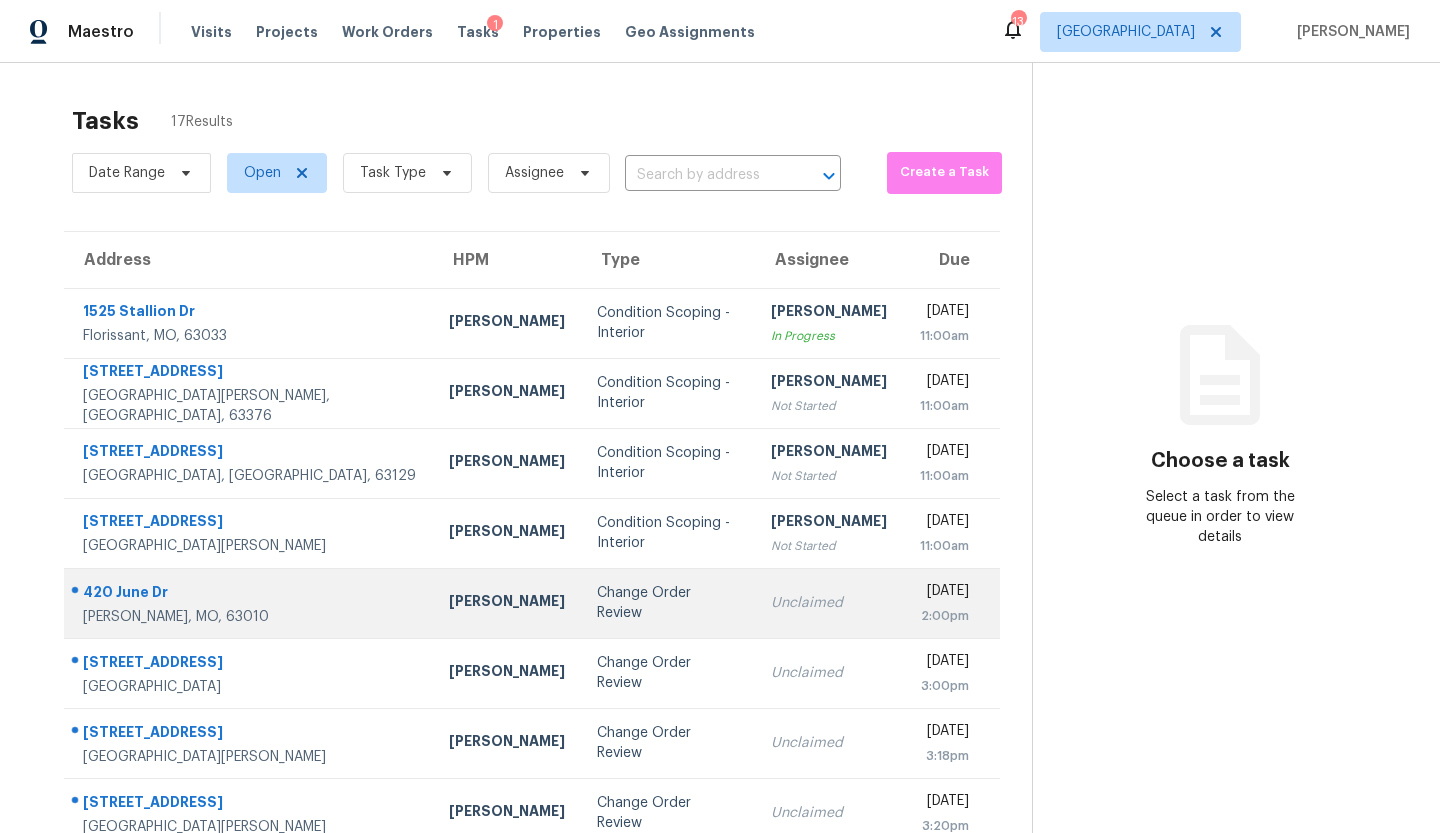 click on "Change Order Review" at bounding box center (668, 603) 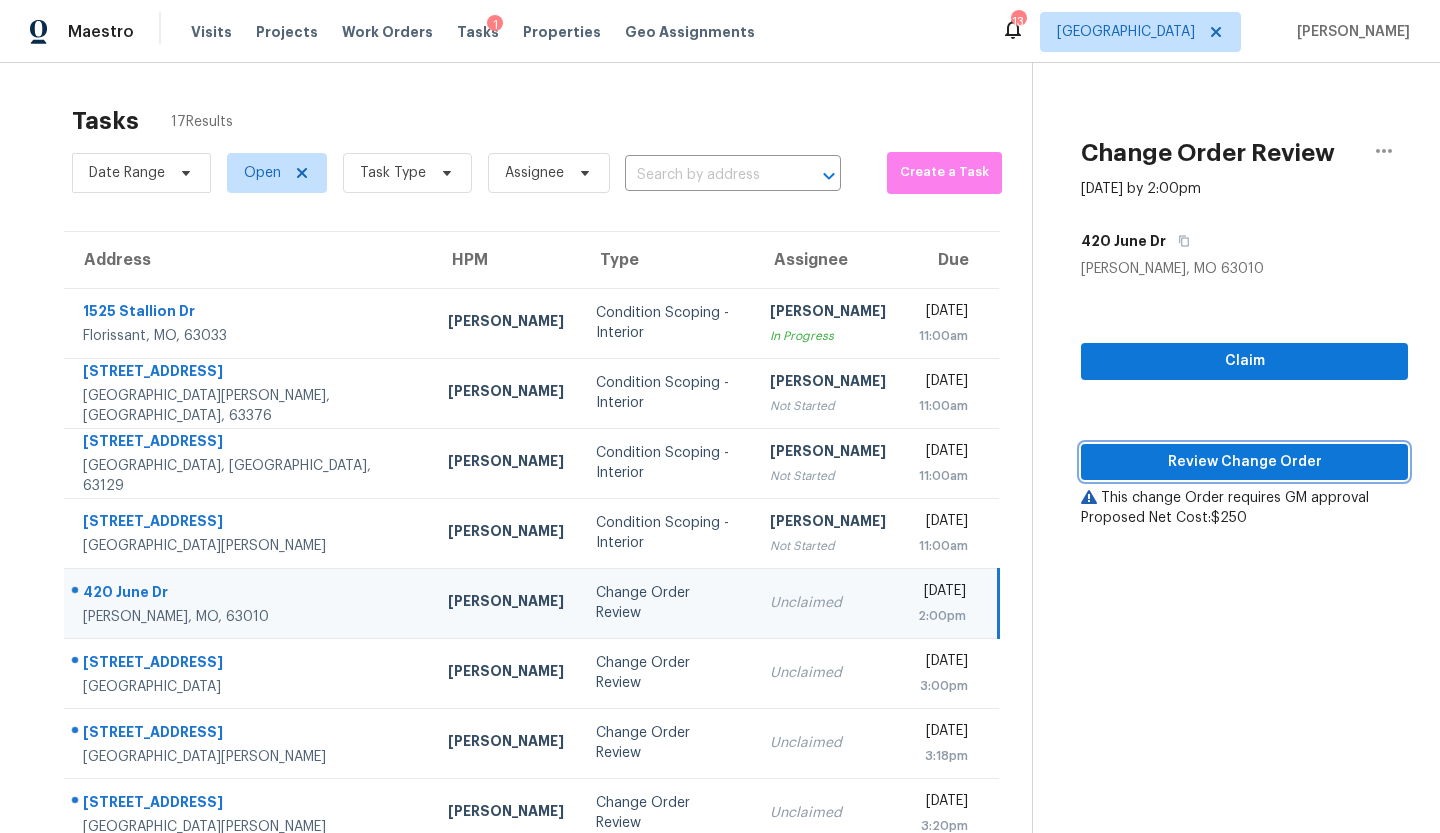 click on "Review Change Order" at bounding box center (1244, 462) 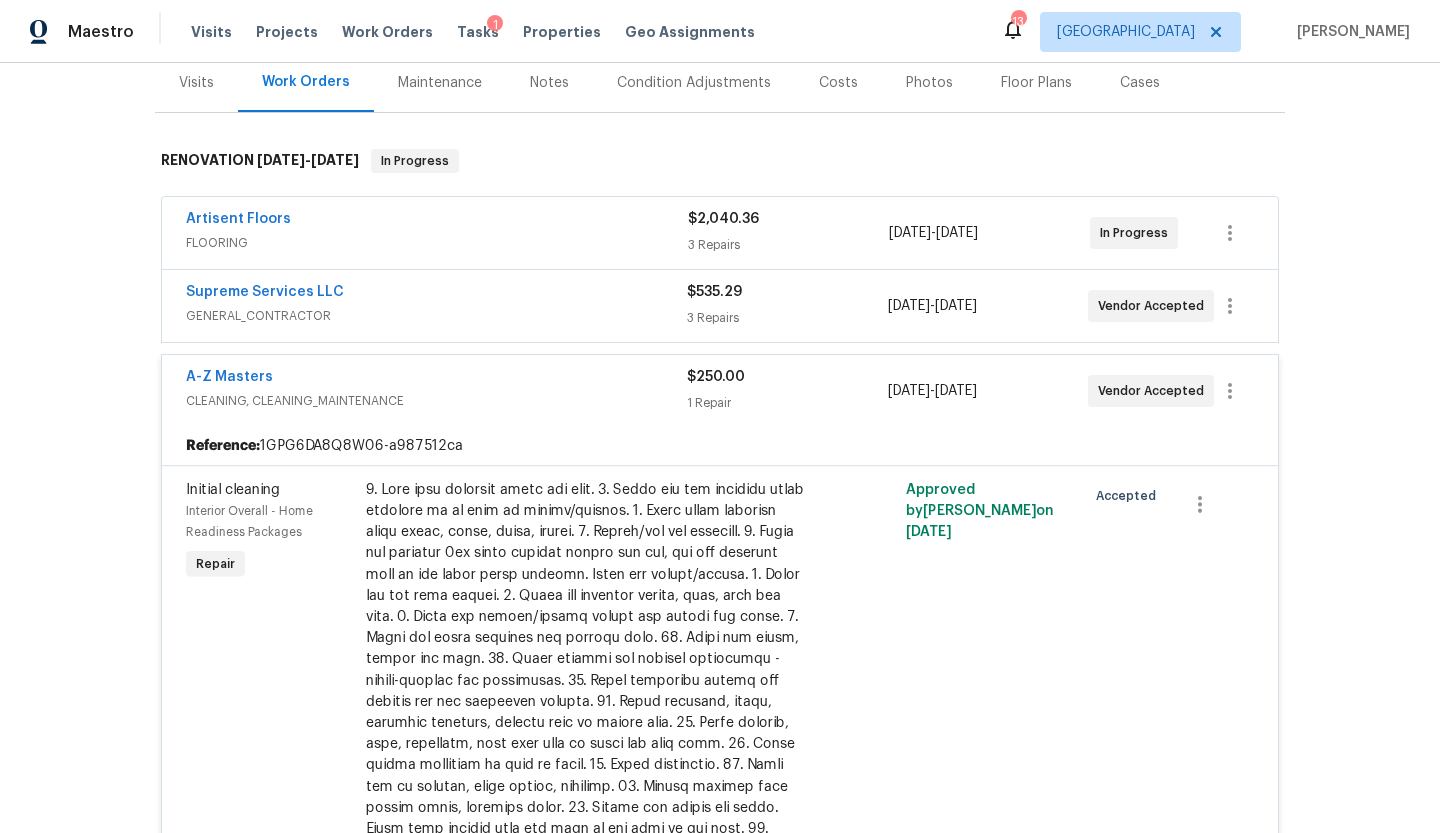 scroll, scrollTop: 712, scrollLeft: 0, axis: vertical 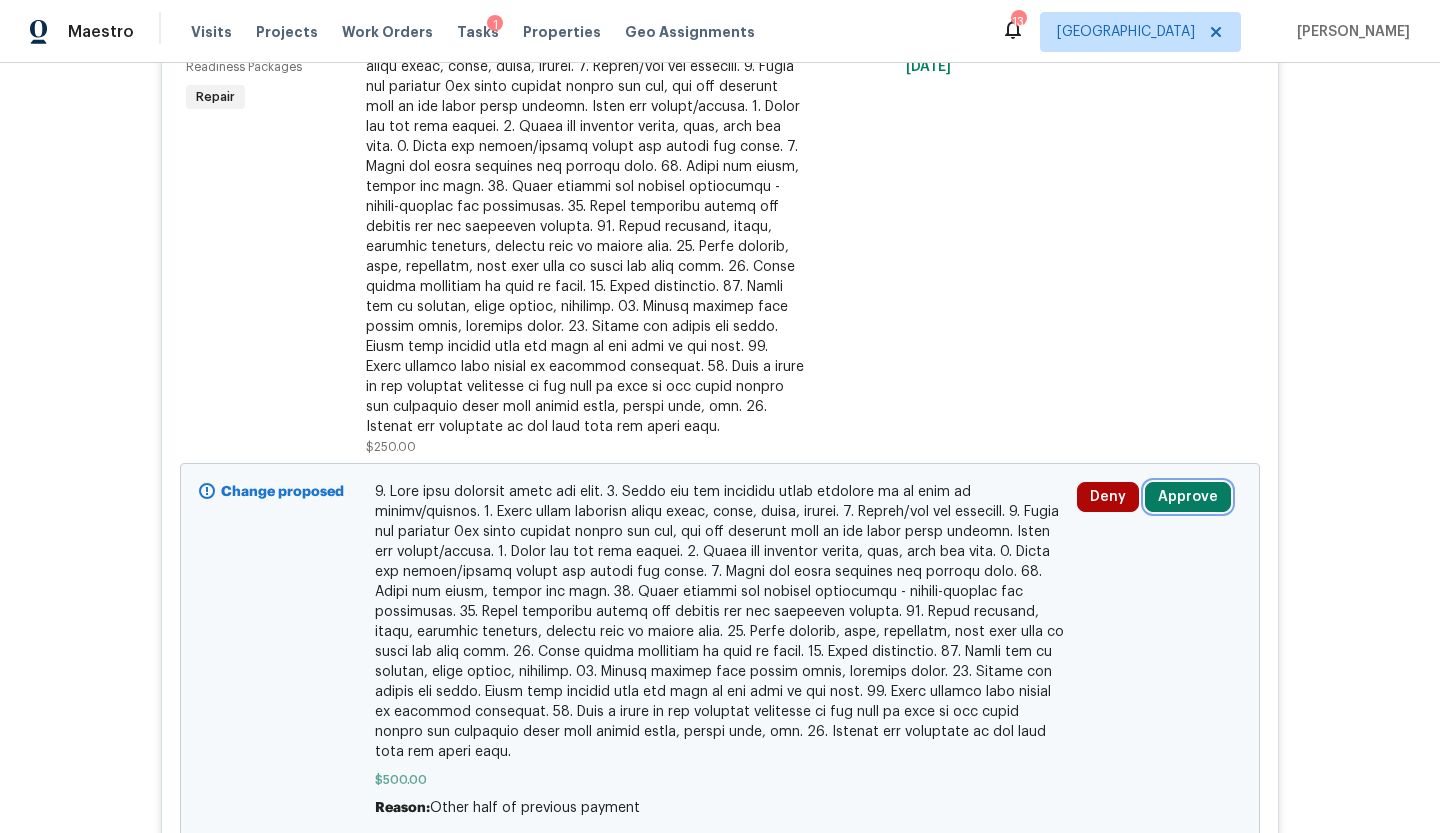 click on "Approve" at bounding box center [1188, 497] 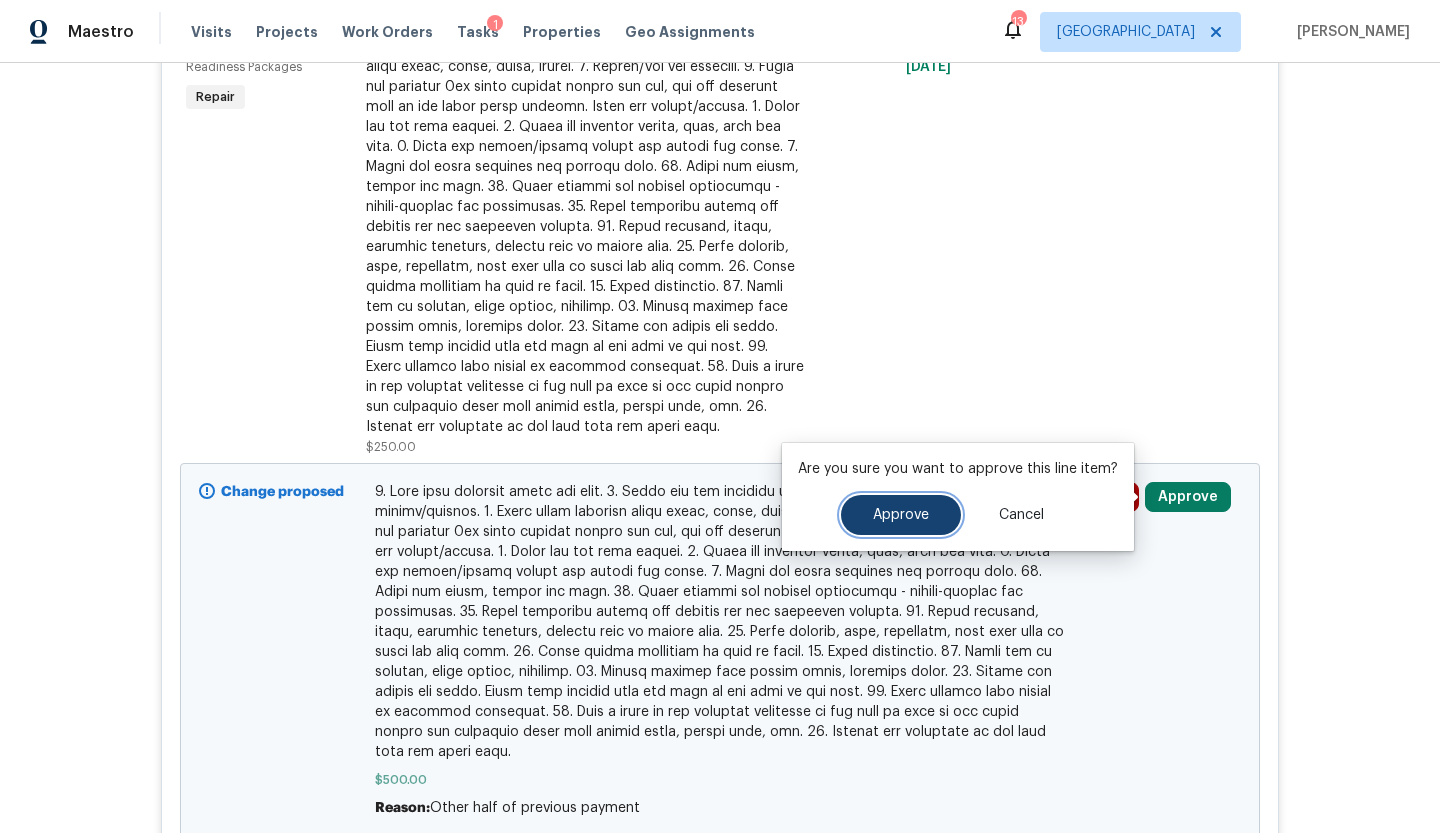 click on "Approve" at bounding box center (901, 515) 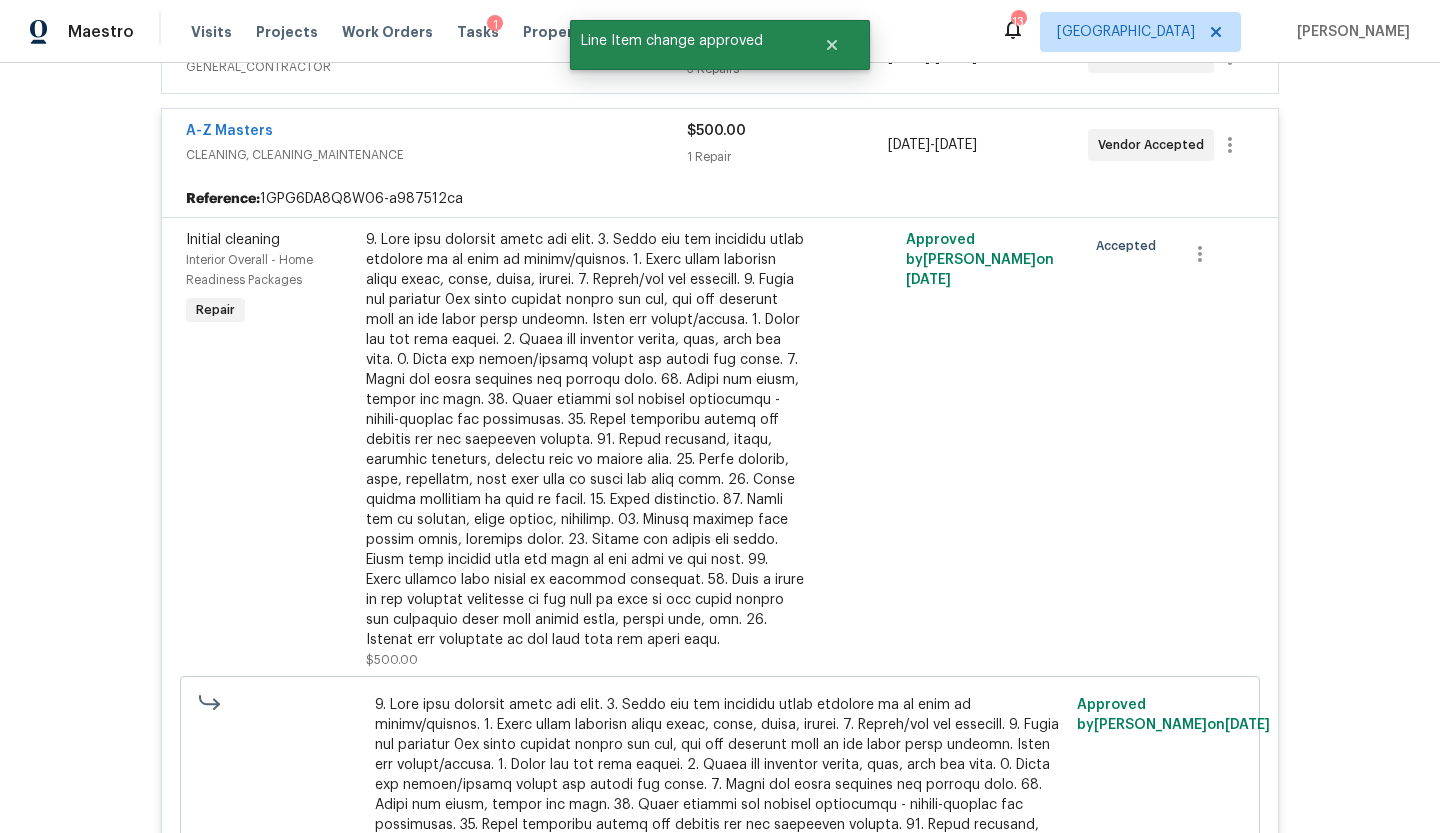 scroll, scrollTop: 0, scrollLeft: 0, axis: both 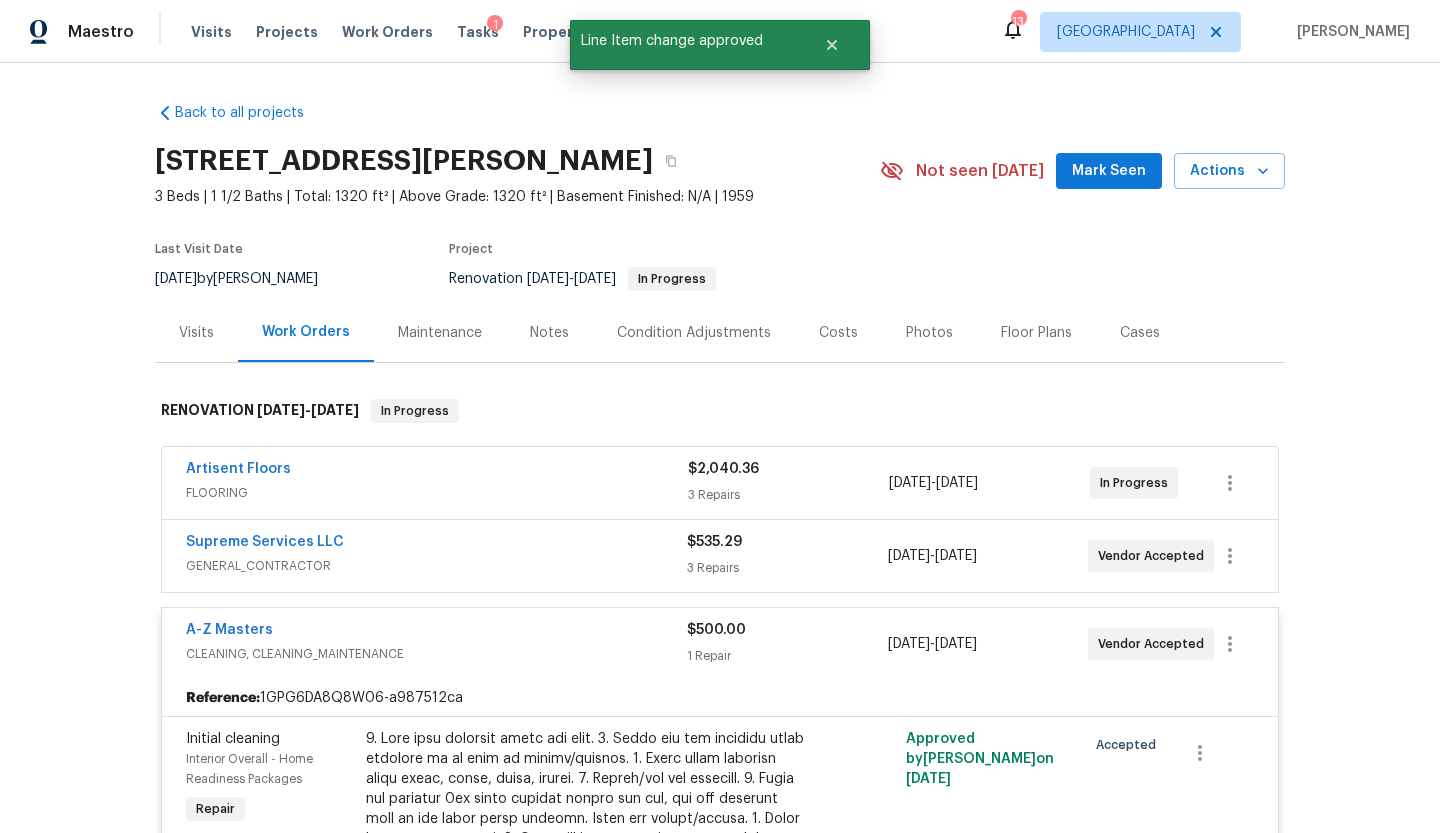 click on "Notes" at bounding box center [549, 333] 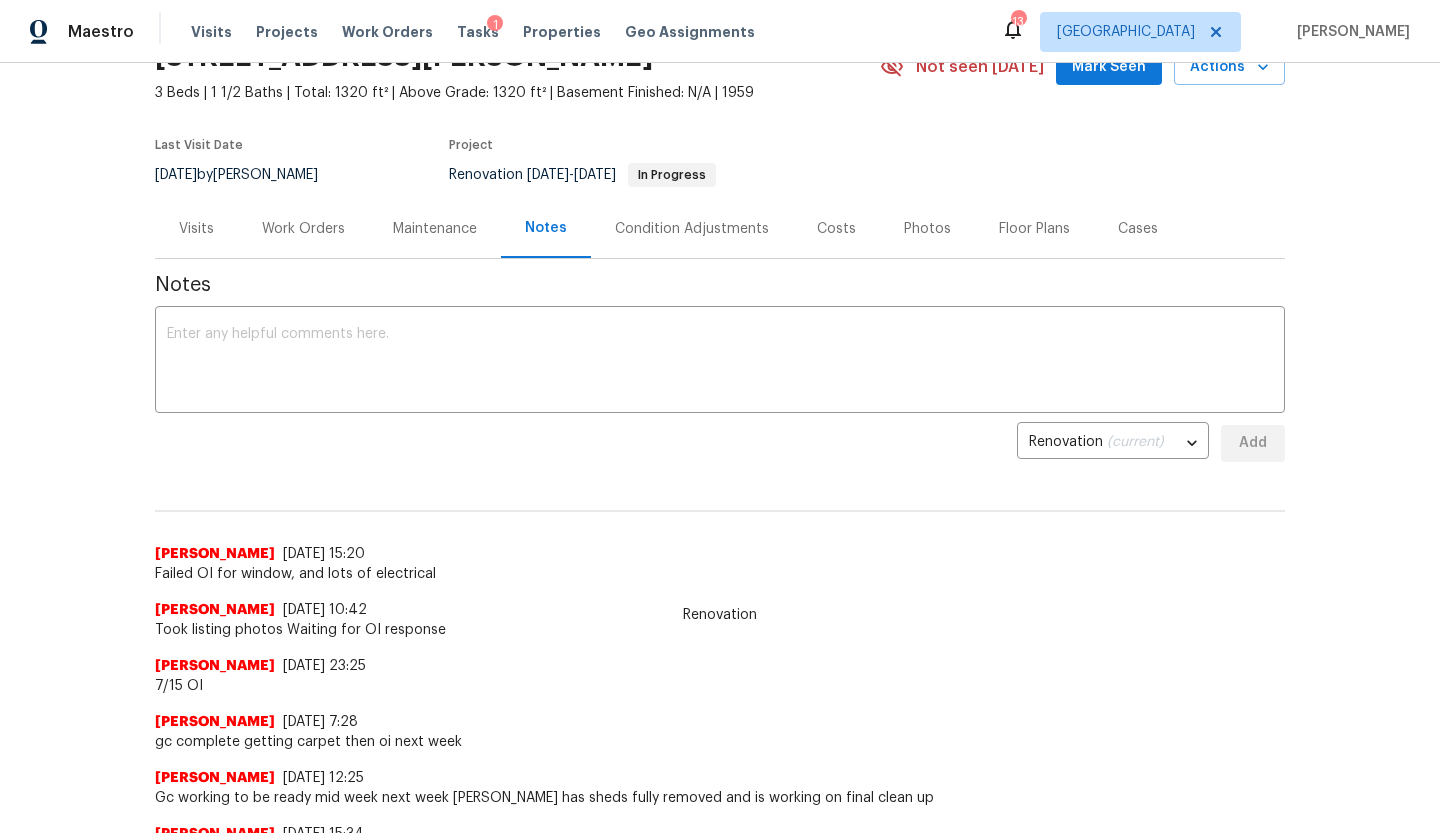 scroll, scrollTop: 0, scrollLeft: 0, axis: both 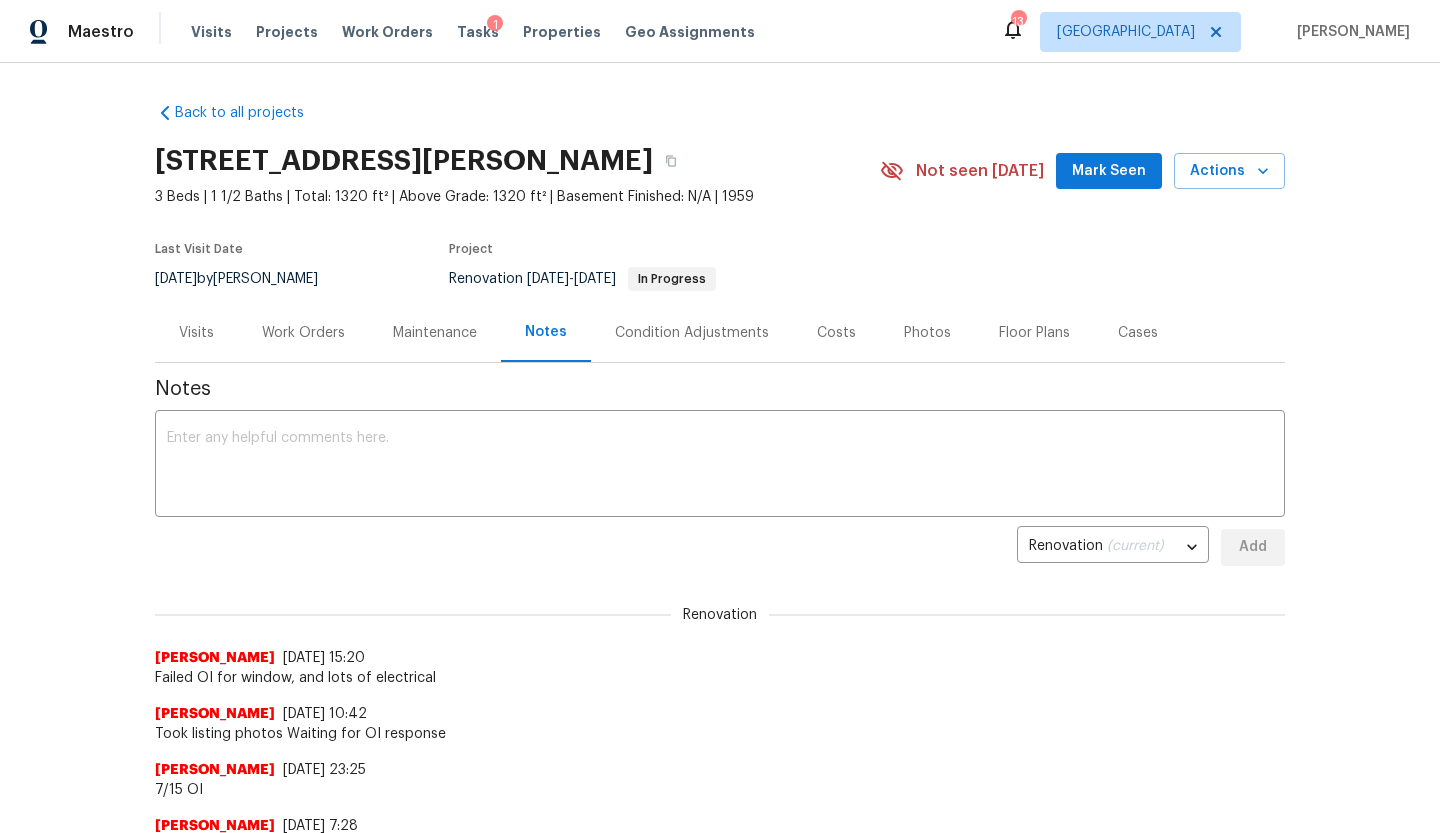 click on "Work Orders" at bounding box center (303, 333) 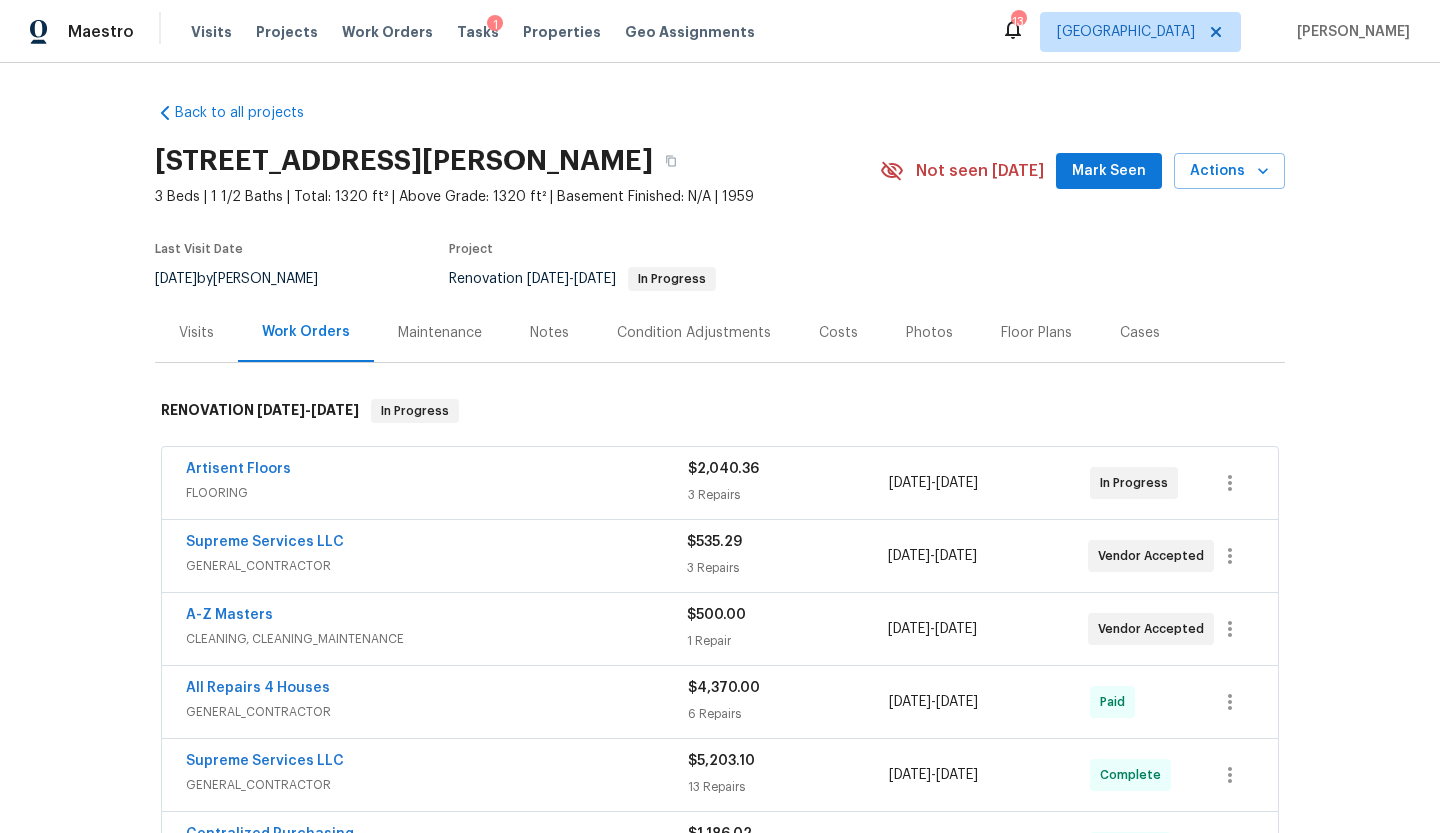 click on "Visits" at bounding box center (196, 333) 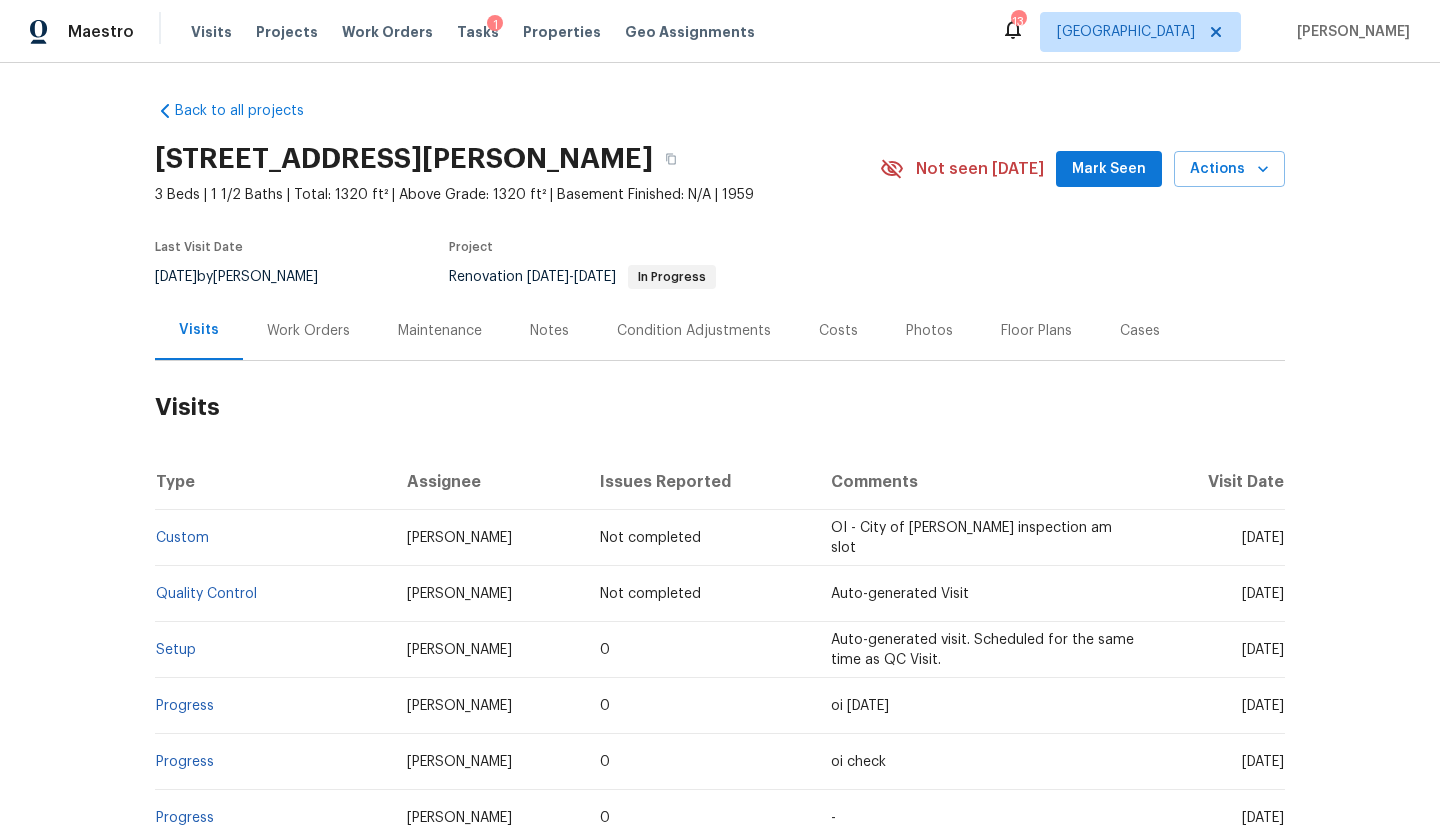 scroll, scrollTop: 0, scrollLeft: 0, axis: both 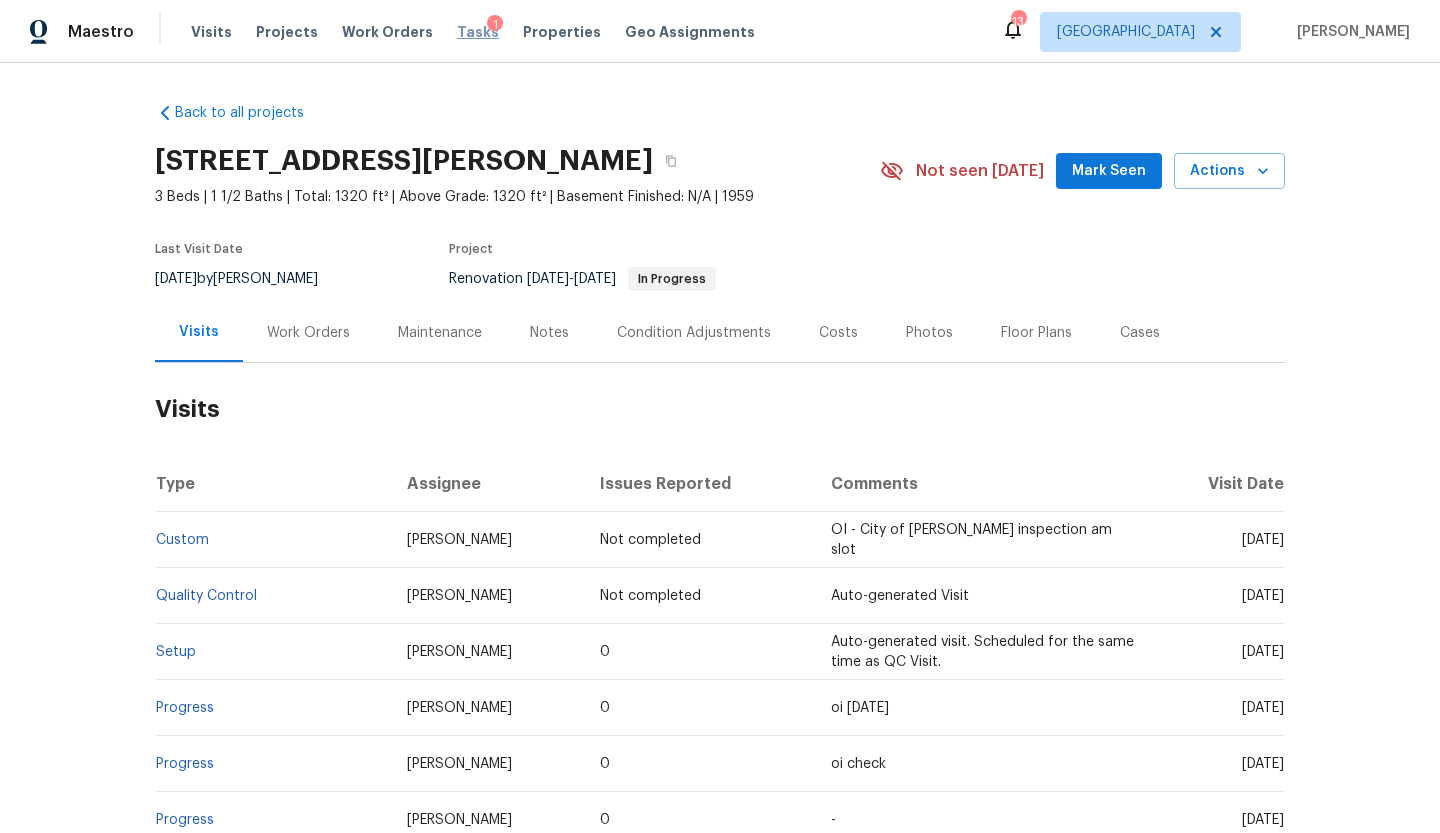 click on "Tasks" at bounding box center [478, 32] 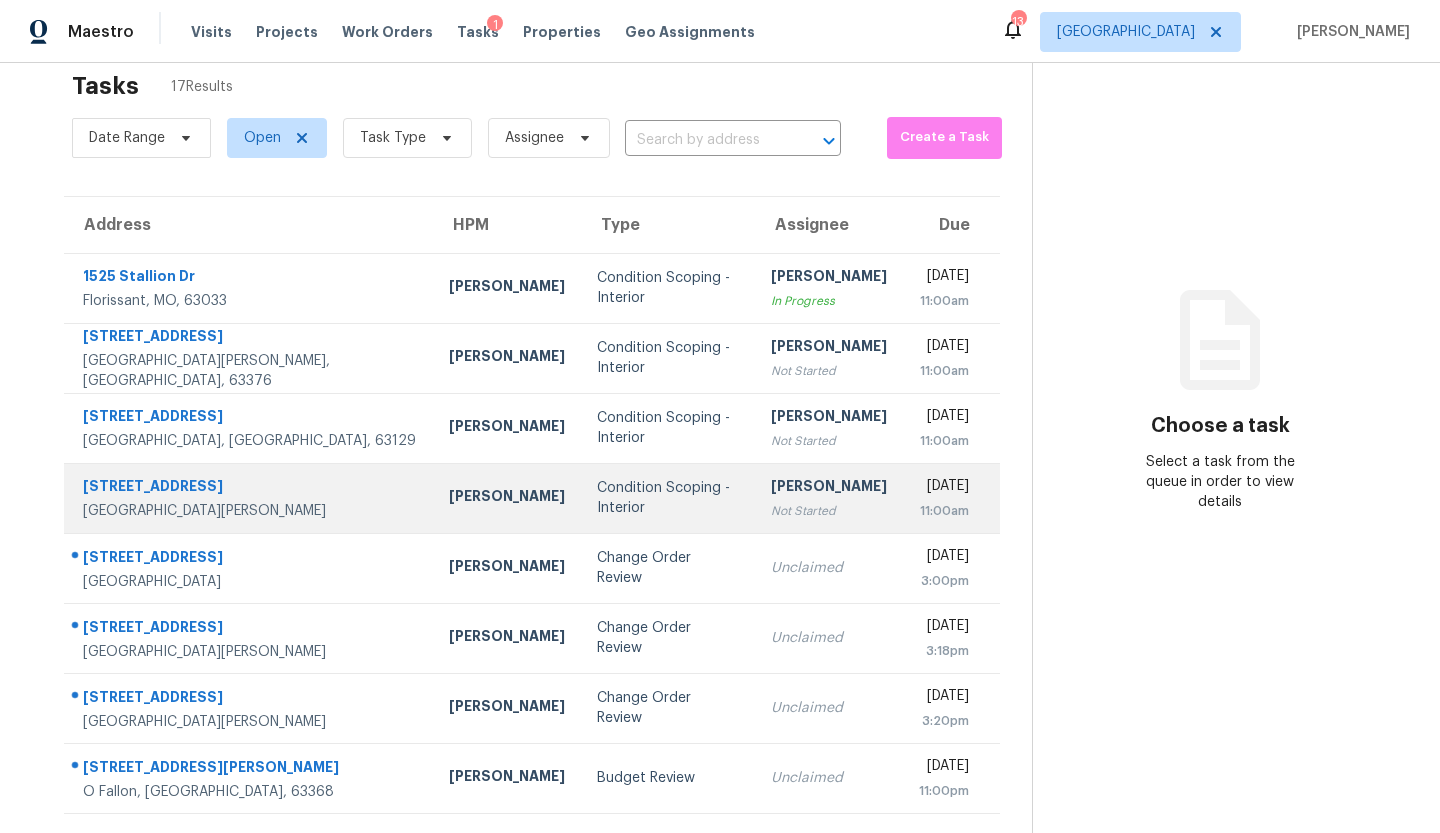 scroll, scrollTop: 69, scrollLeft: 0, axis: vertical 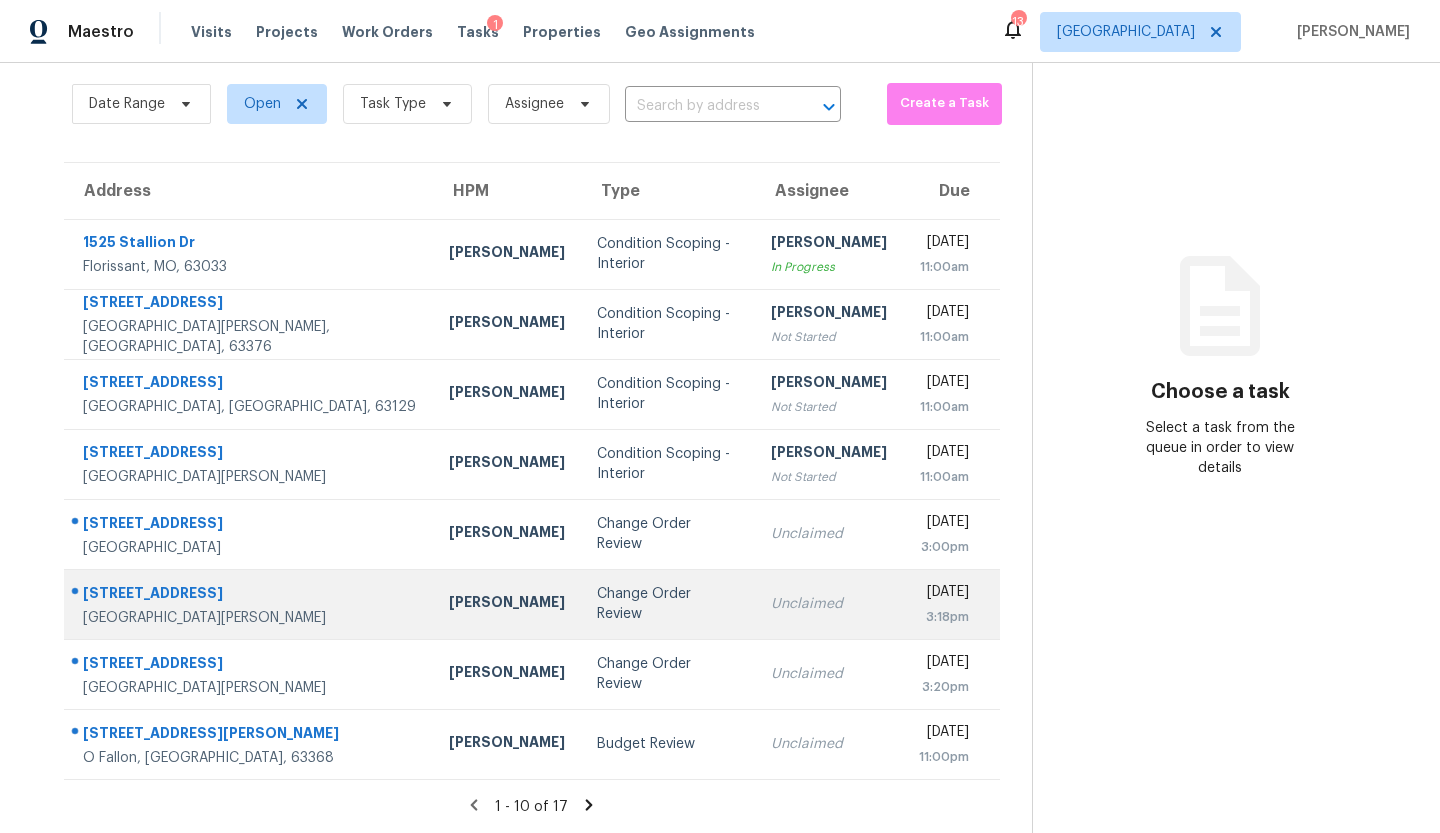 click on "Change Order Review" at bounding box center [668, 604] 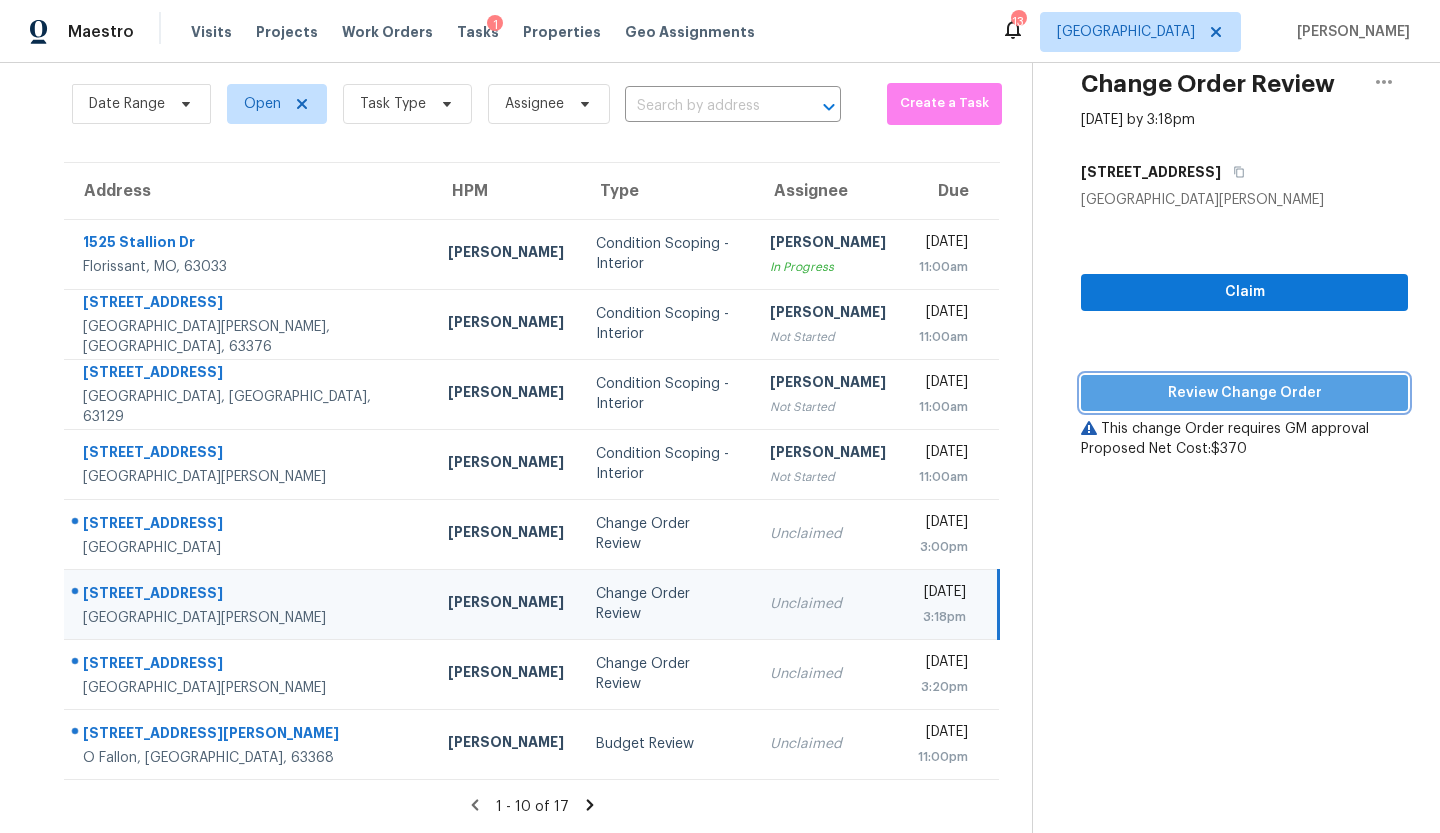 click on "Review Change Order" at bounding box center [1244, 393] 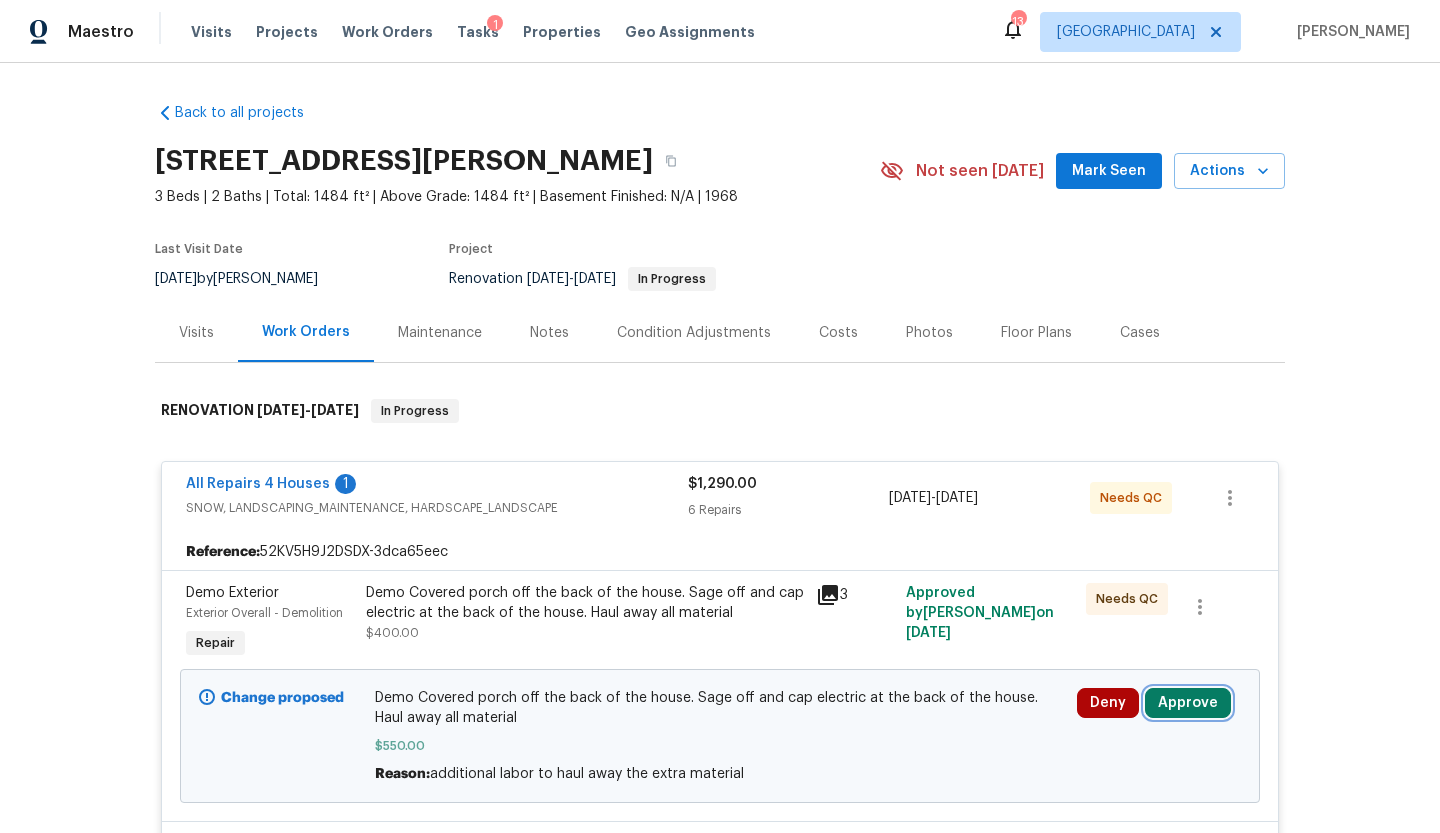 click on "Approve" at bounding box center [1188, 703] 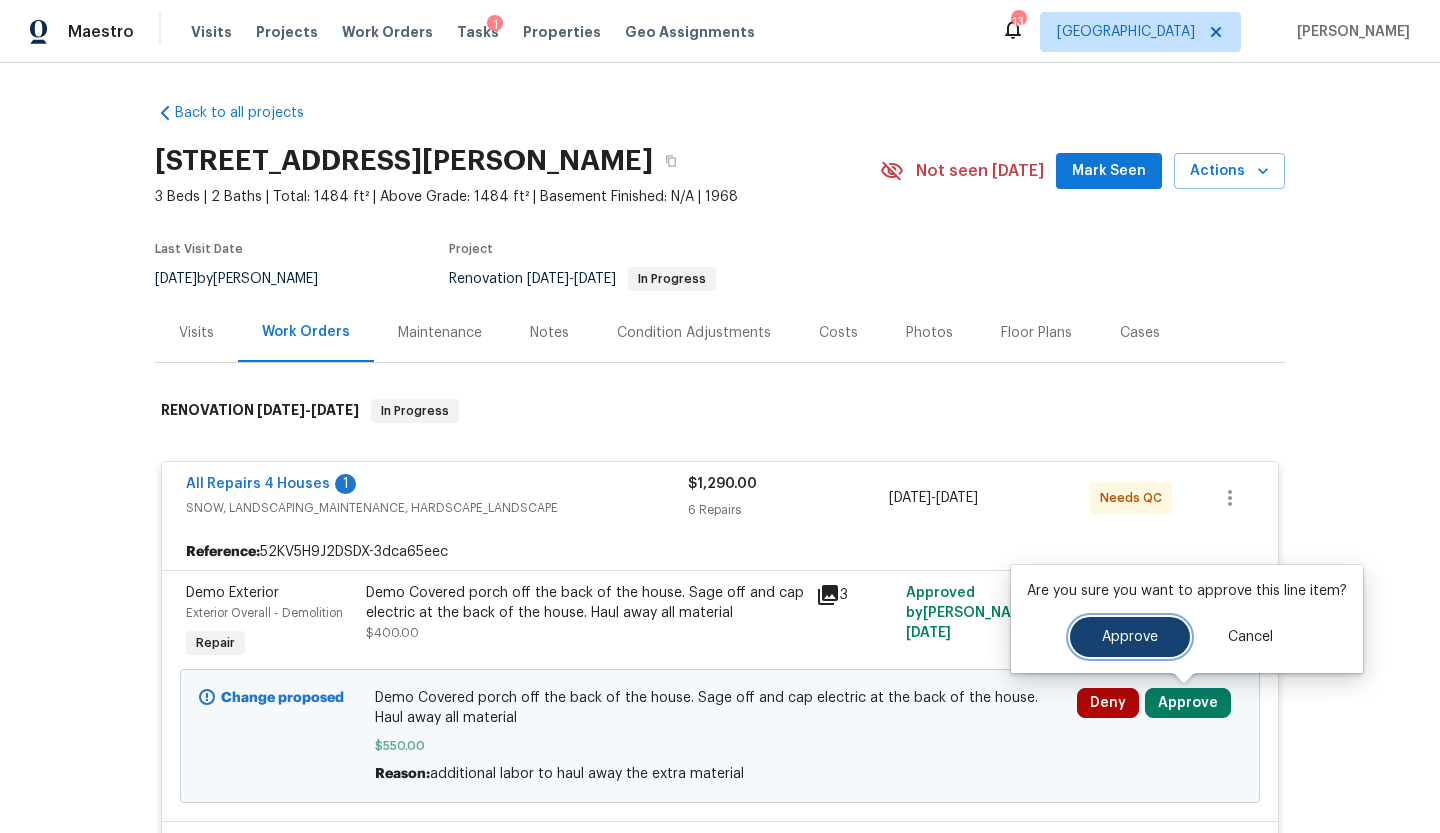 click on "Approve" at bounding box center (1130, 637) 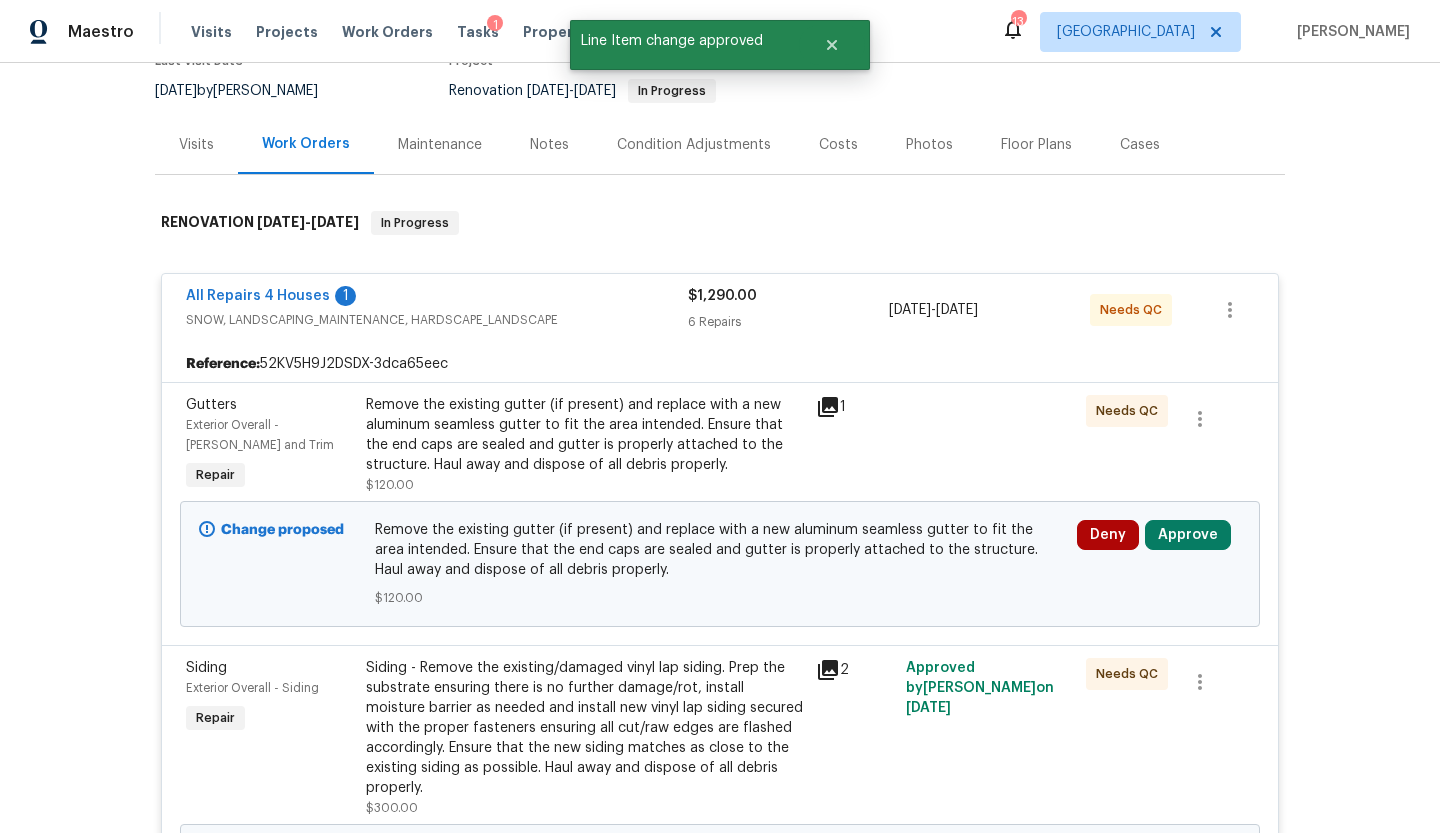 scroll, scrollTop: 456, scrollLeft: 0, axis: vertical 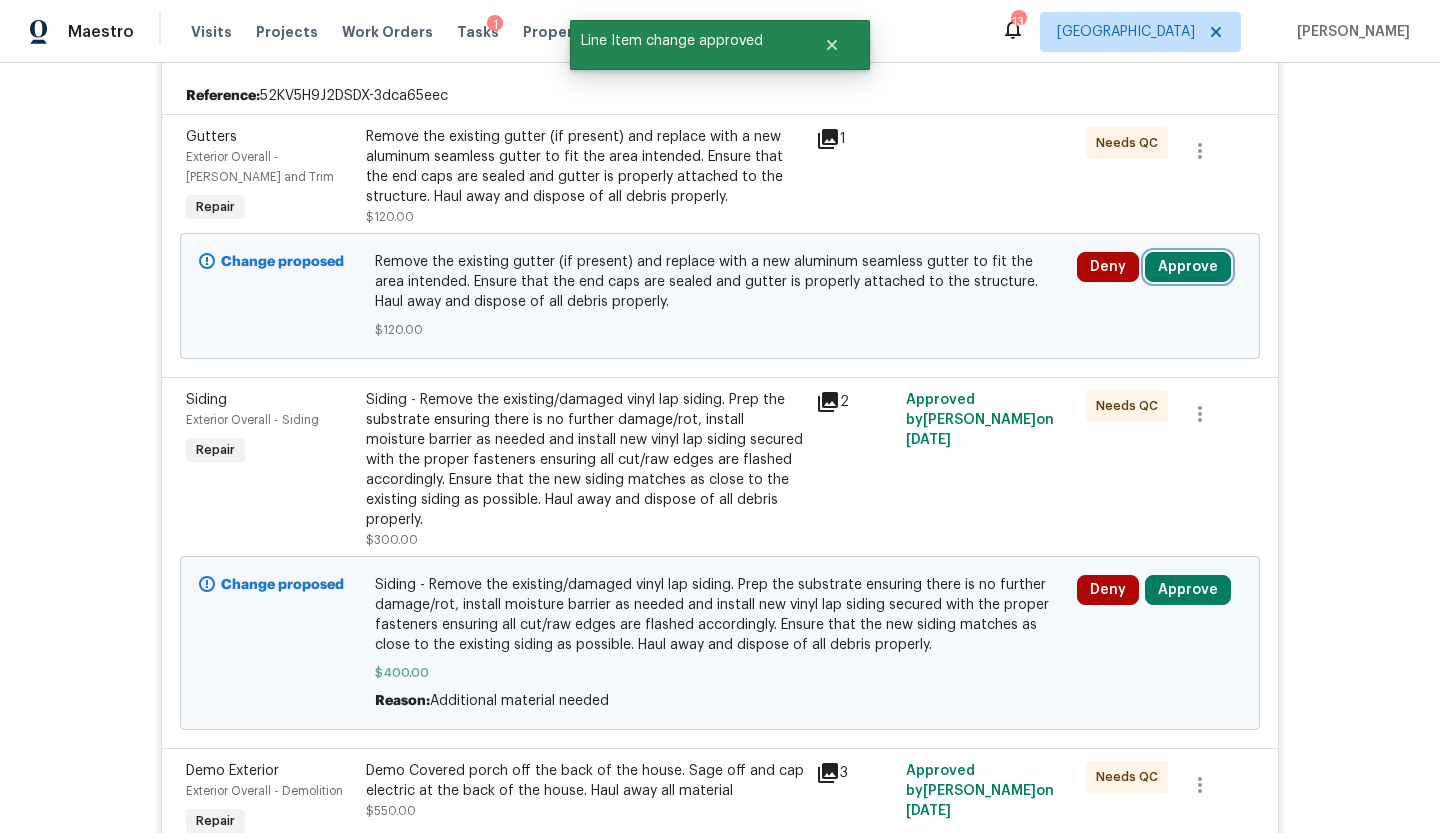 click on "Approve" at bounding box center (1188, 267) 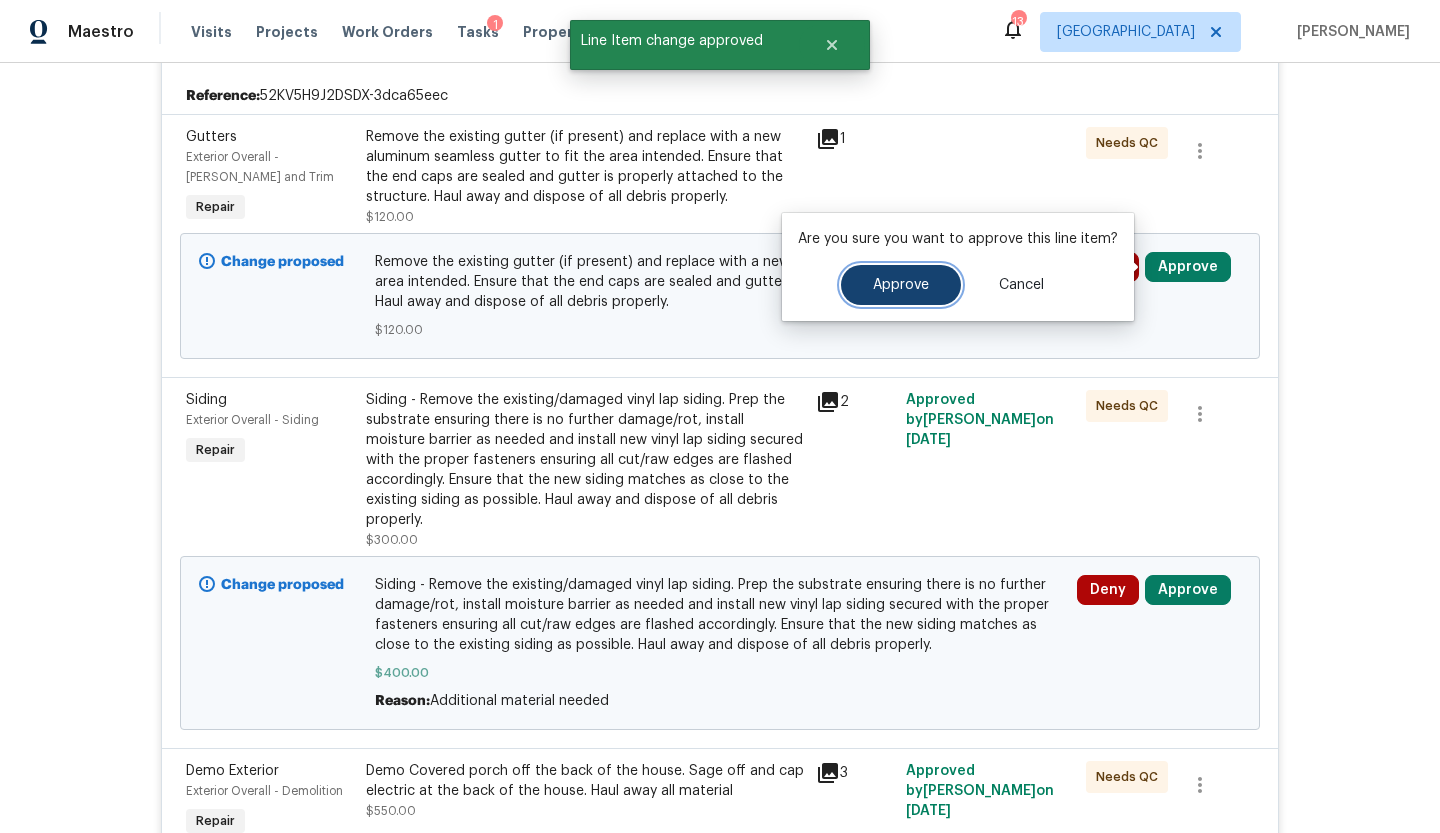 click on "Approve" at bounding box center (901, 285) 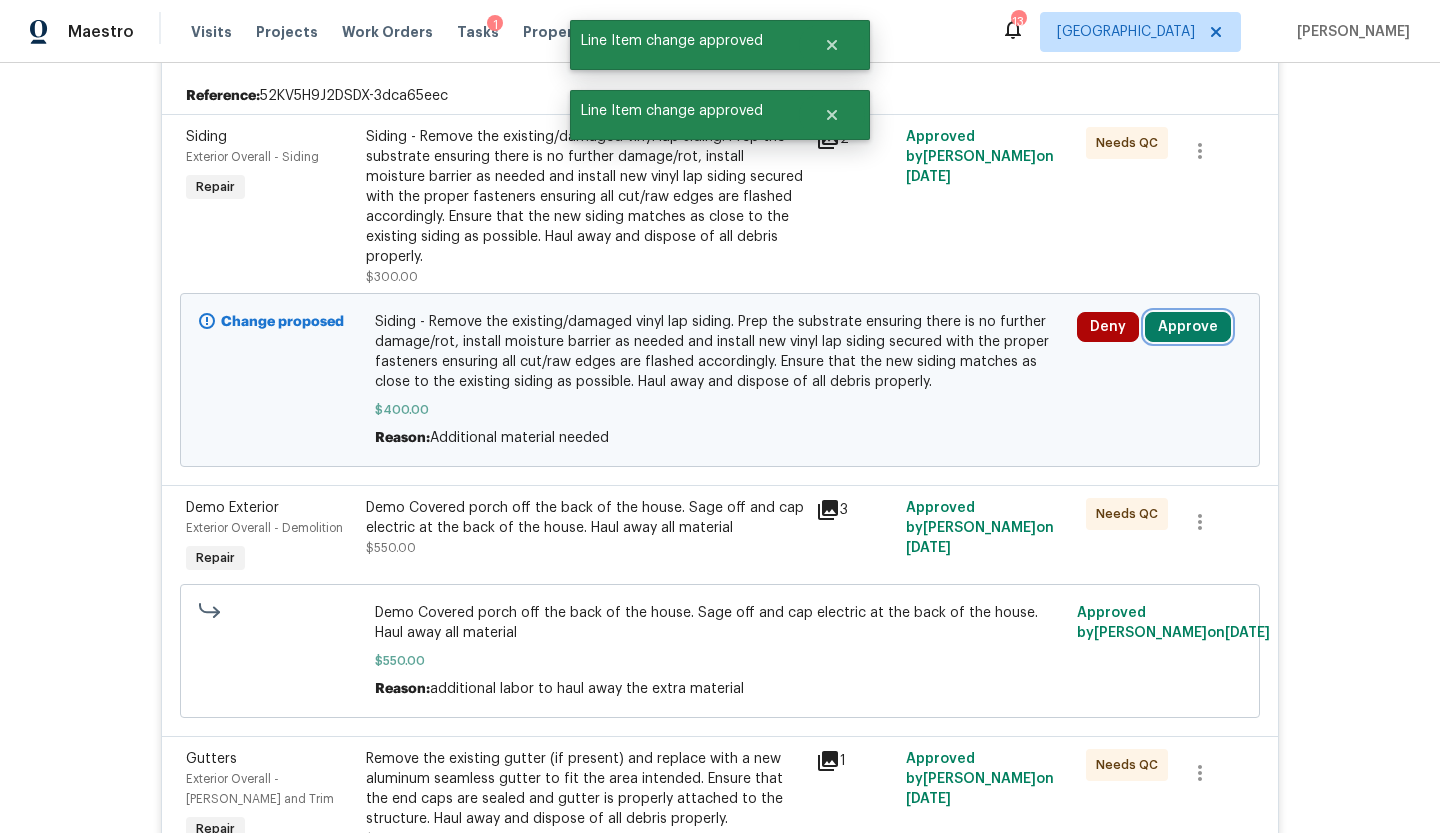 click on "Approve" at bounding box center [1188, 327] 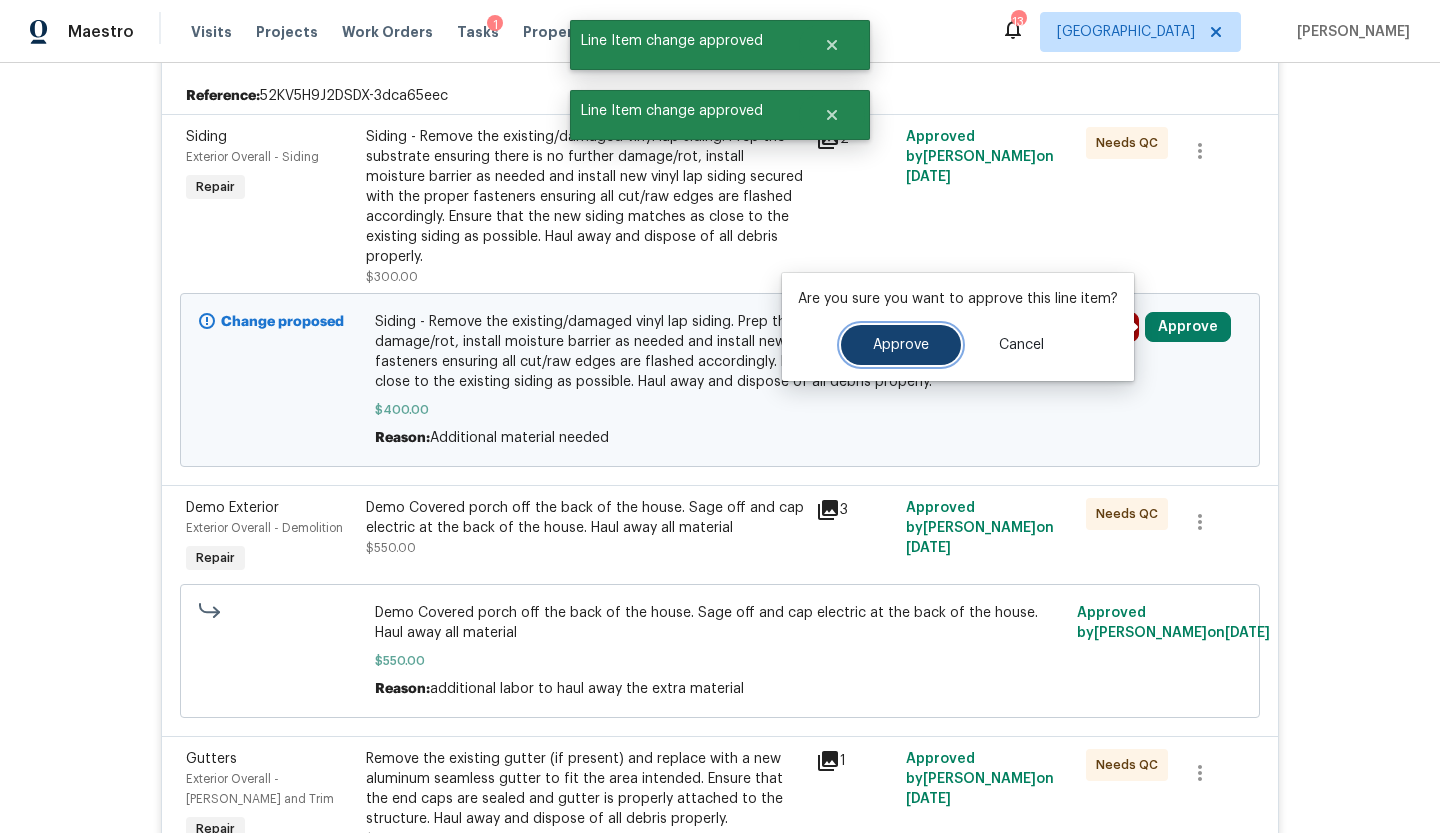 click on "Approve" at bounding box center [901, 345] 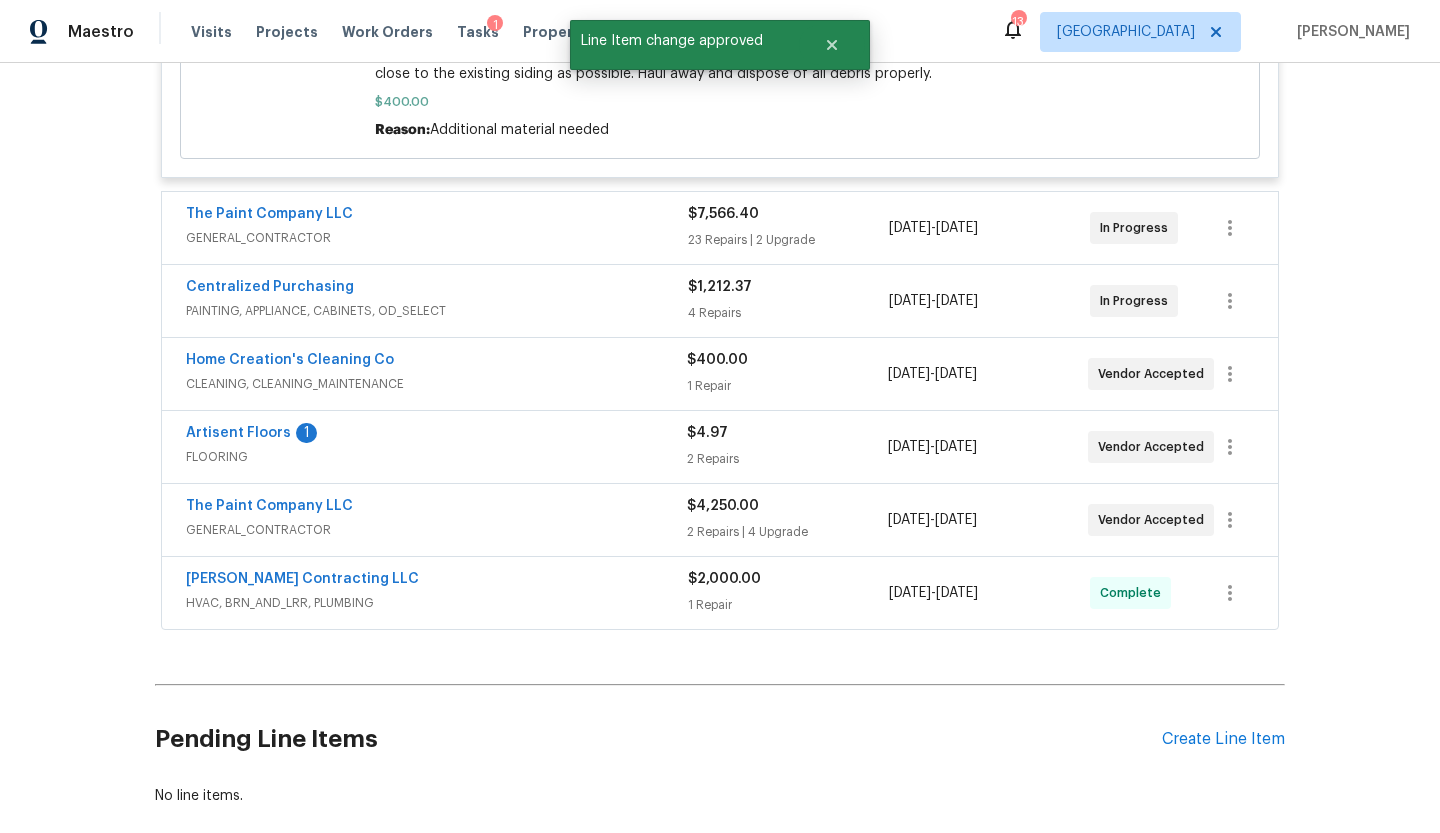 scroll, scrollTop: 1548, scrollLeft: 0, axis: vertical 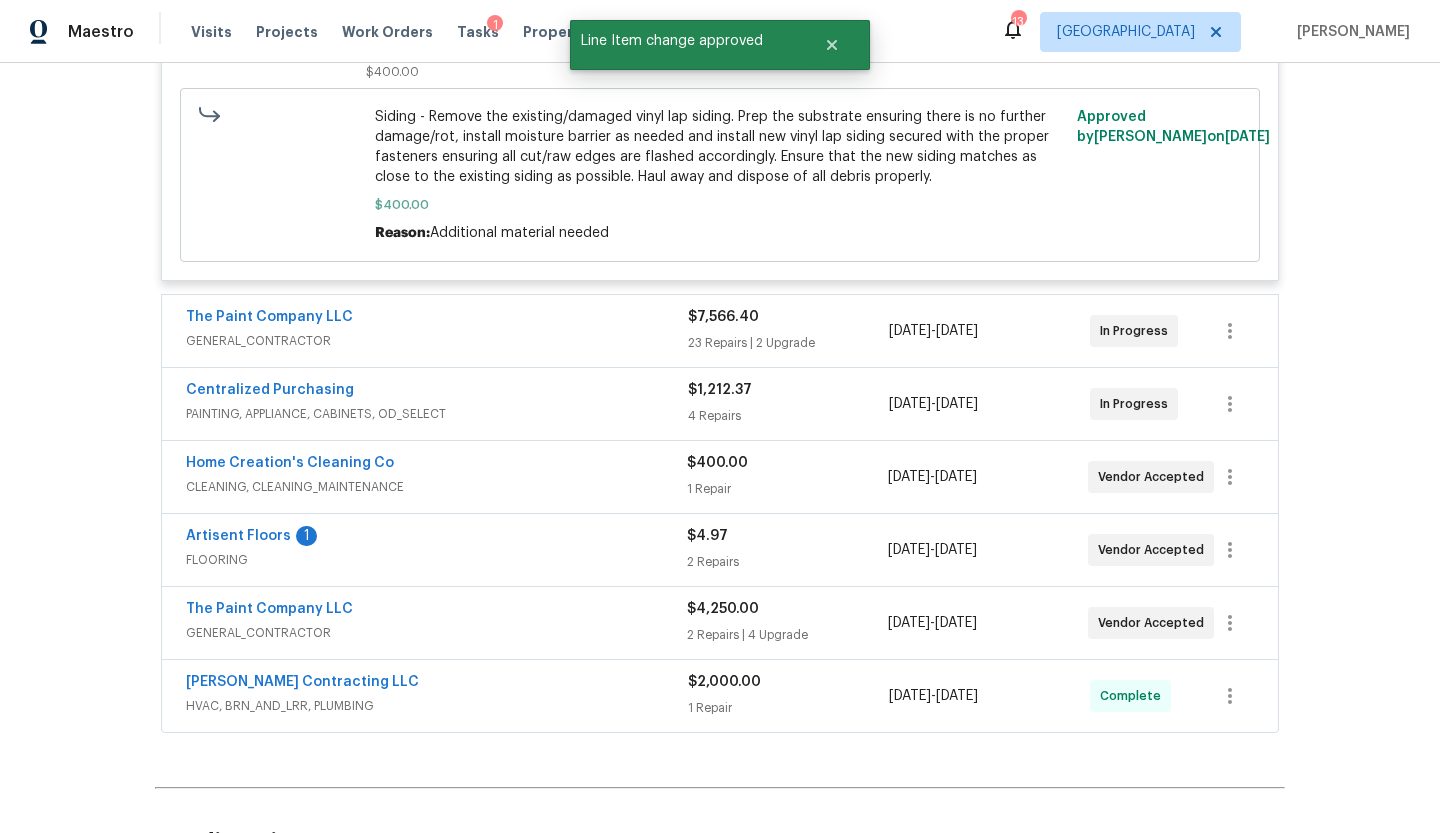 click on "The Paint Company LLC GENERAL_CONTRACTOR" at bounding box center [437, 331] 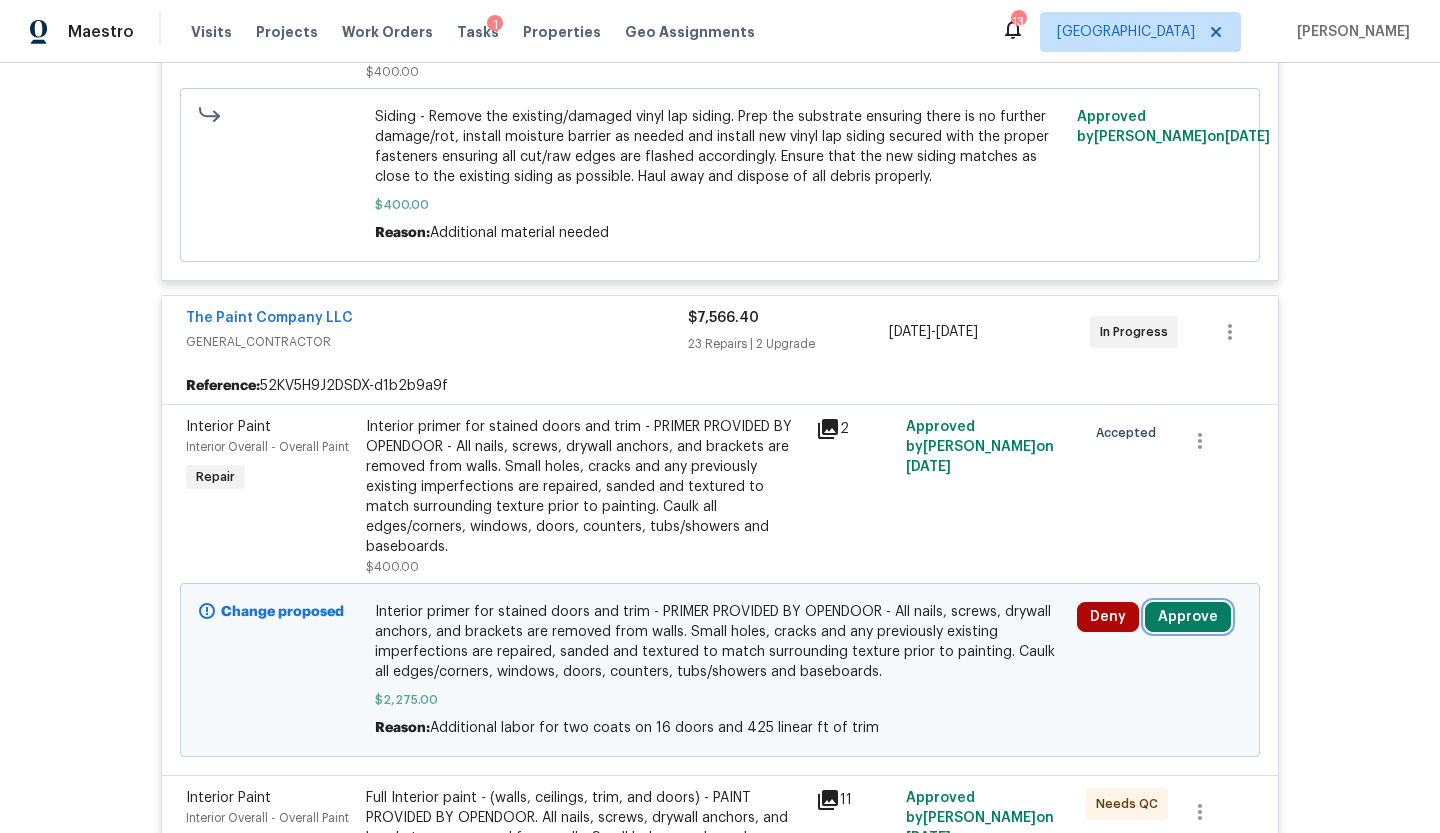 click on "Approve" at bounding box center [1188, 617] 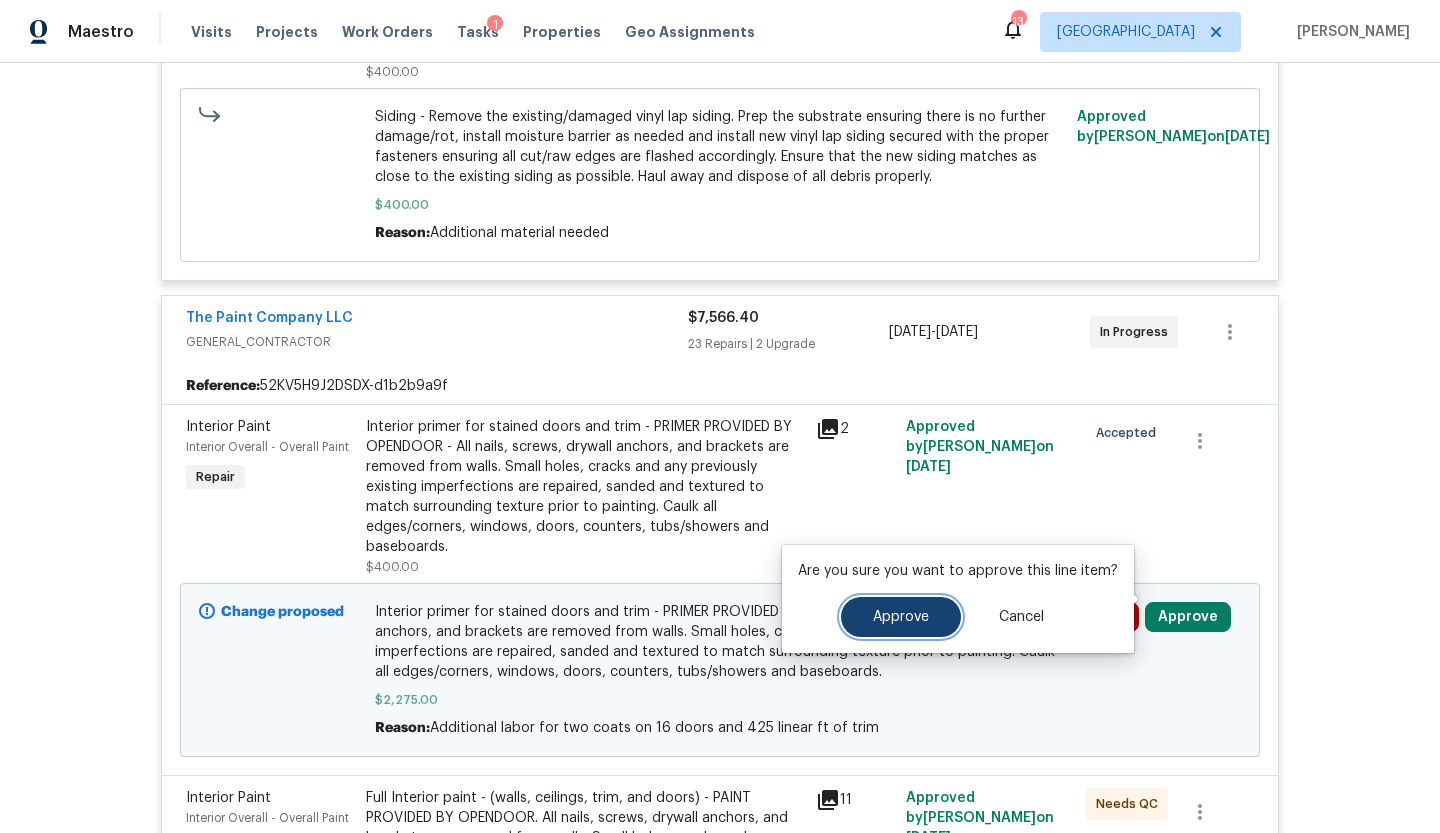 click on "Approve" at bounding box center [901, 617] 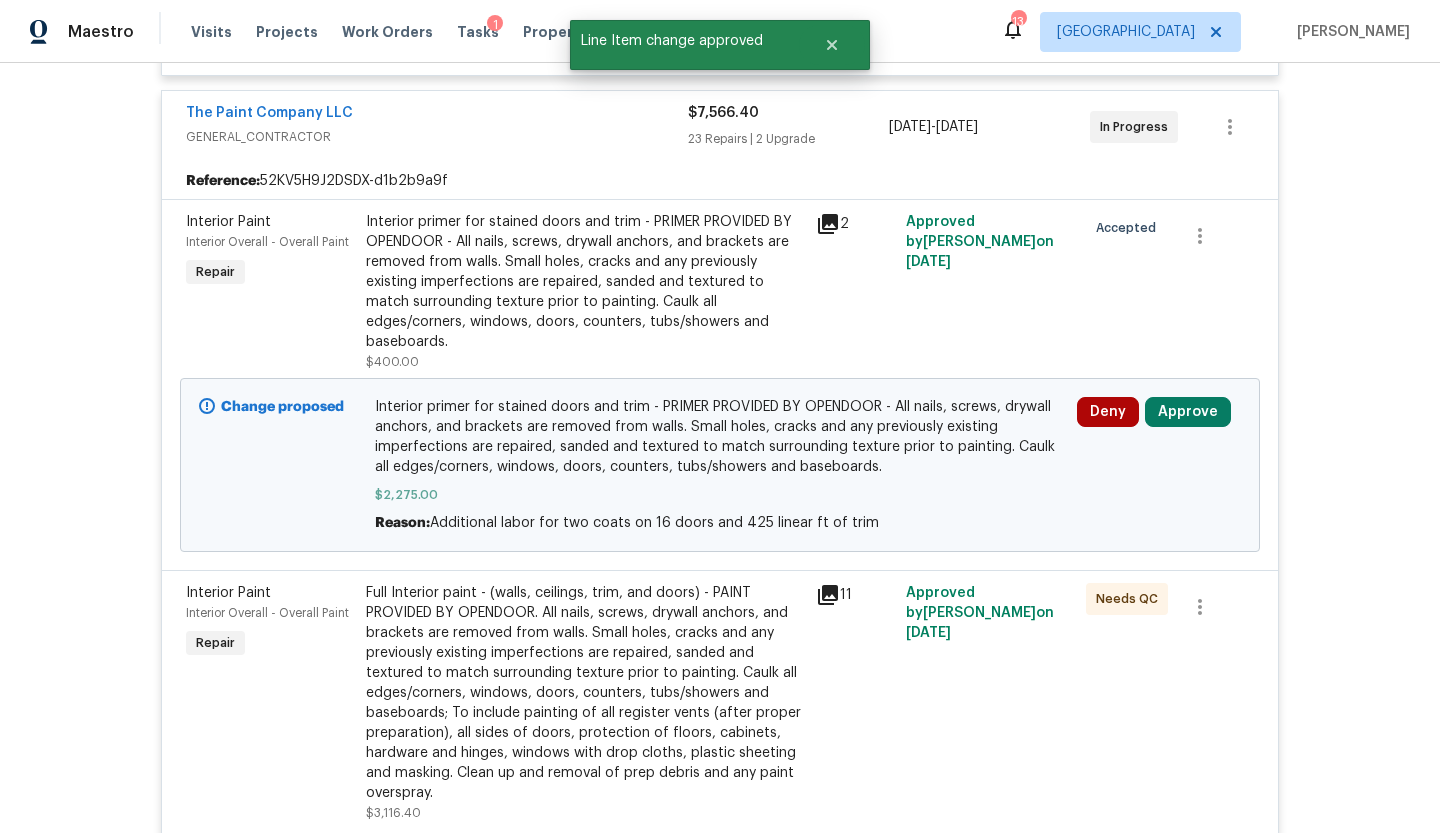 scroll, scrollTop: 1754, scrollLeft: 0, axis: vertical 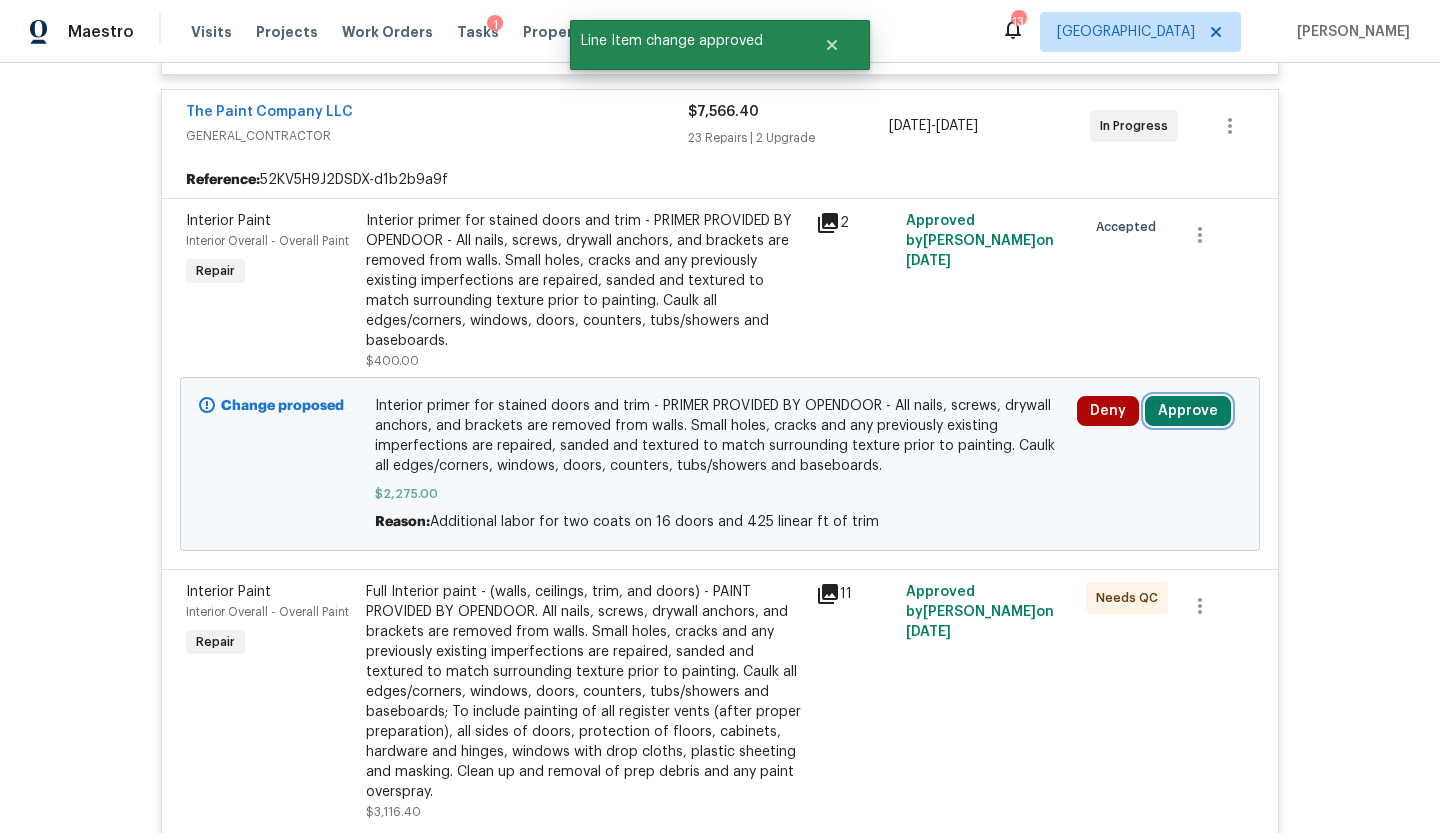click on "Approve" at bounding box center [1188, 411] 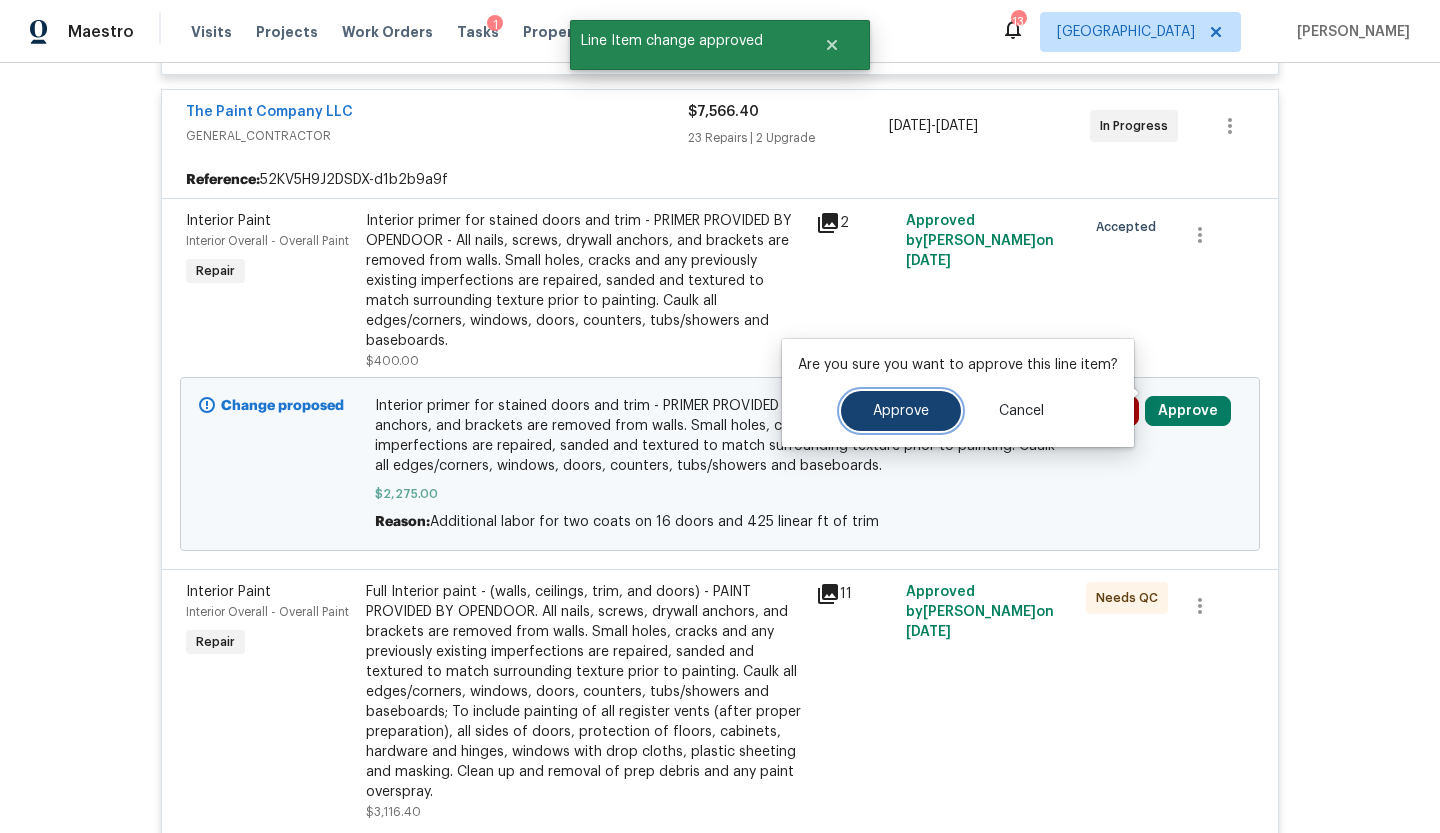 click on "Approve" at bounding box center [901, 411] 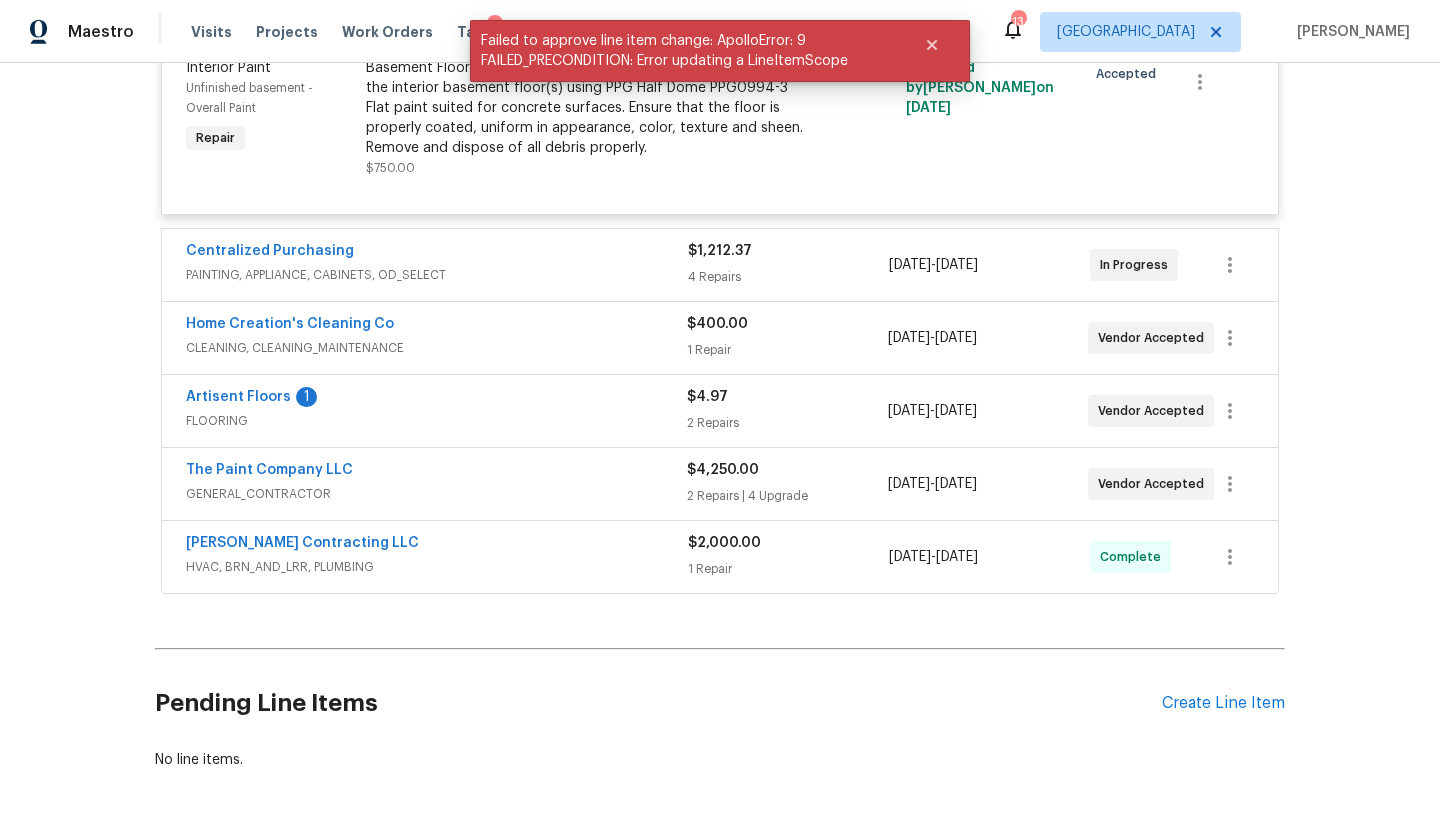 scroll, scrollTop: 6081, scrollLeft: 0, axis: vertical 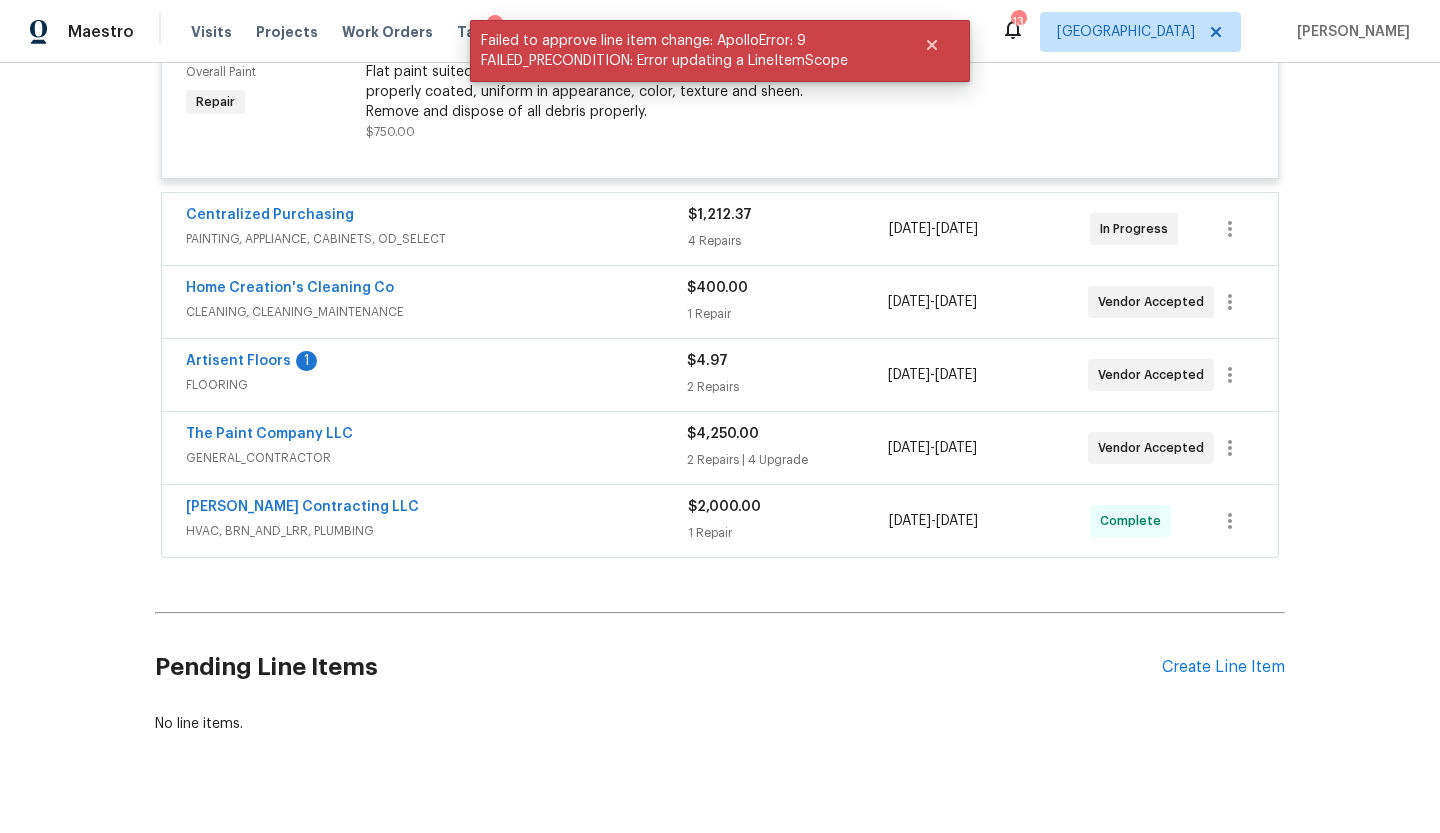 click on "PAINTING, APPLIANCE, CABINETS, OD_SELECT" at bounding box center (437, 239) 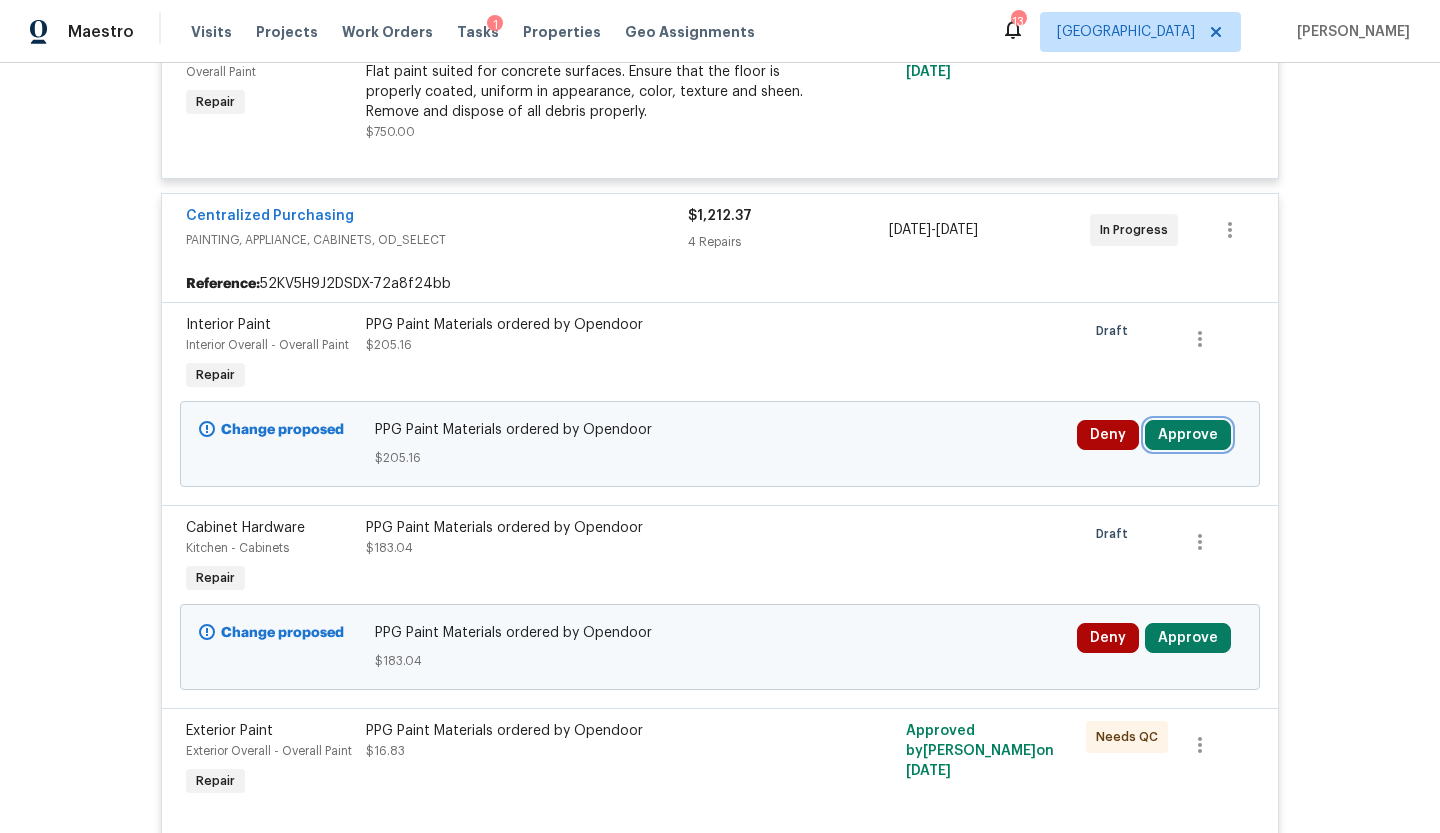 click on "Approve" at bounding box center [1188, 435] 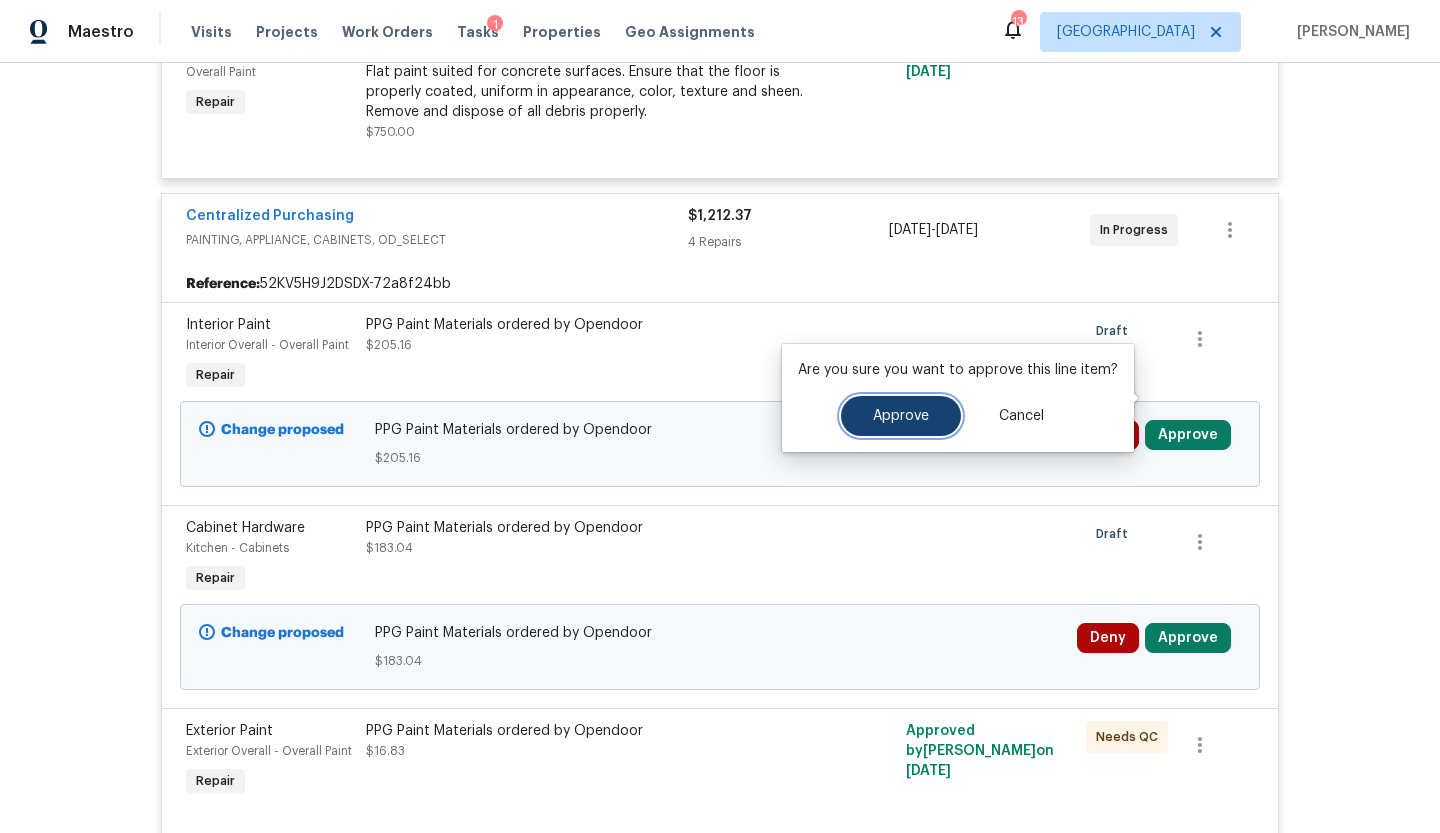 click on "Approve" at bounding box center [901, 416] 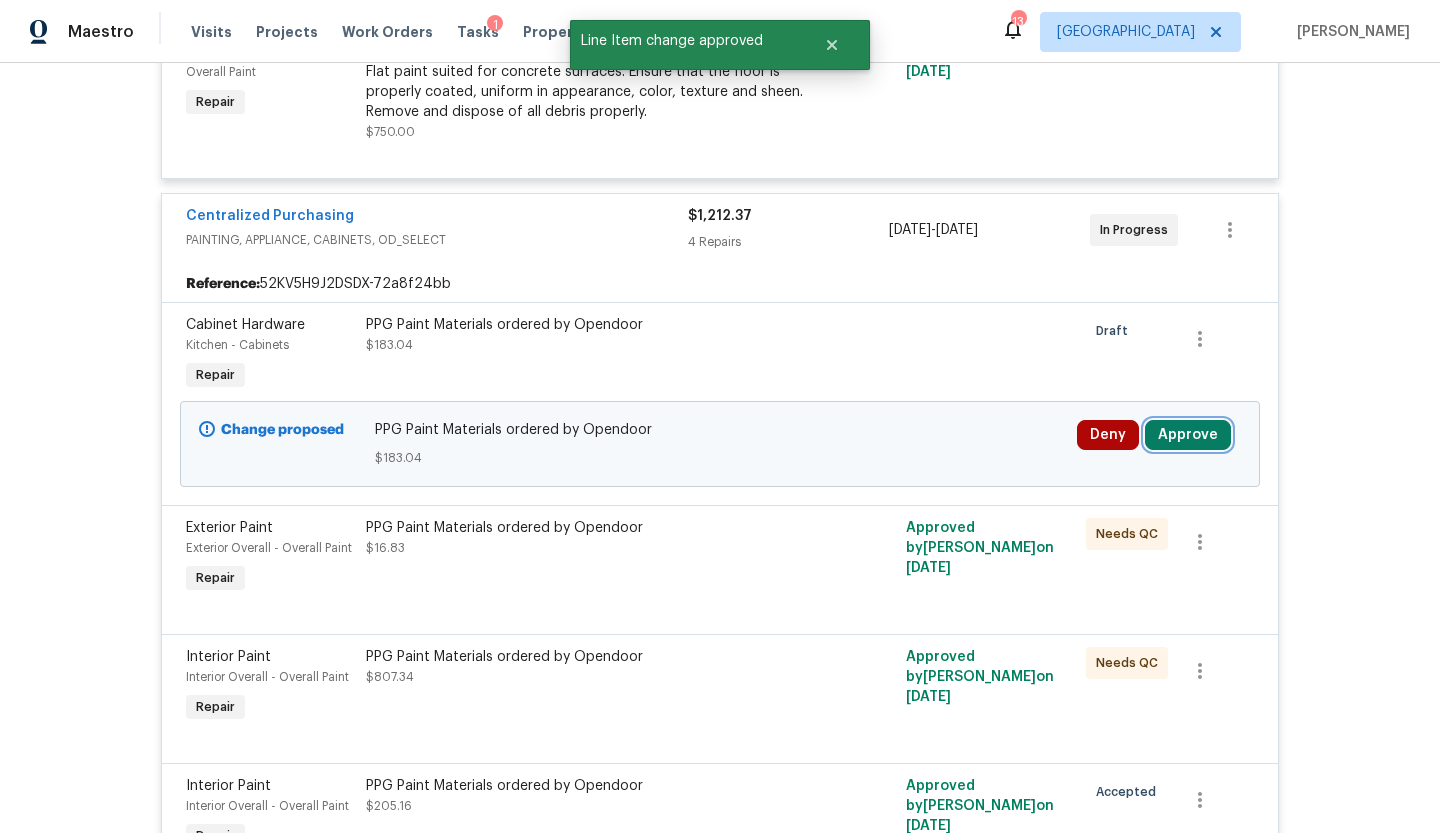 click on "Approve" at bounding box center (1188, 435) 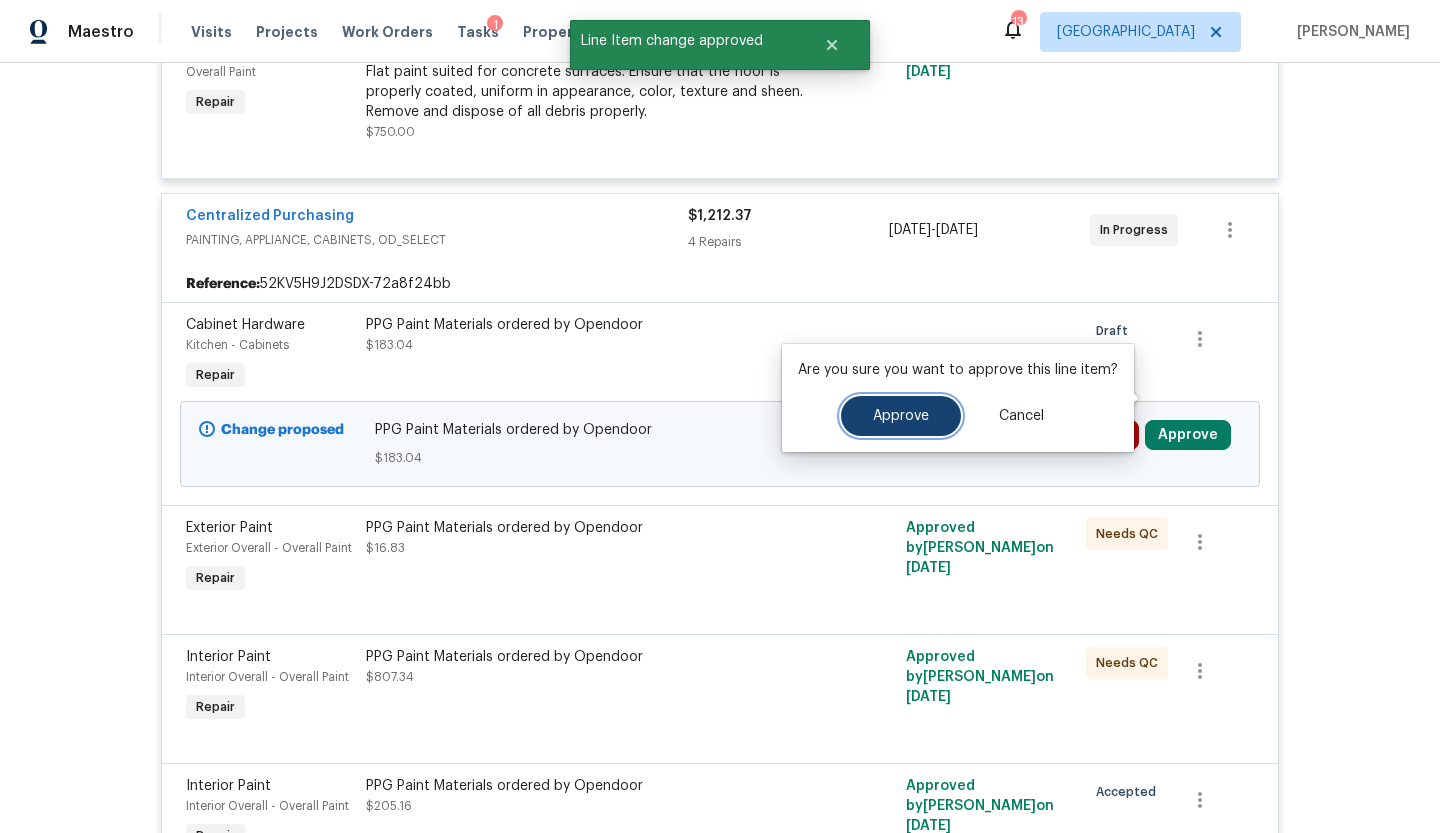 click on "Approve" at bounding box center (901, 416) 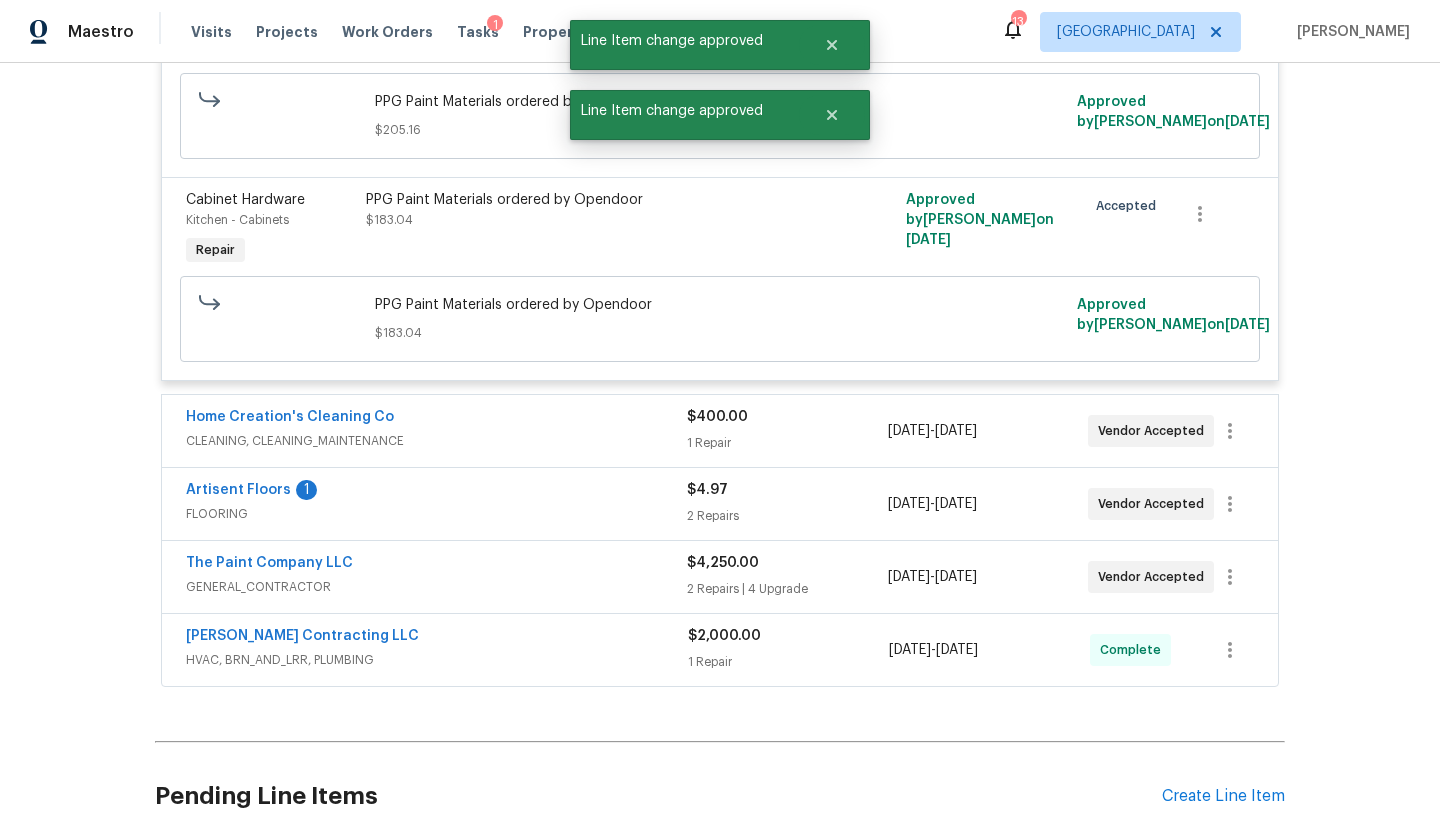 scroll, scrollTop: 6521, scrollLeft: 0, axis: vertical 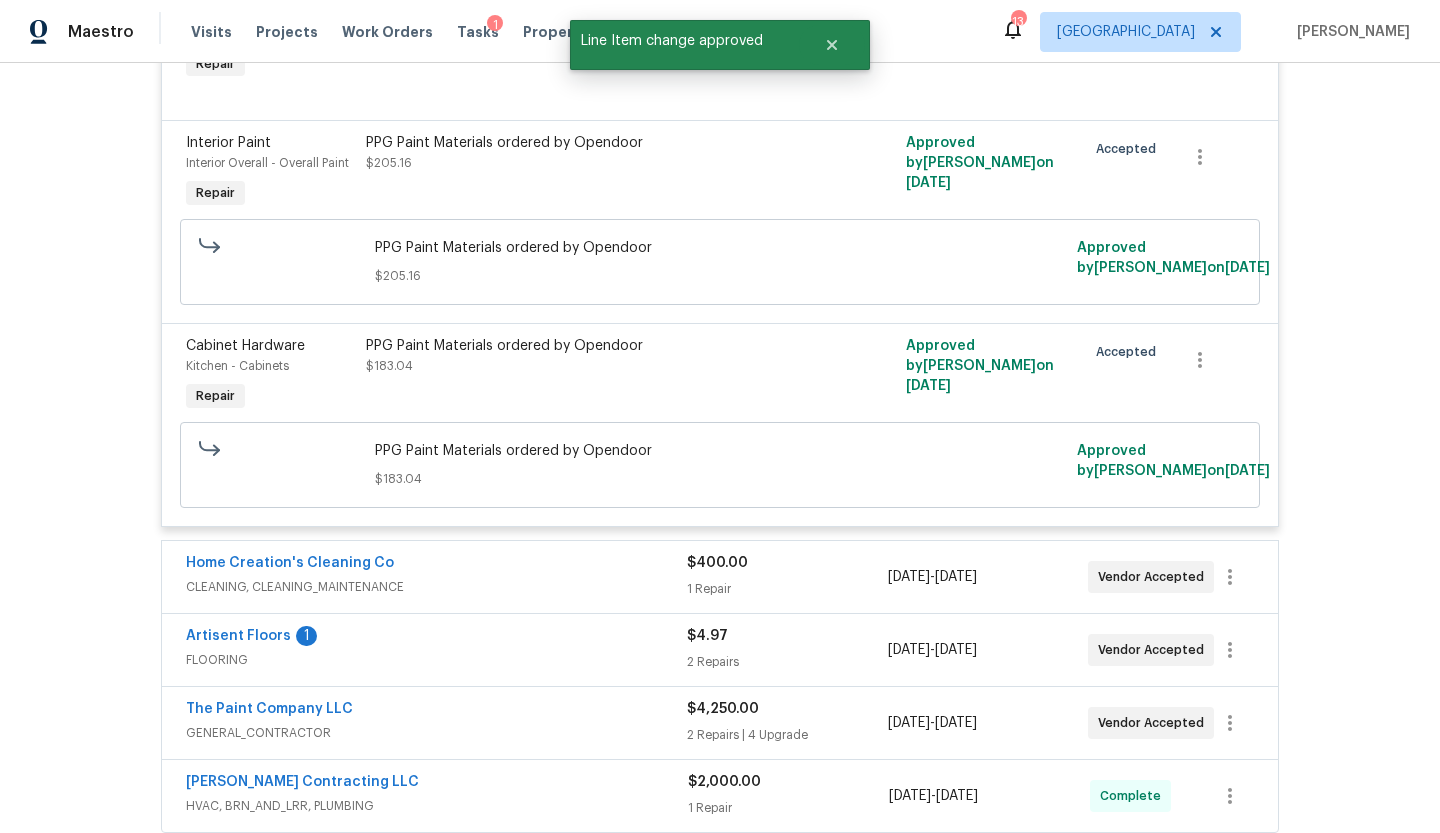 click on "Home Creation's Cleaning Co" at bounding box center [436, 565] 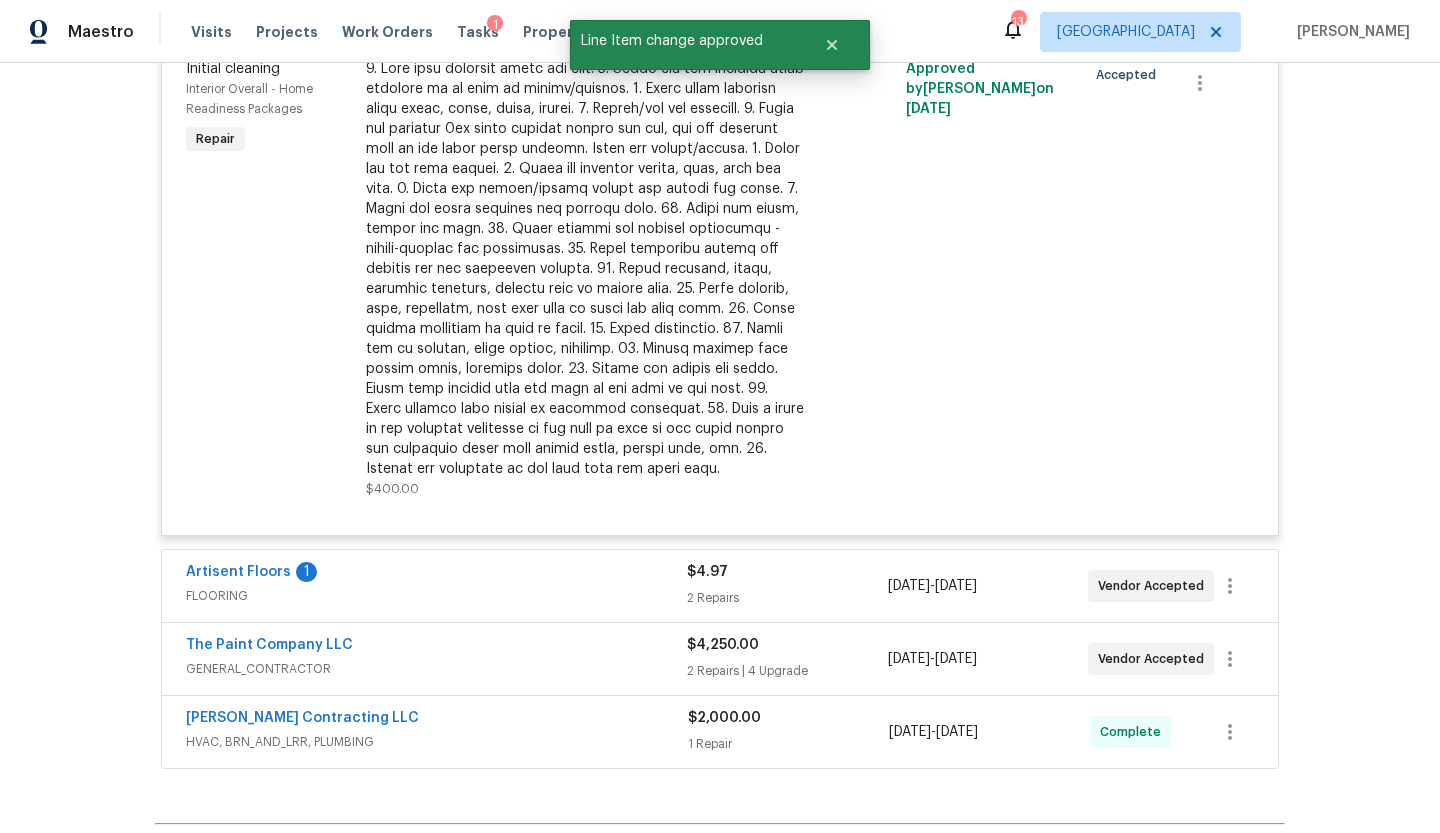 scroll, scrollTop: 7160, scrollLeft: 0, axis: vertical 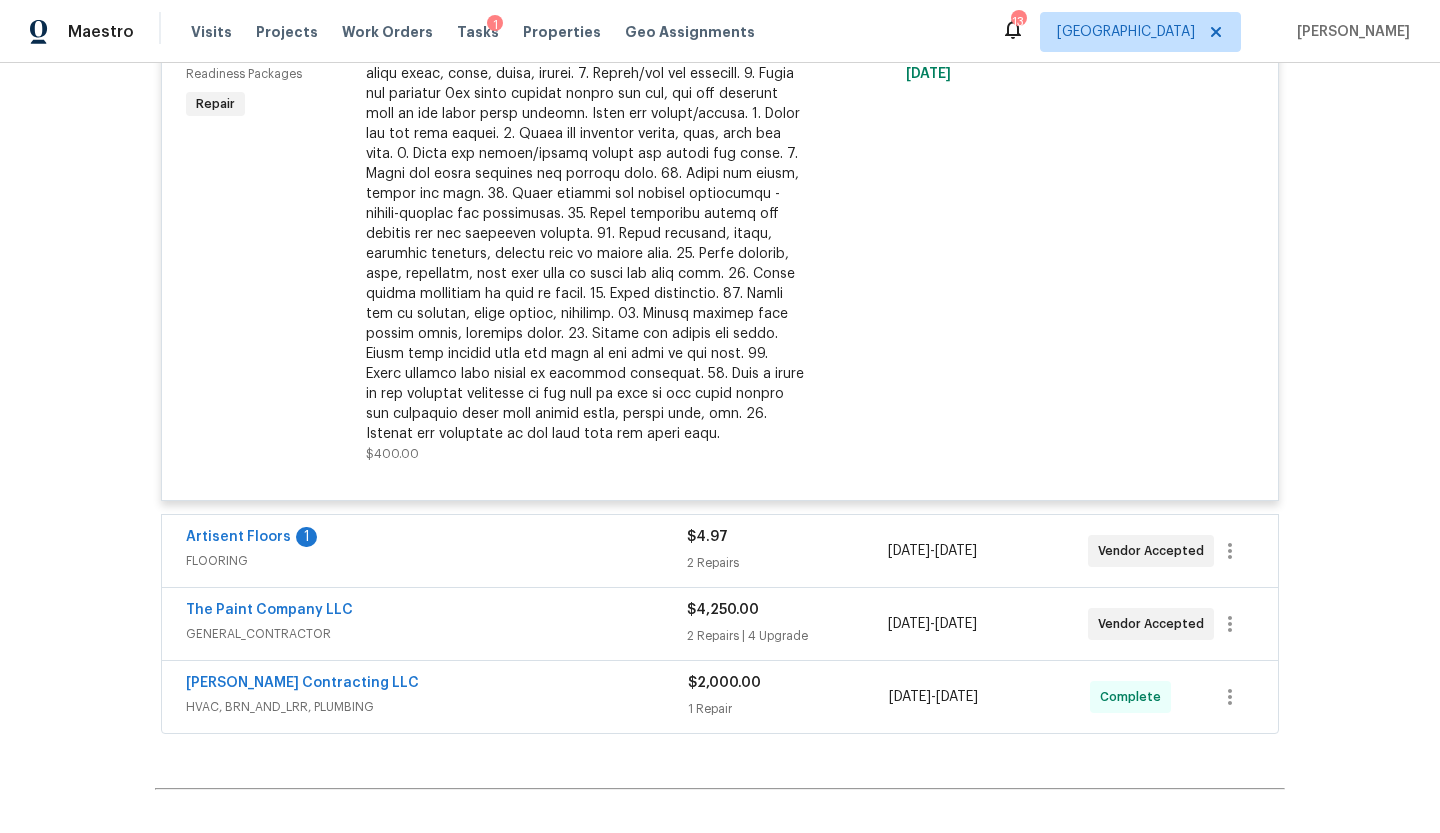 click on "FLOORING" at bounding box center (436, 561) 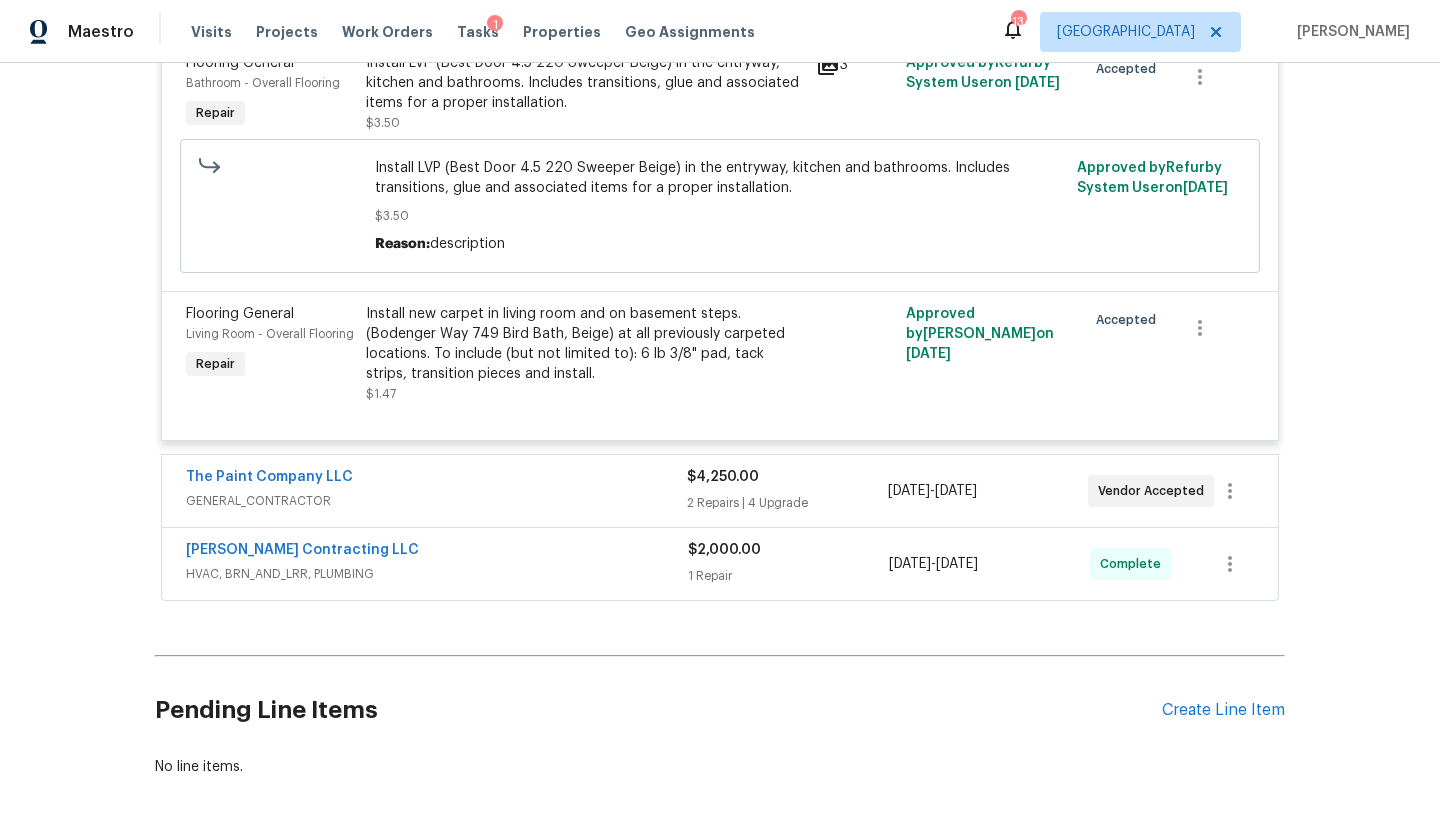 scroll, scrollTop: 7788, scrollLeft: 0, axis: vertical 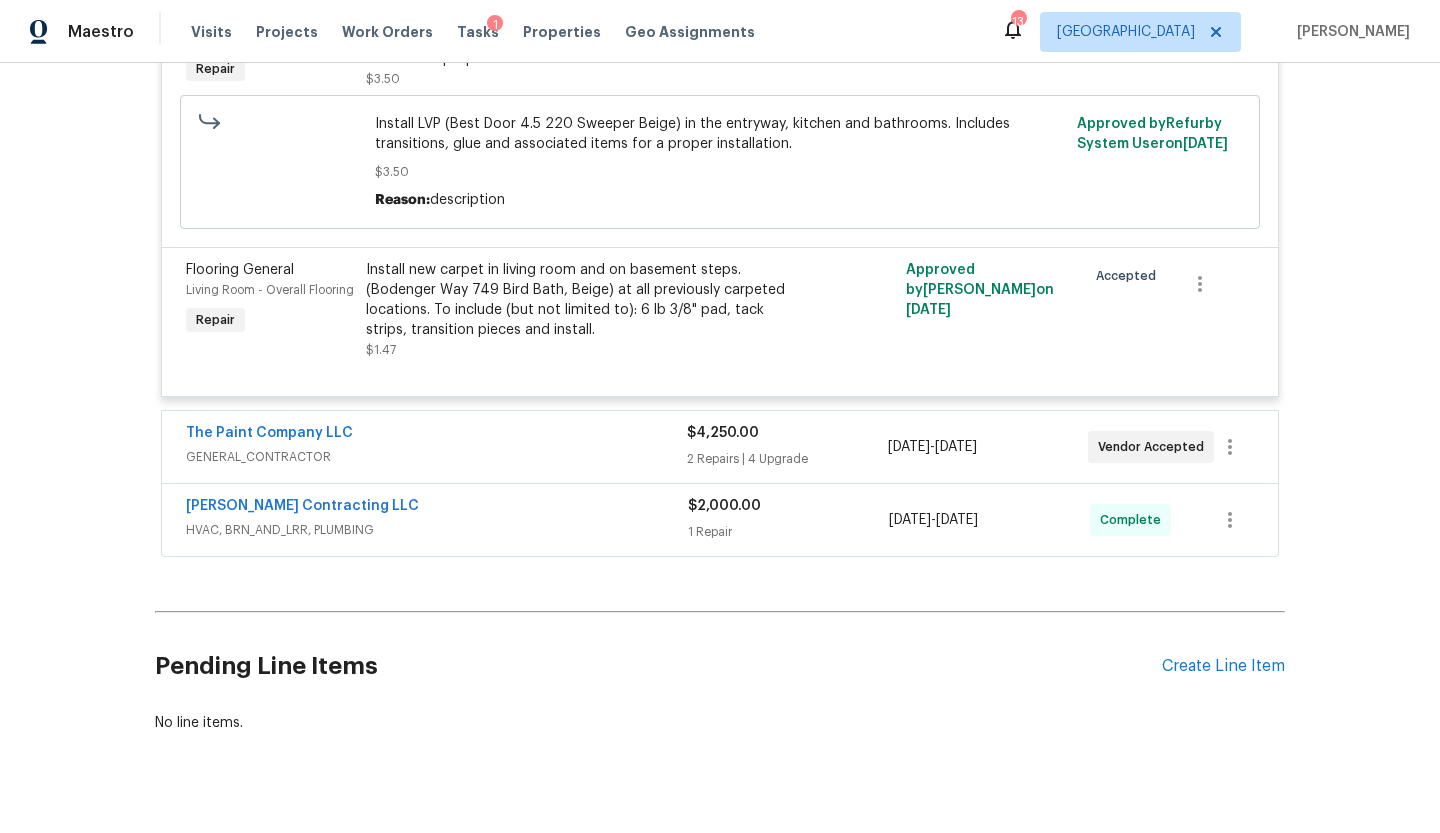 click on "GENERAL_CONTRACTOR" at bounding box center [436, 457] 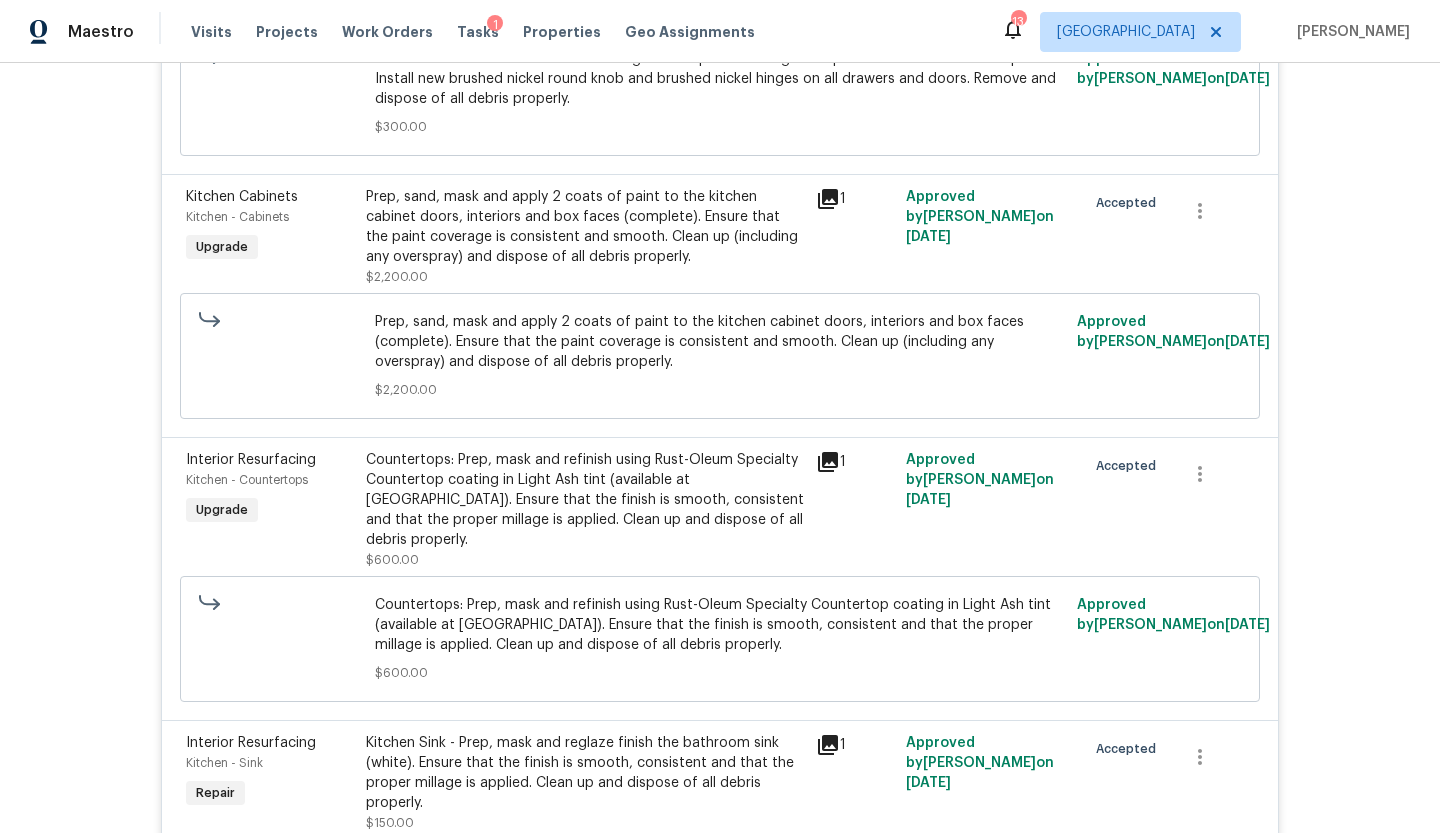 scroll, scrollTop: 9517, scrollLeft: 0, axis: vertical 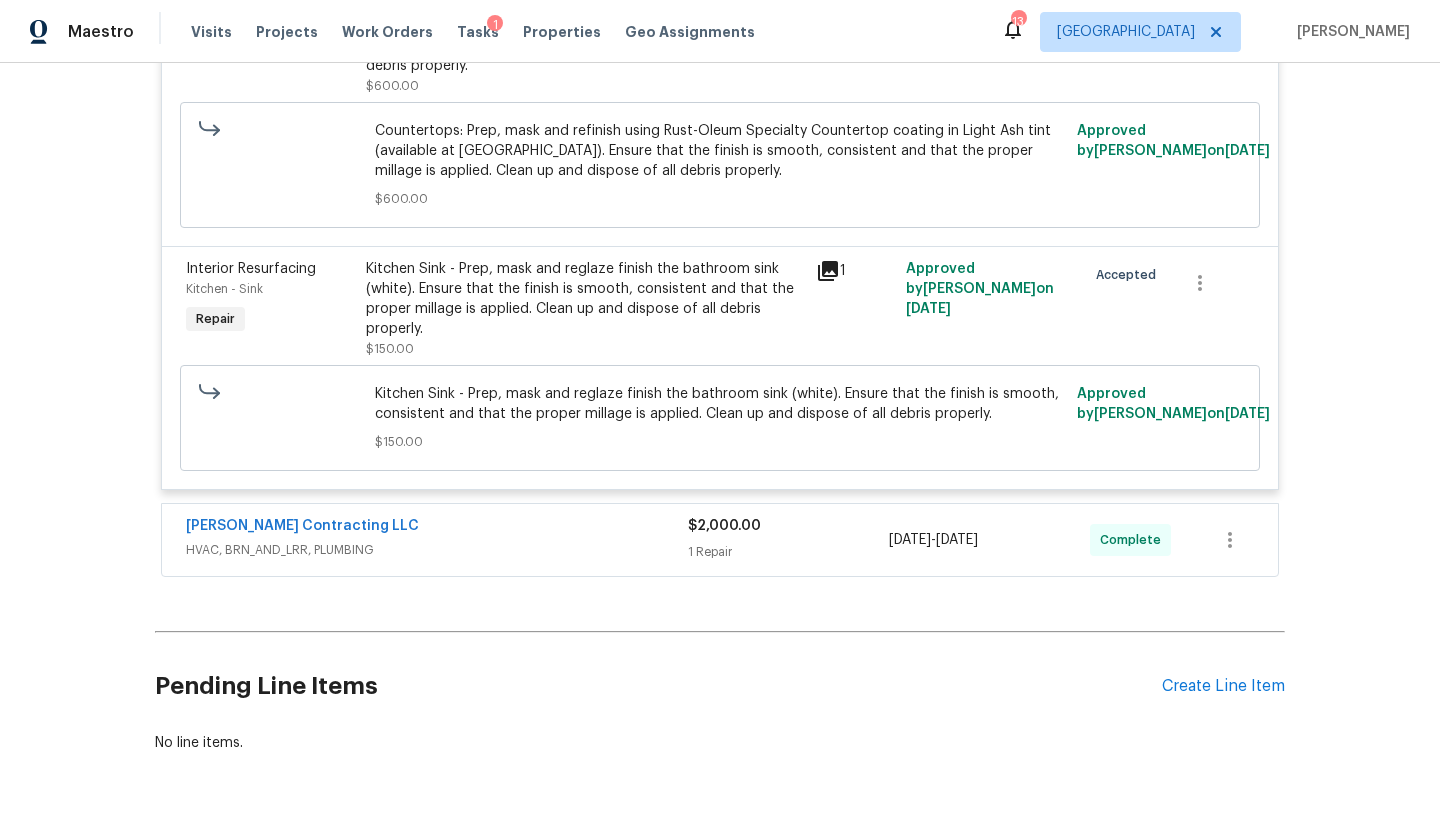 click on "HVAC, BRN_AND_LRR, PLUMBING" at bounding box center [437, 550] 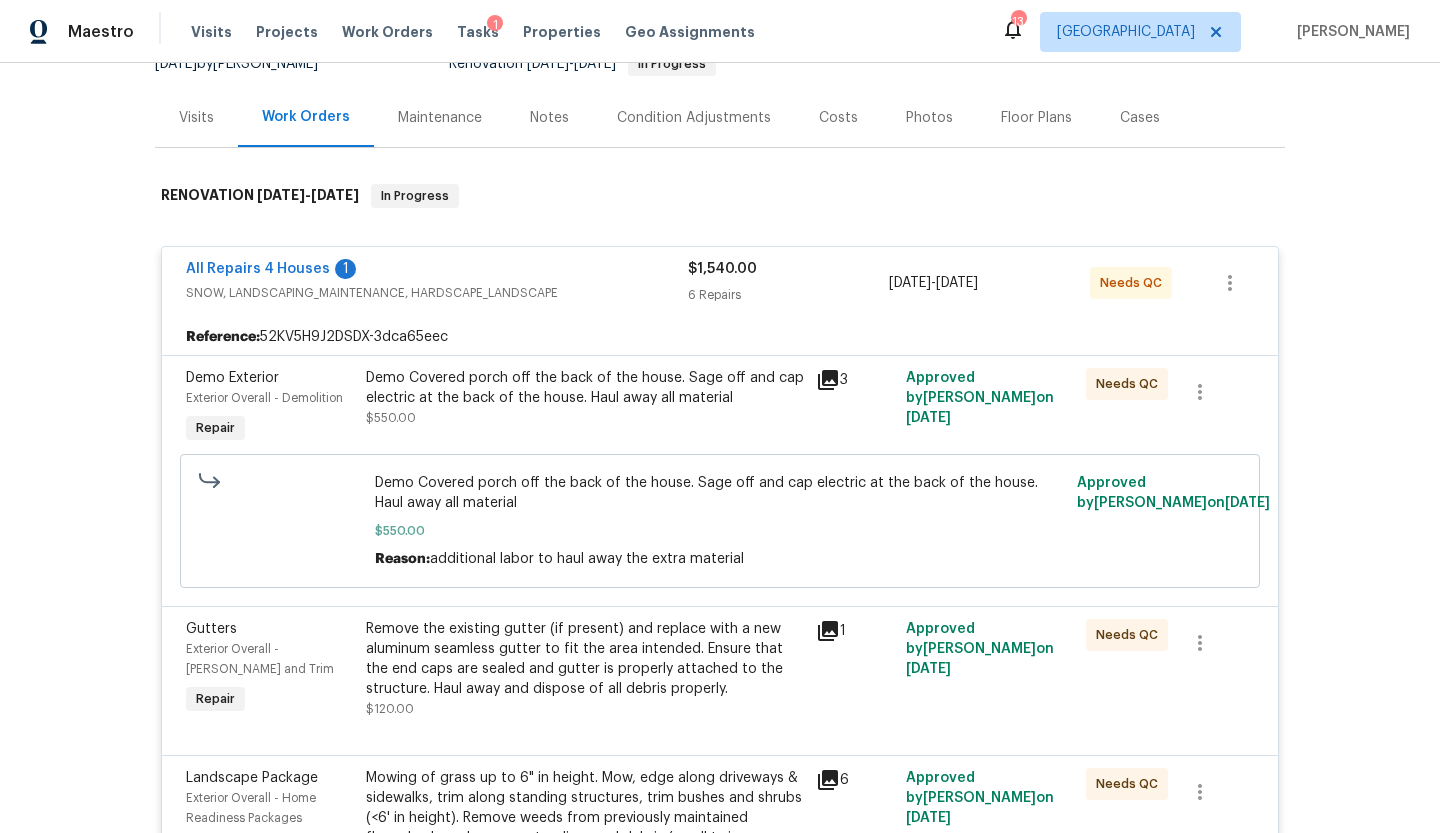 scroll, scrollTop: 0, scrollLeft: 0, axis: both 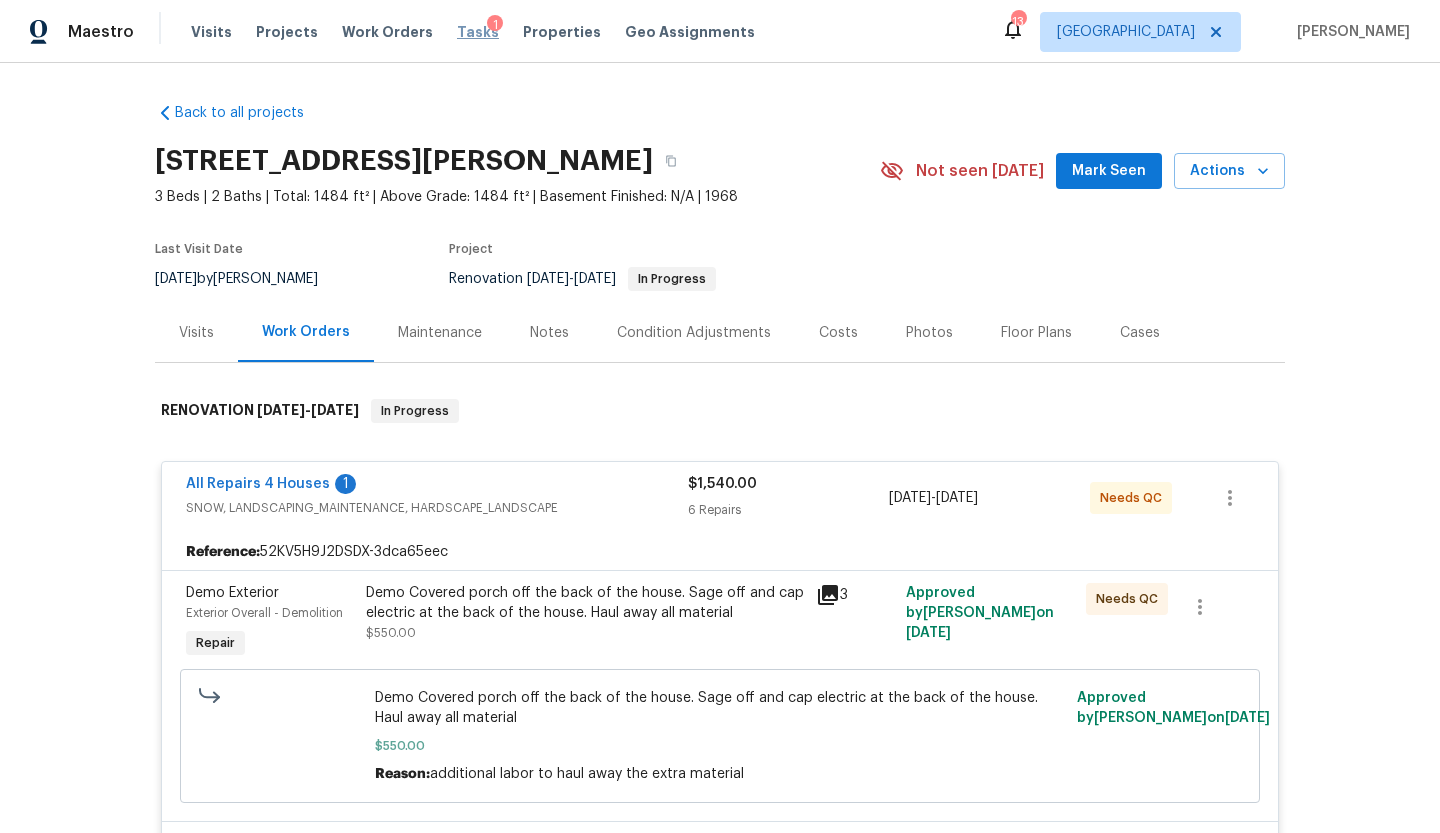 click on "Tasks" at bounding box center (478, 32) 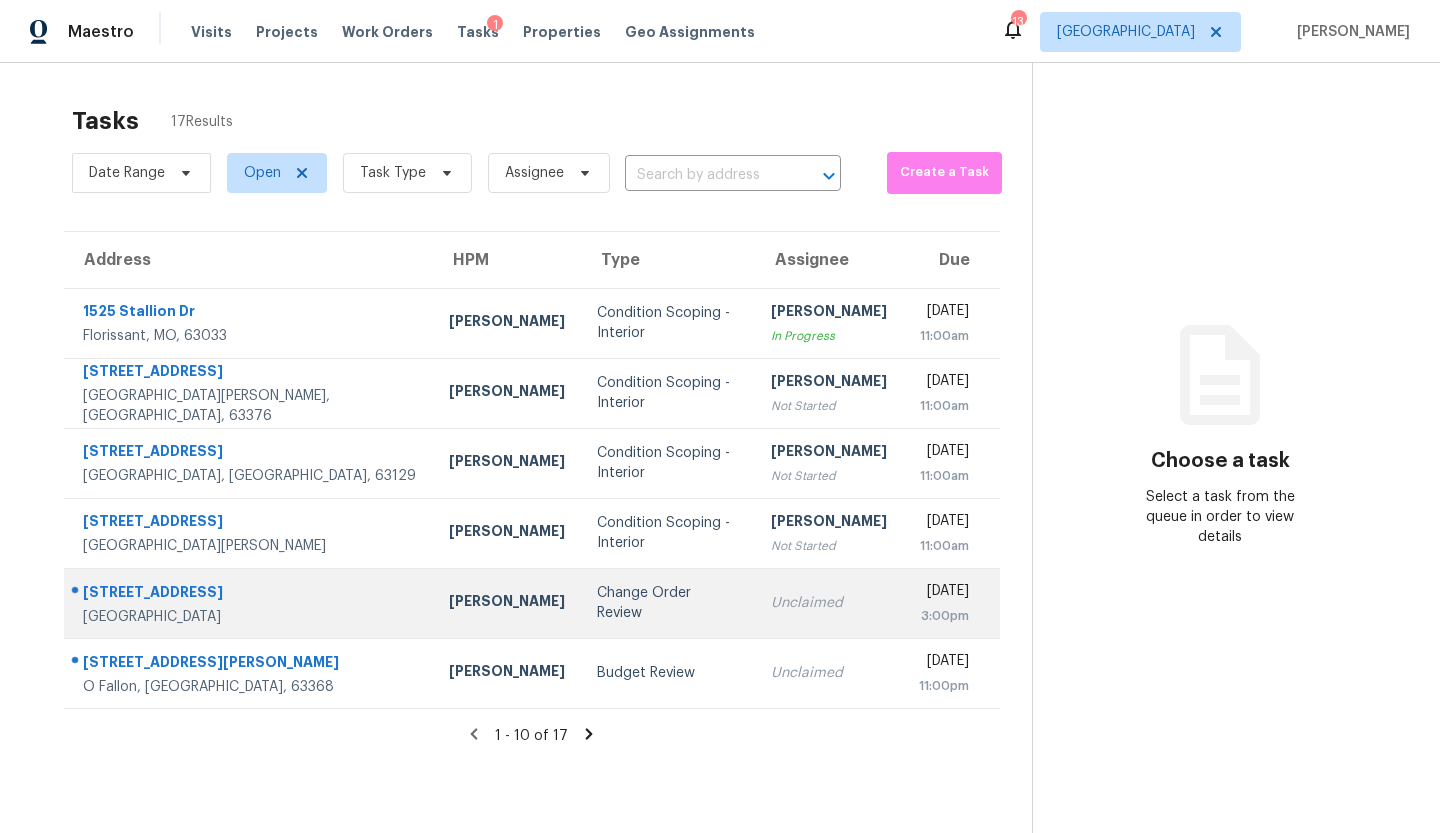 click on "Change Order Review" at bounding box center (668, 603) 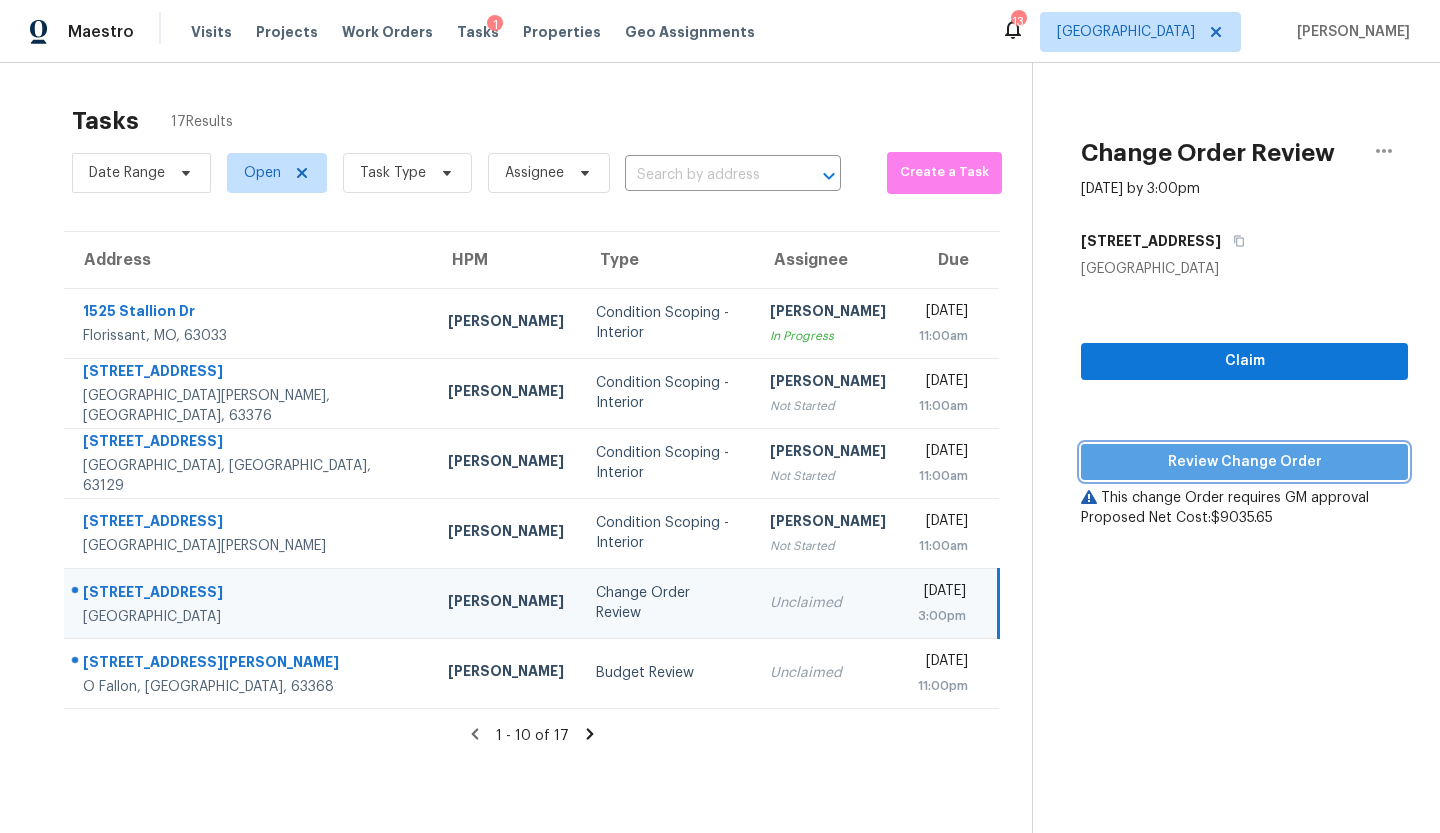 click on "Review Change Order" at bounding box center (1244, 462) 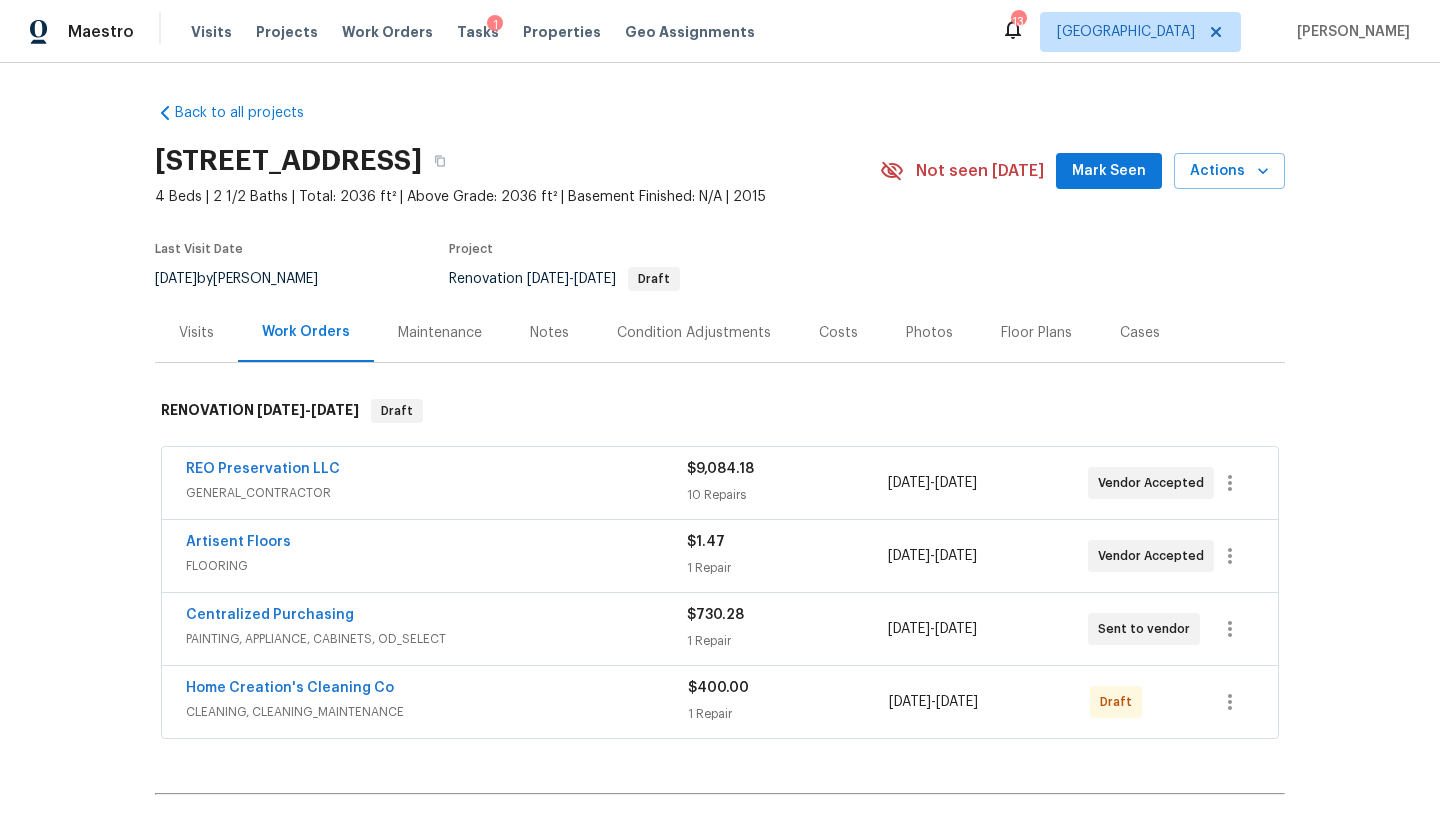 click on "GENERAL_CONTRACTOR" at bounding box center (436, 493) 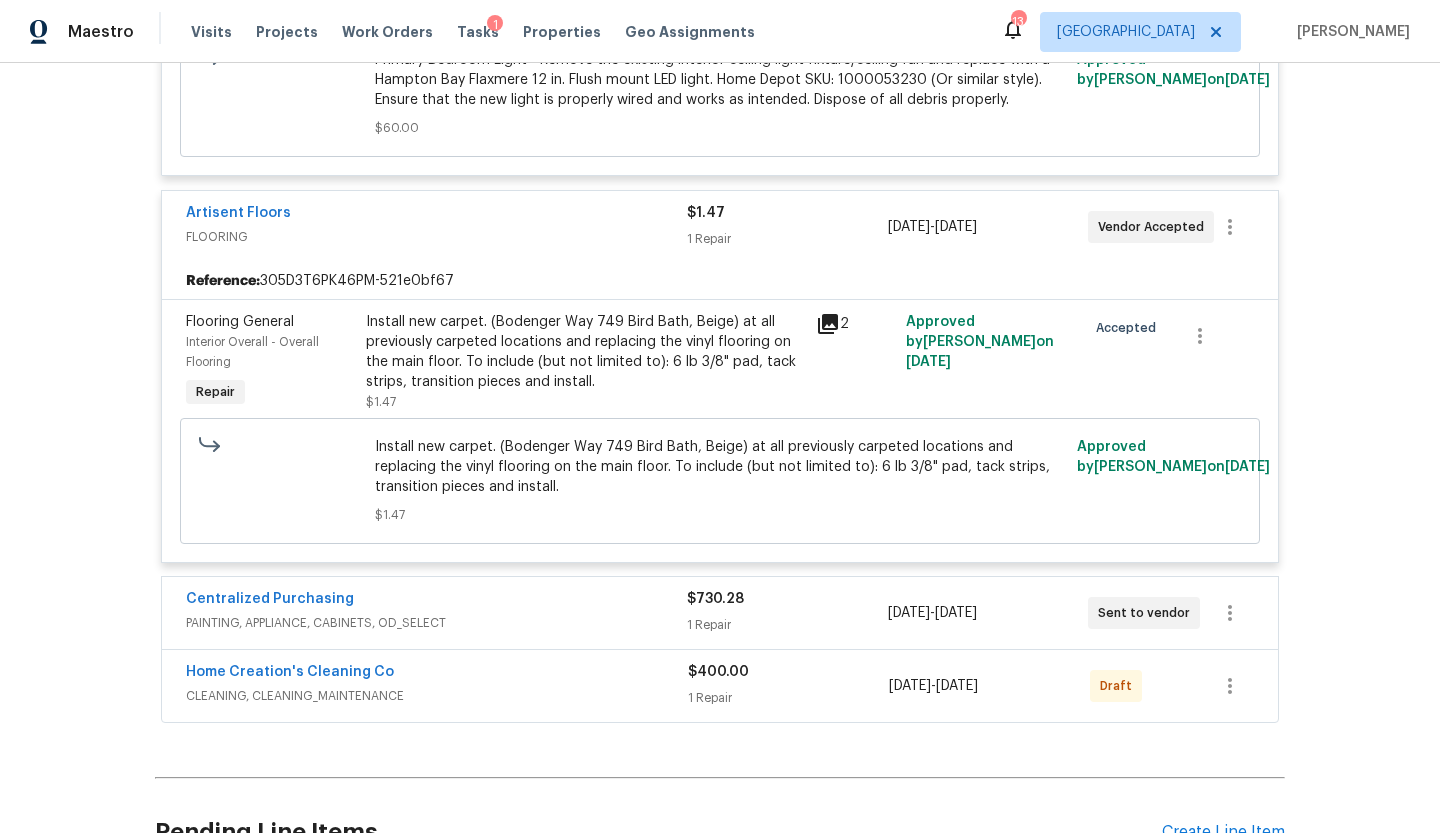 scroll, scrollTop: 3393, scrollLeft: 0, axis: vertical 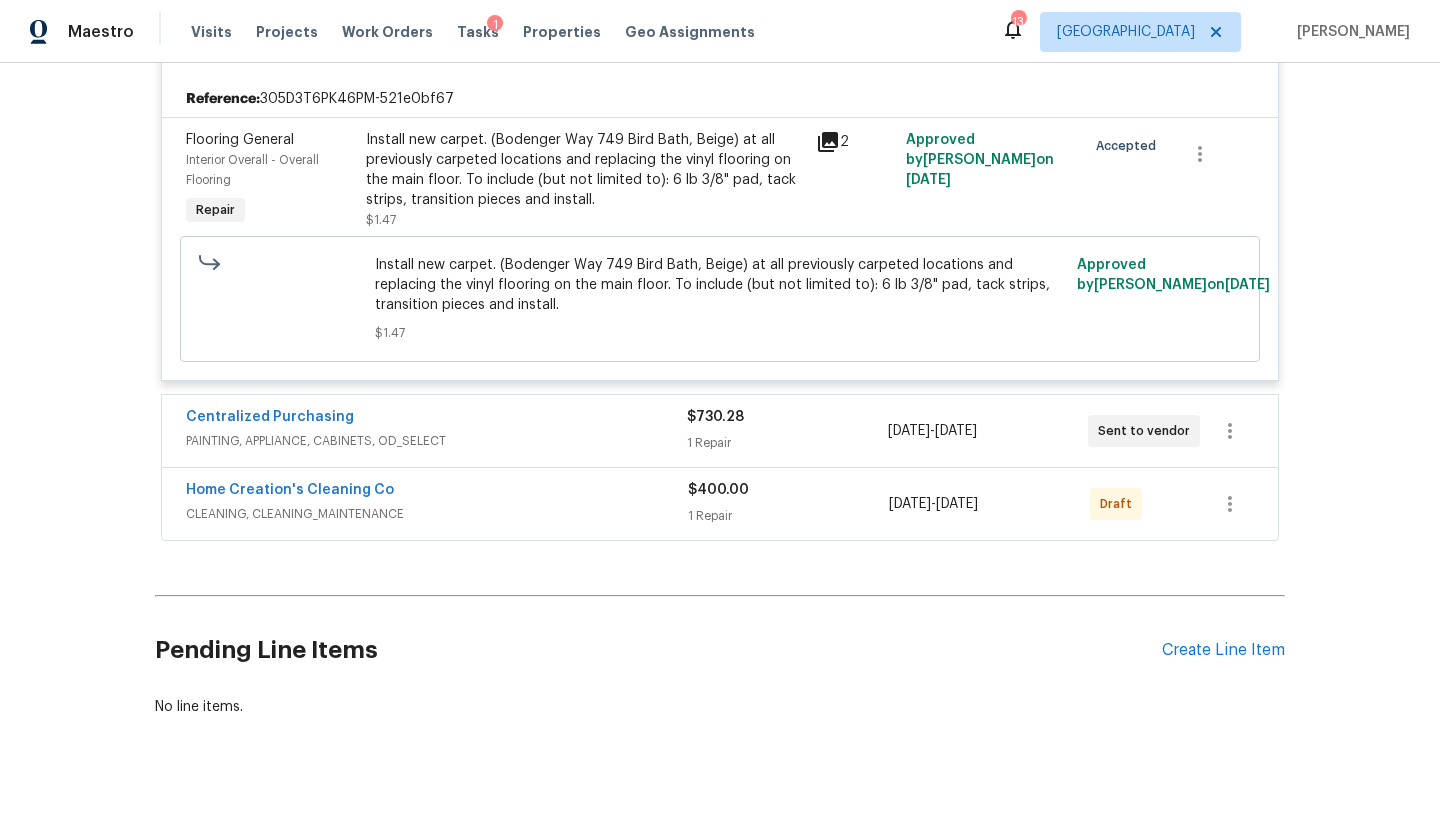 click on "PAINTING, APPLIANCE, CABINETS, OD_SELECT" at bounding box center [436, 441] 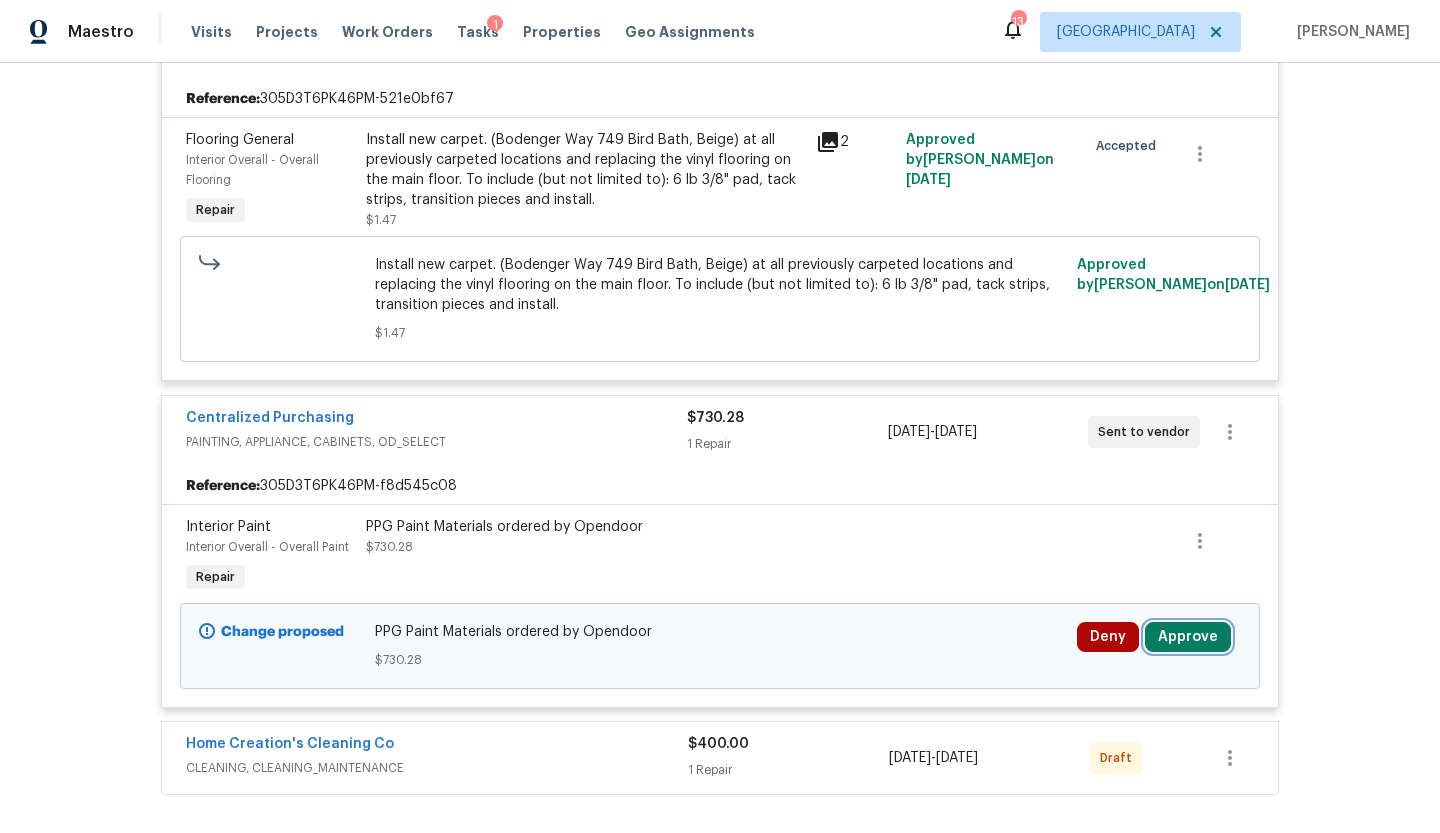 click on "Approve" at bounding box center [1188, 637] 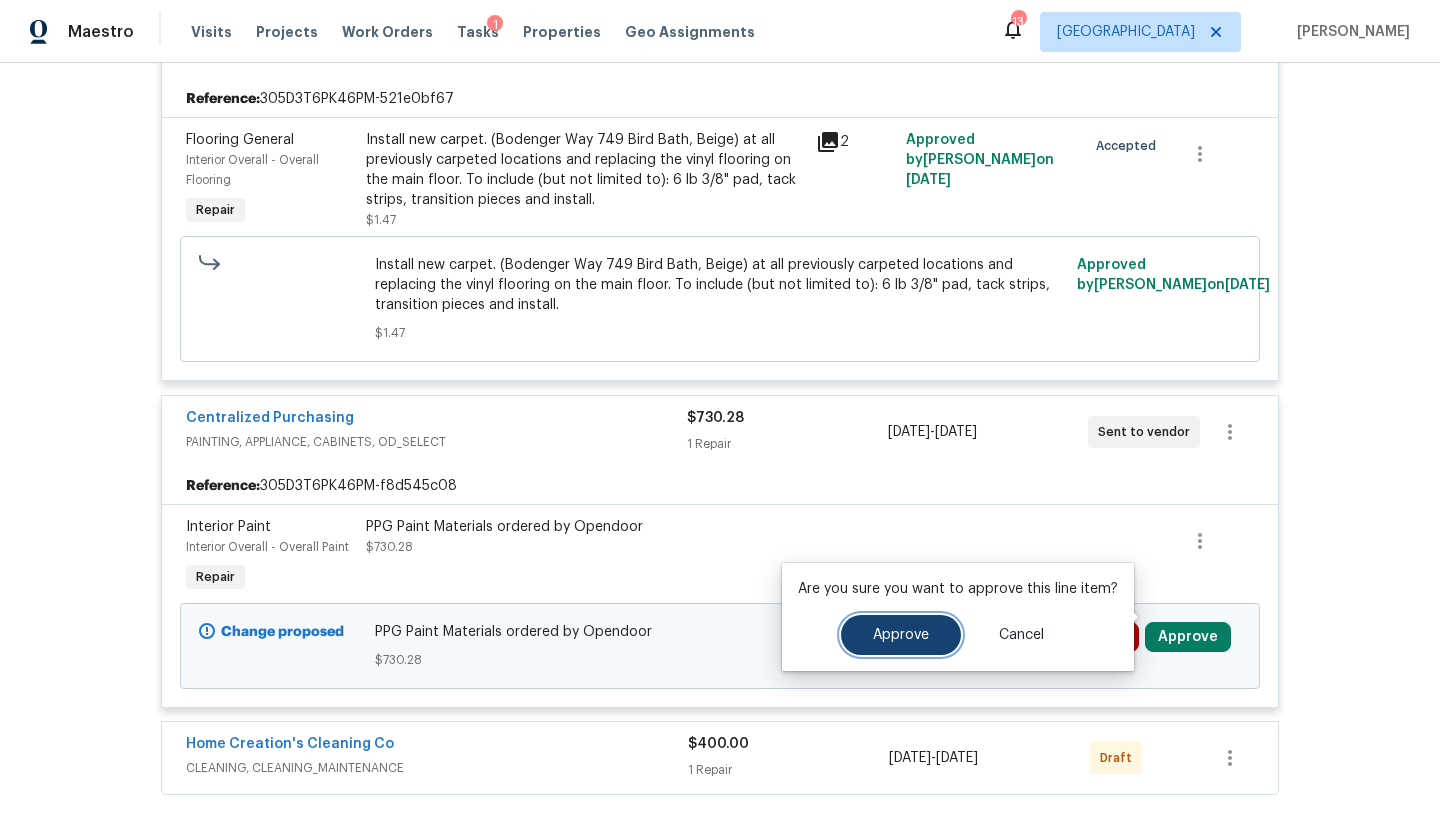 click on "Approve" at bounding box center (901, 635) 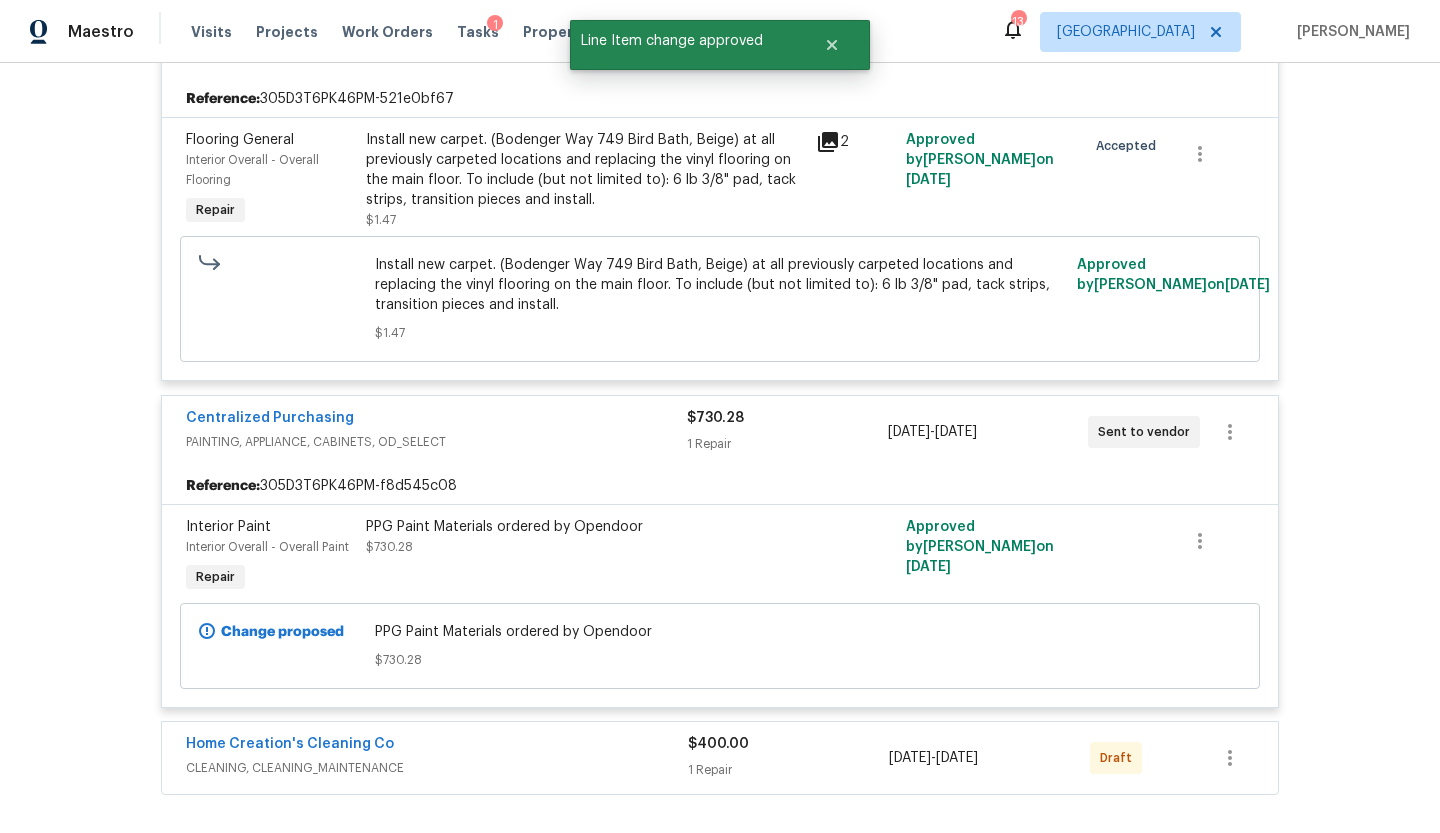 click on "Home Creation's Cleaning Co CLEANING, CLEANING_MAINTENANCE $400.00 1 Repair 7/16/2025  -  7/31/2025 Draft" at bounding box center (720, 758) 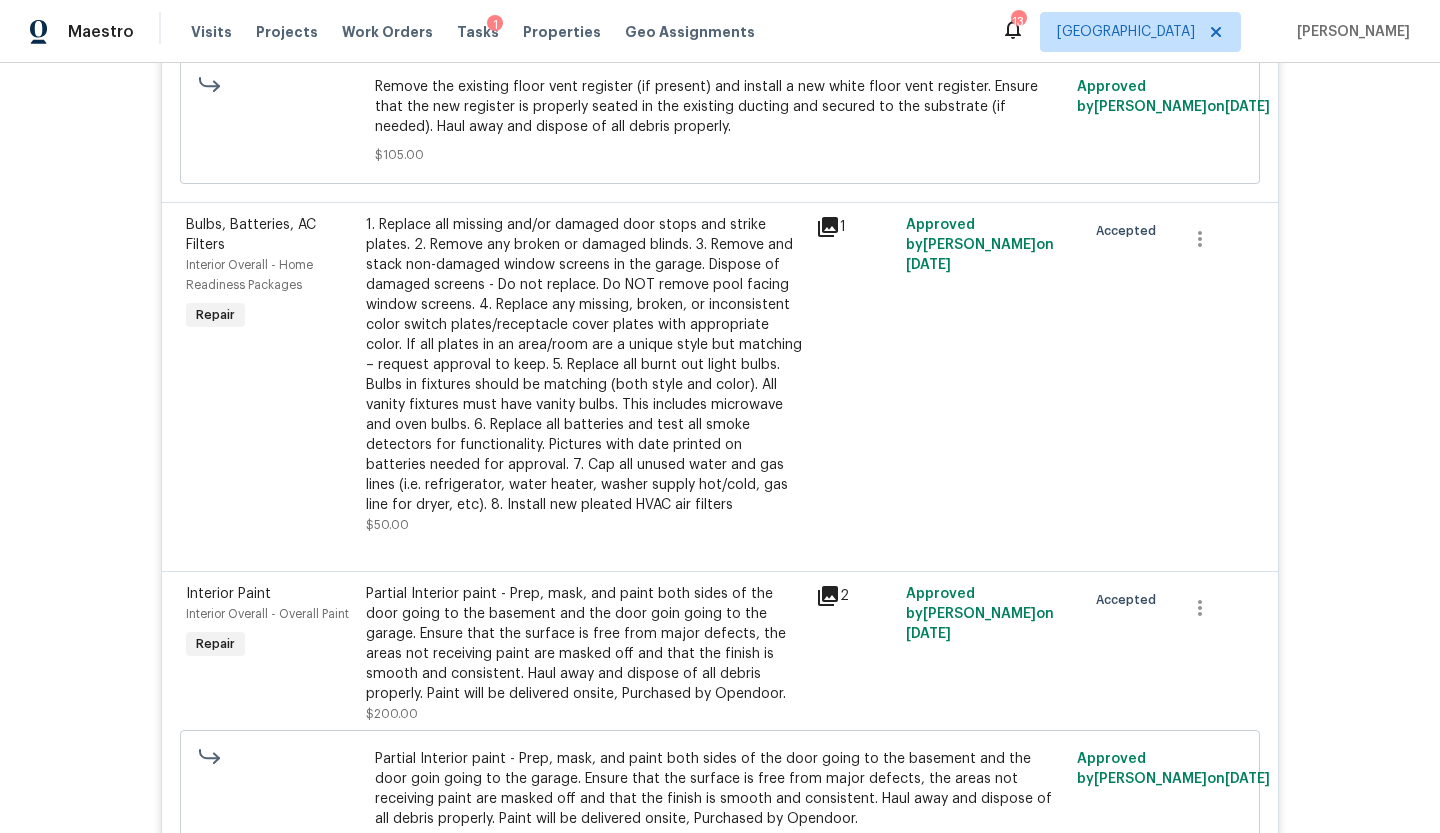 scroll, scrollTop: 0, scrollLeft: 0, axis: both 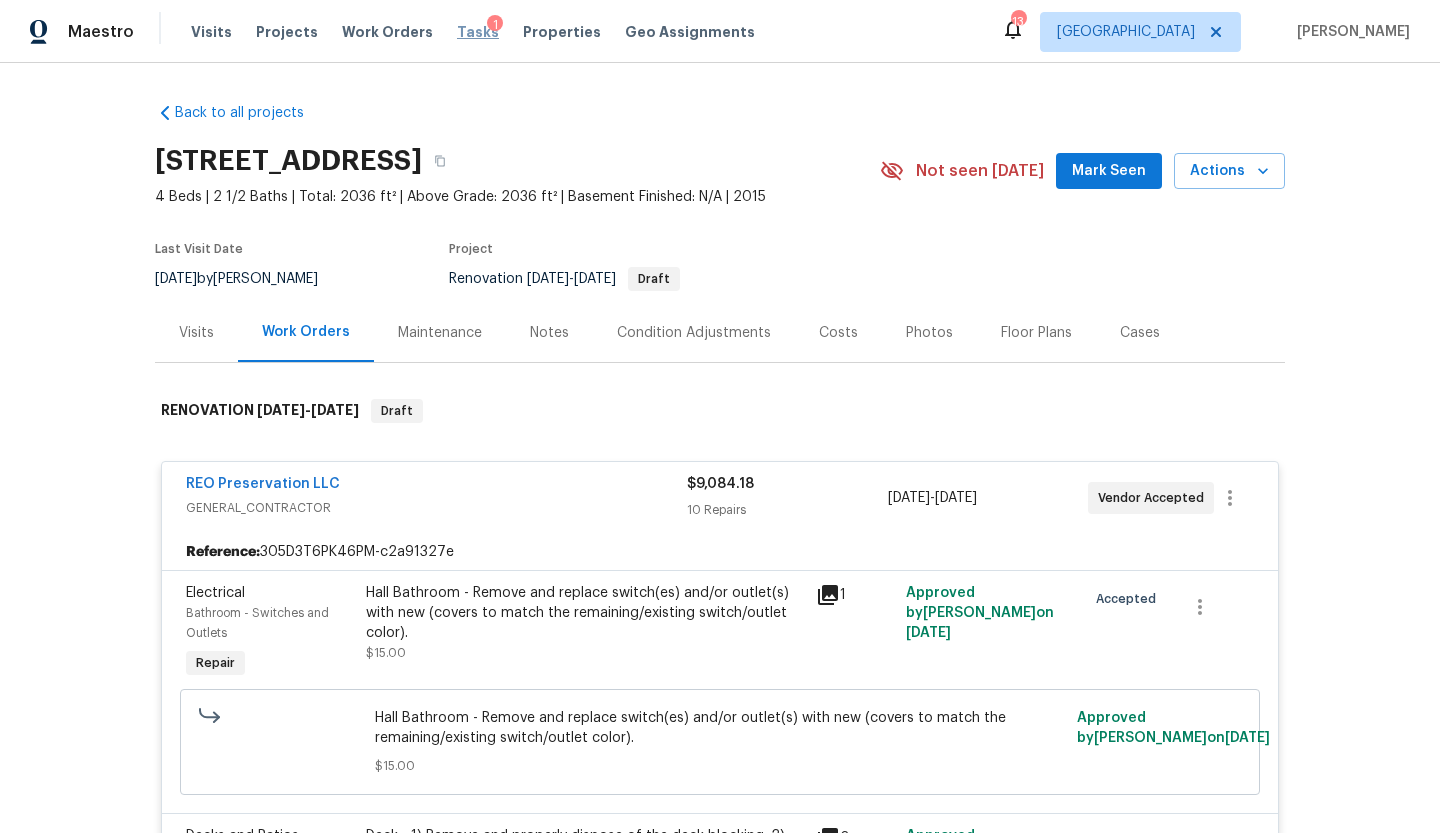 click on "Tasks" at bounding box center [478, 32] 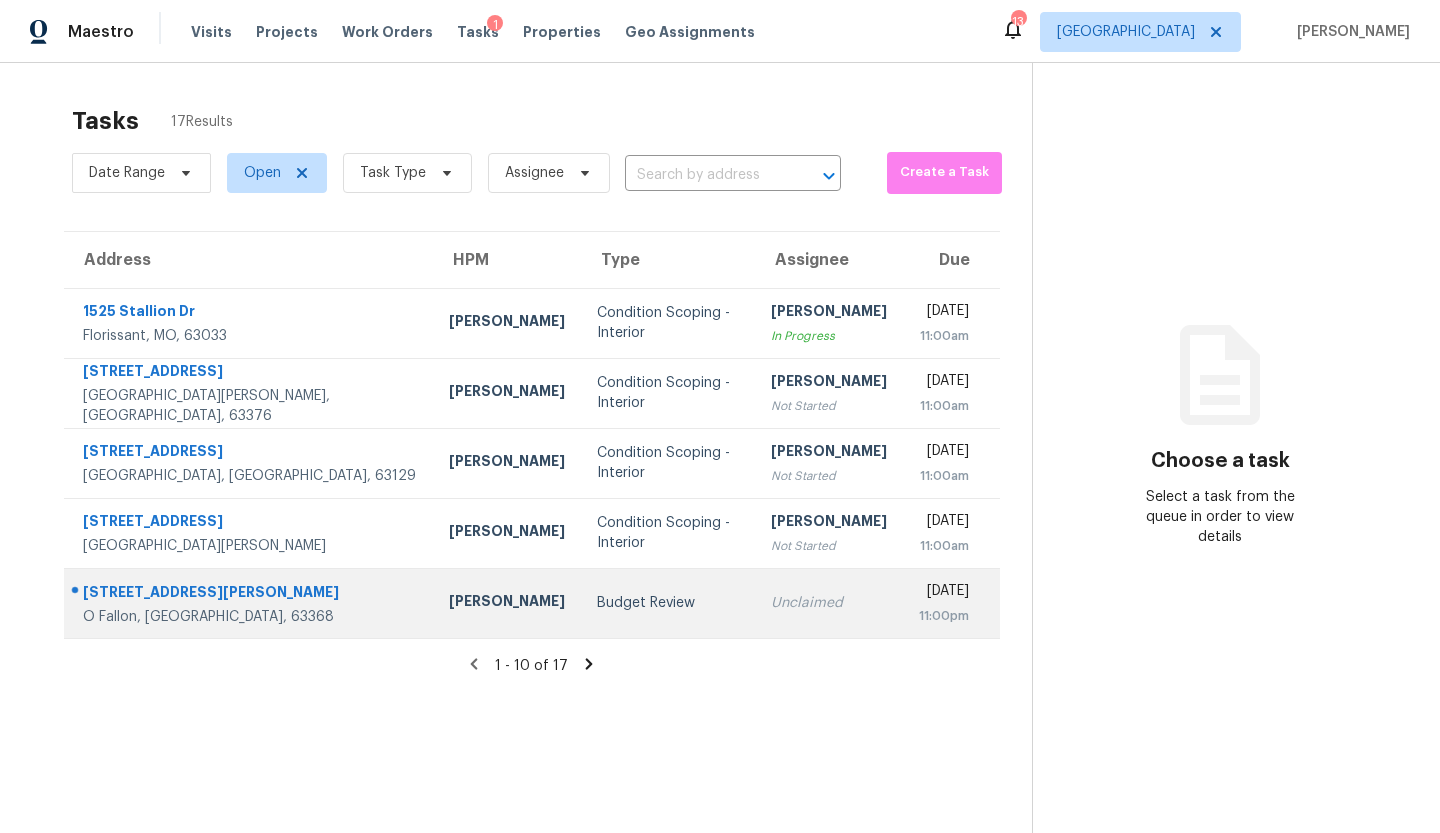 click on "Budget Review" at bounding box center (668, 603) 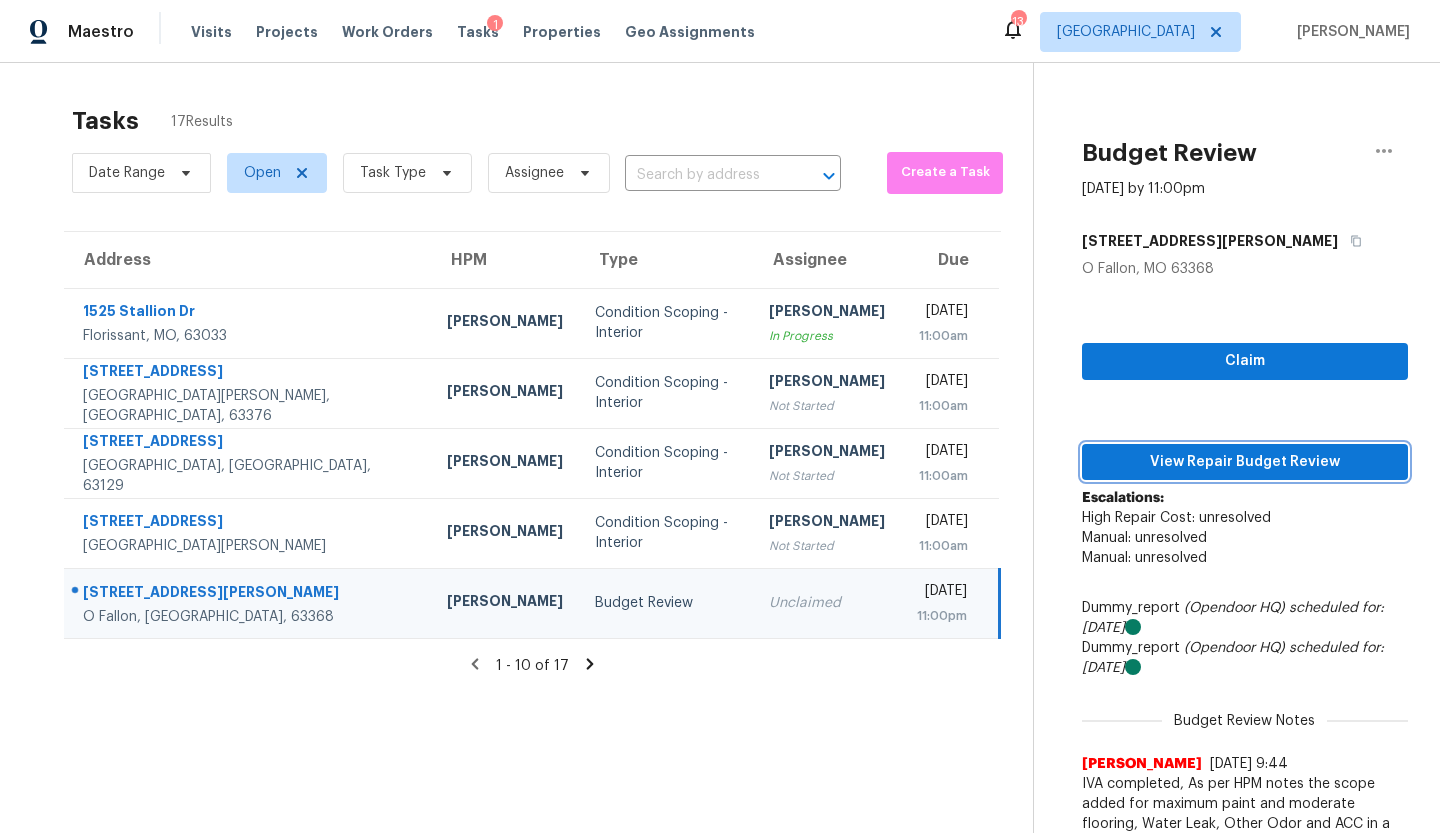 click on "View Repair Budget Review" at bounding box center (1245, 462) 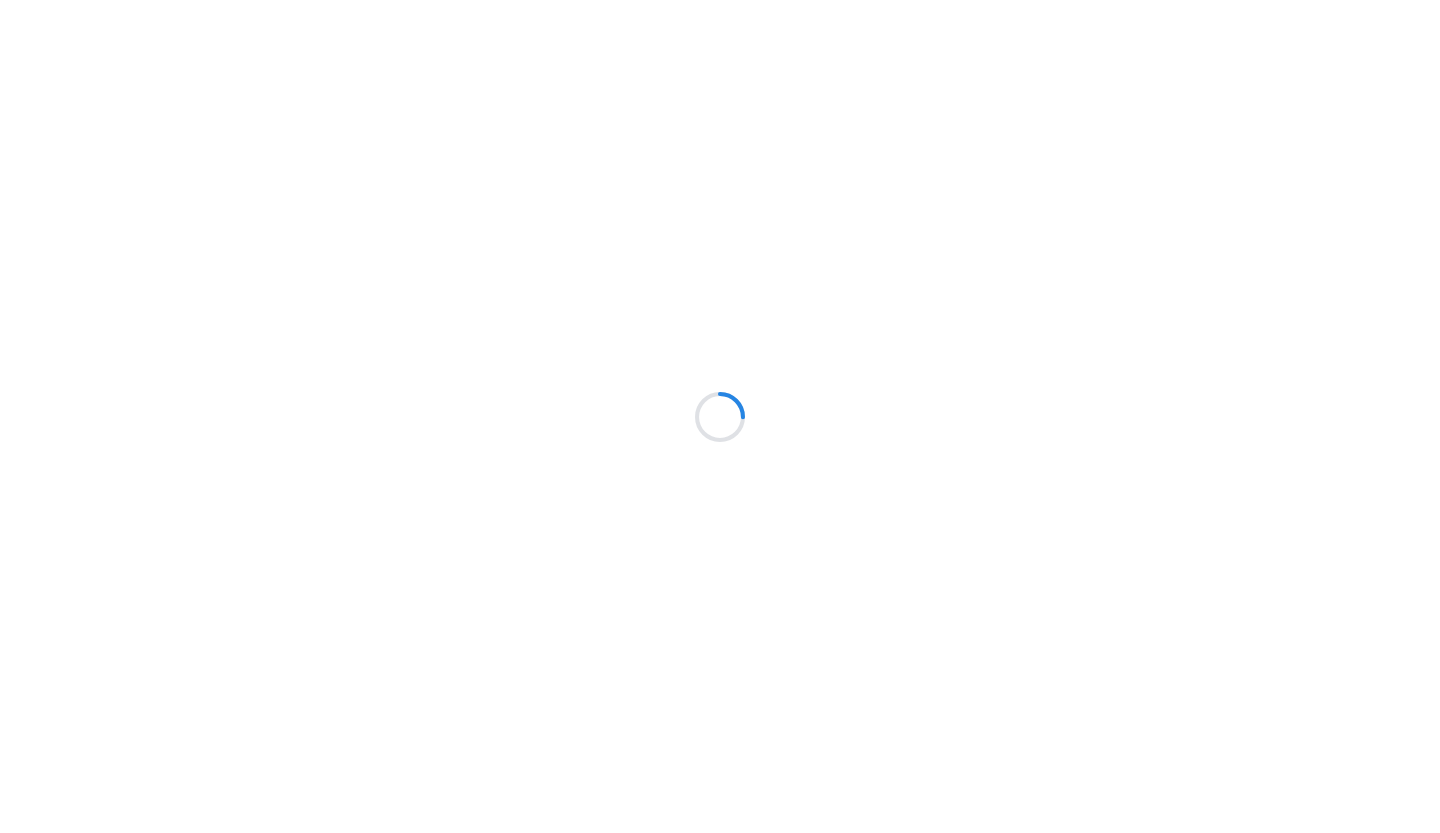 scroll, scrollTop: 0, scrollLeft: 0, axis: both 